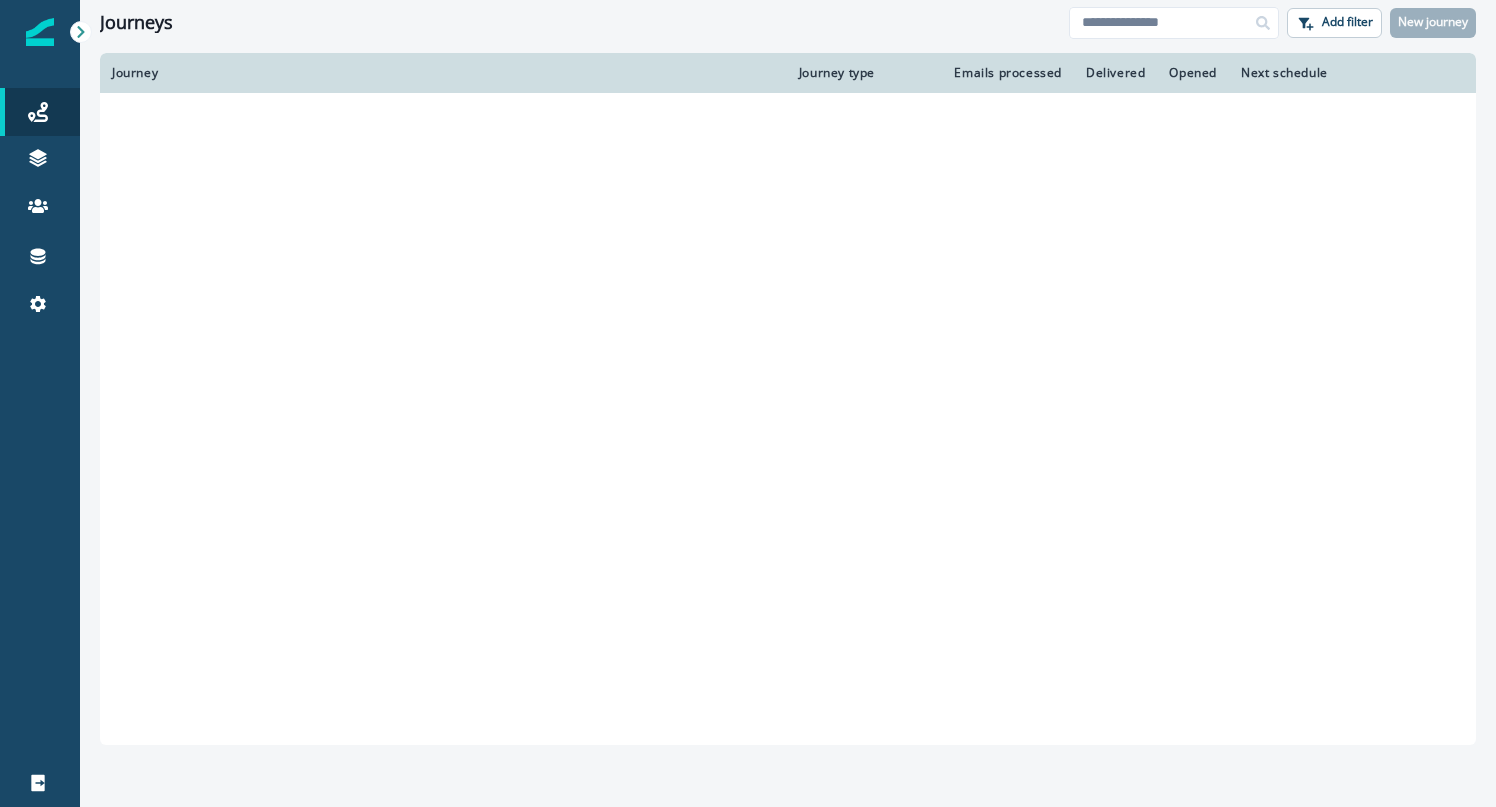 scroll, scrollTop: 0, scrollLeft: 0, axis: both 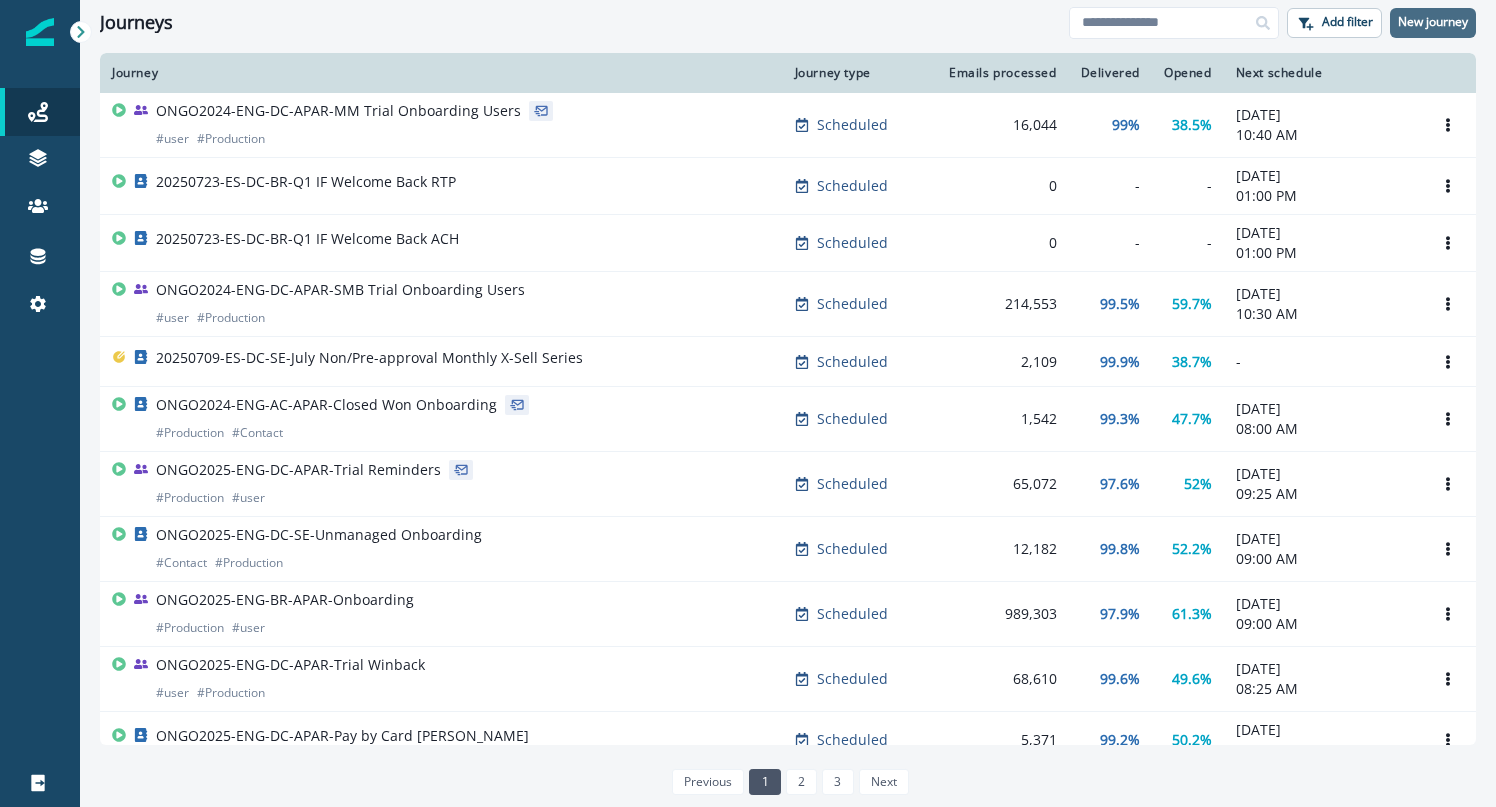 click on "New journey" at bounding box center (1433, 22) 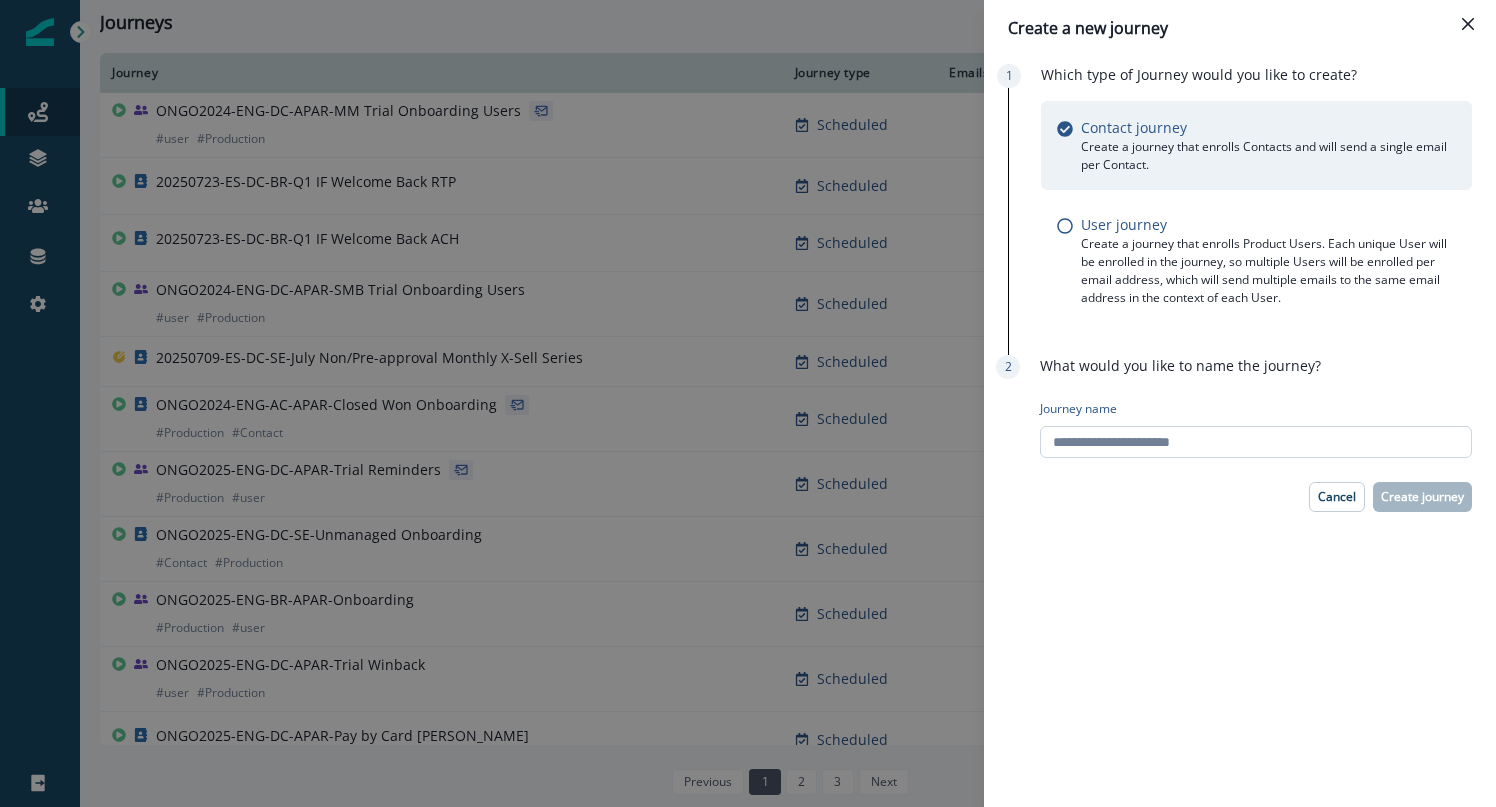 click on "Journey name" at bounding box center [1256, 442] 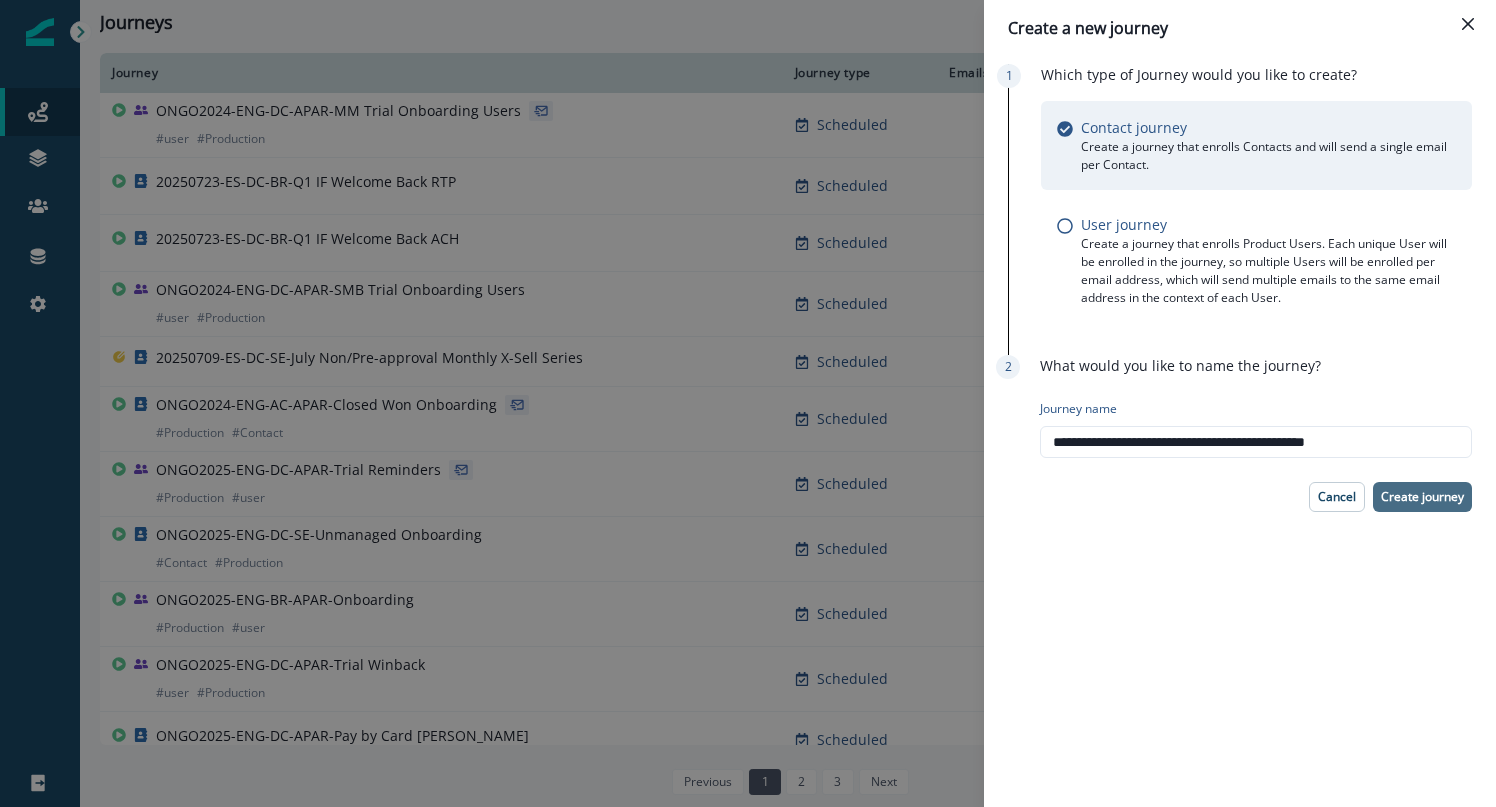 type on "**********" 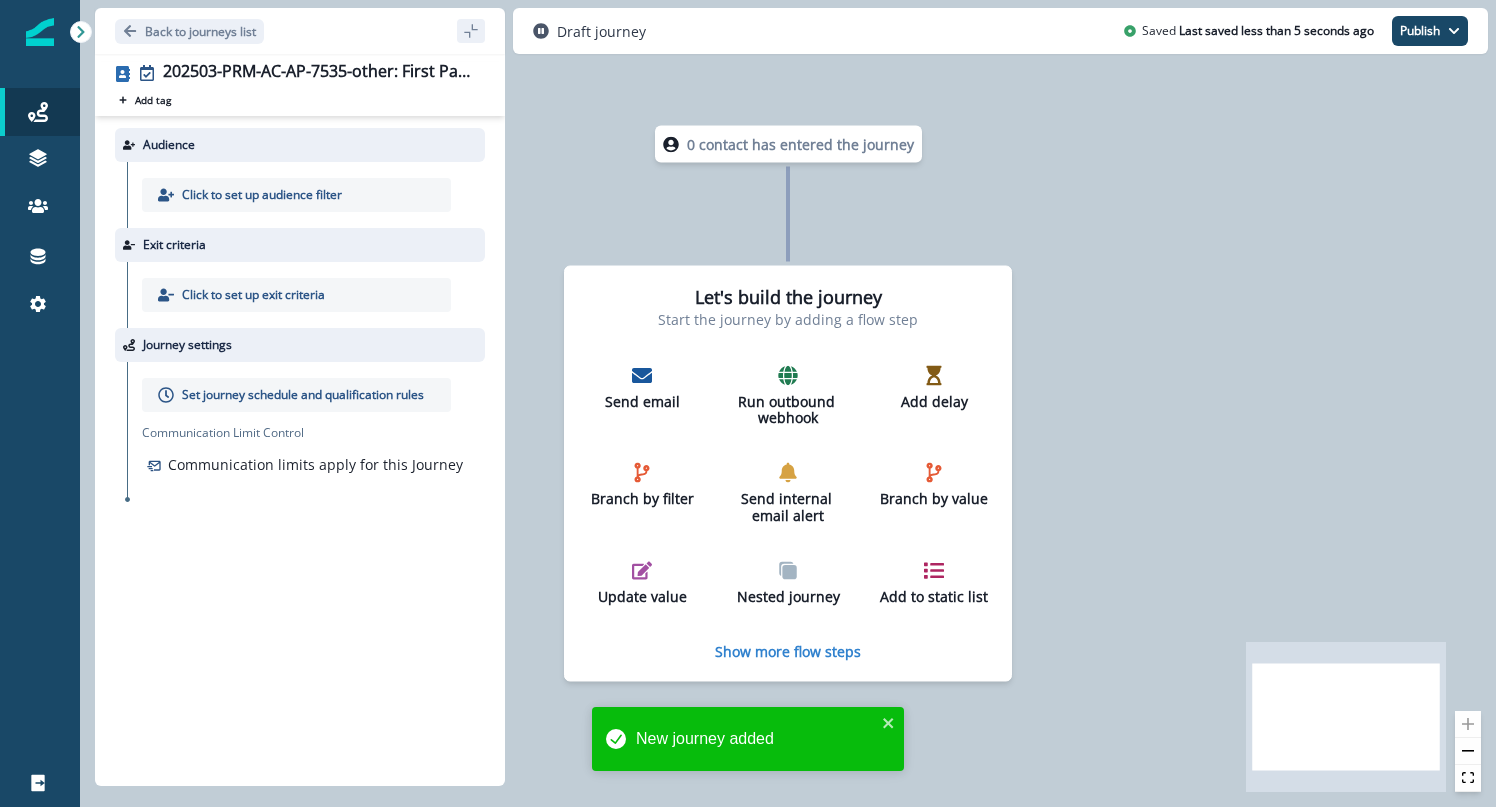 click at bounding box center (340, 145) 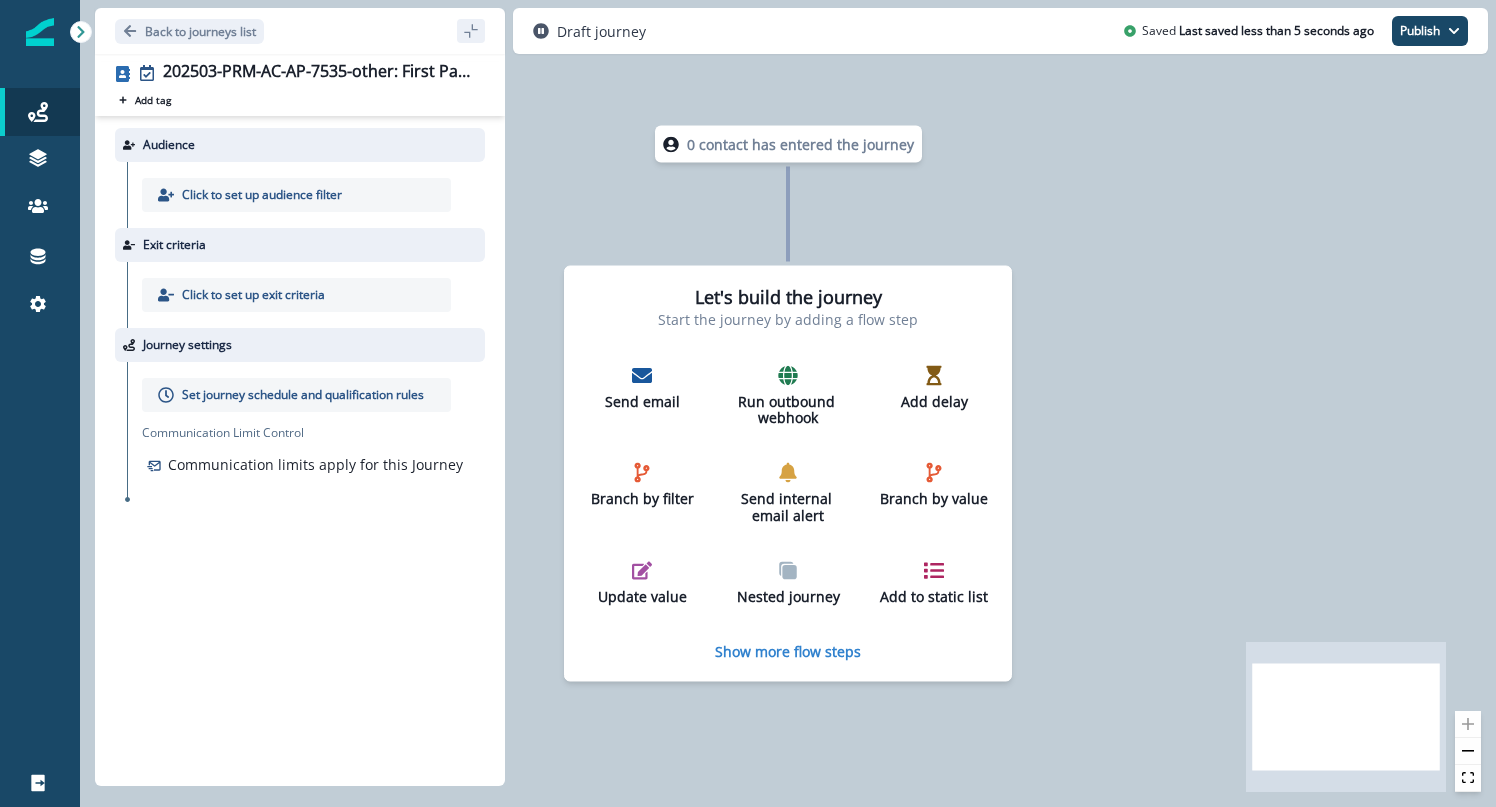 click on "Click to set up audience filter" at bounding box center (262, 195) 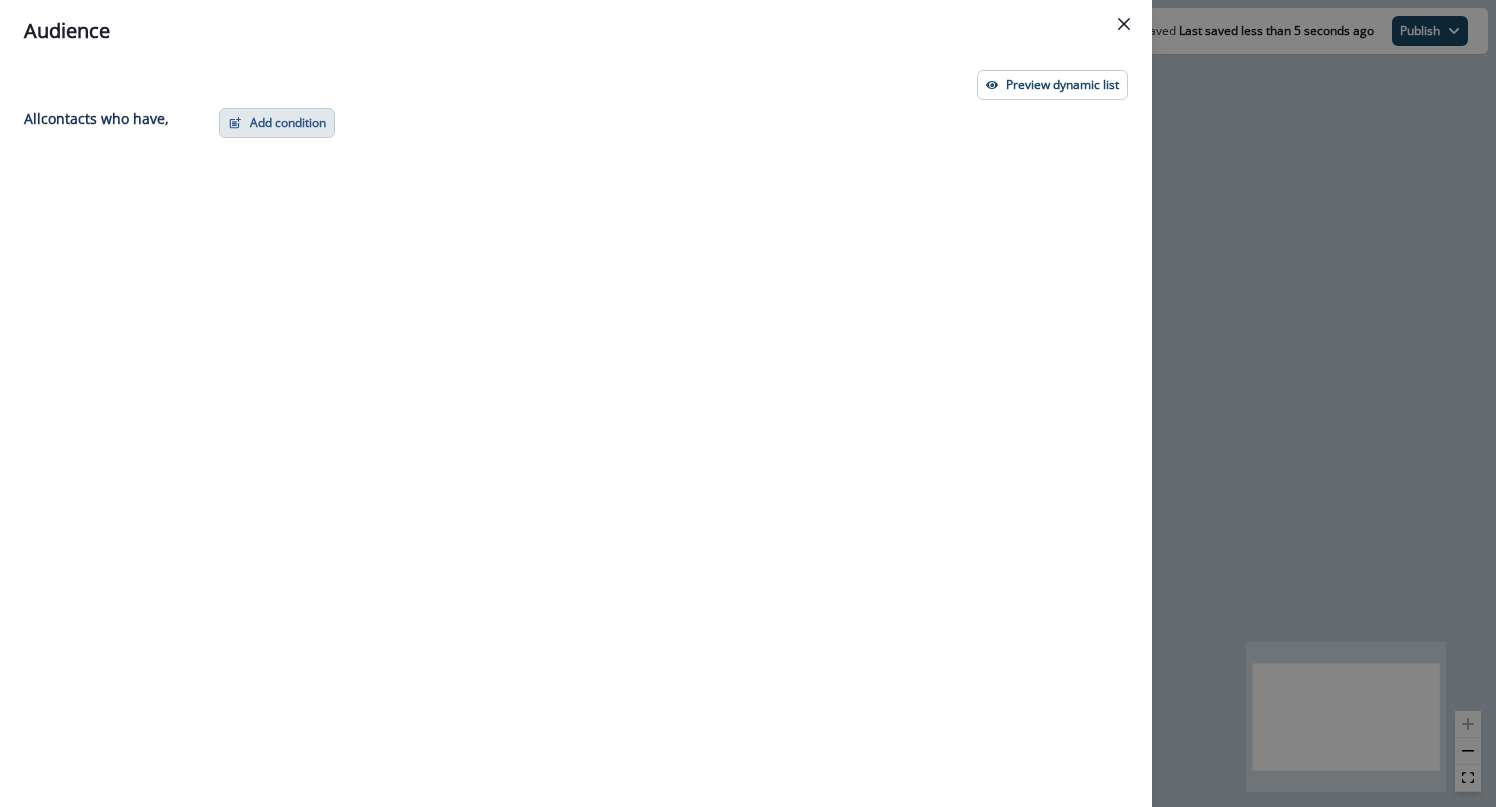 click on "Add condition" at bounding box center (277, 123) 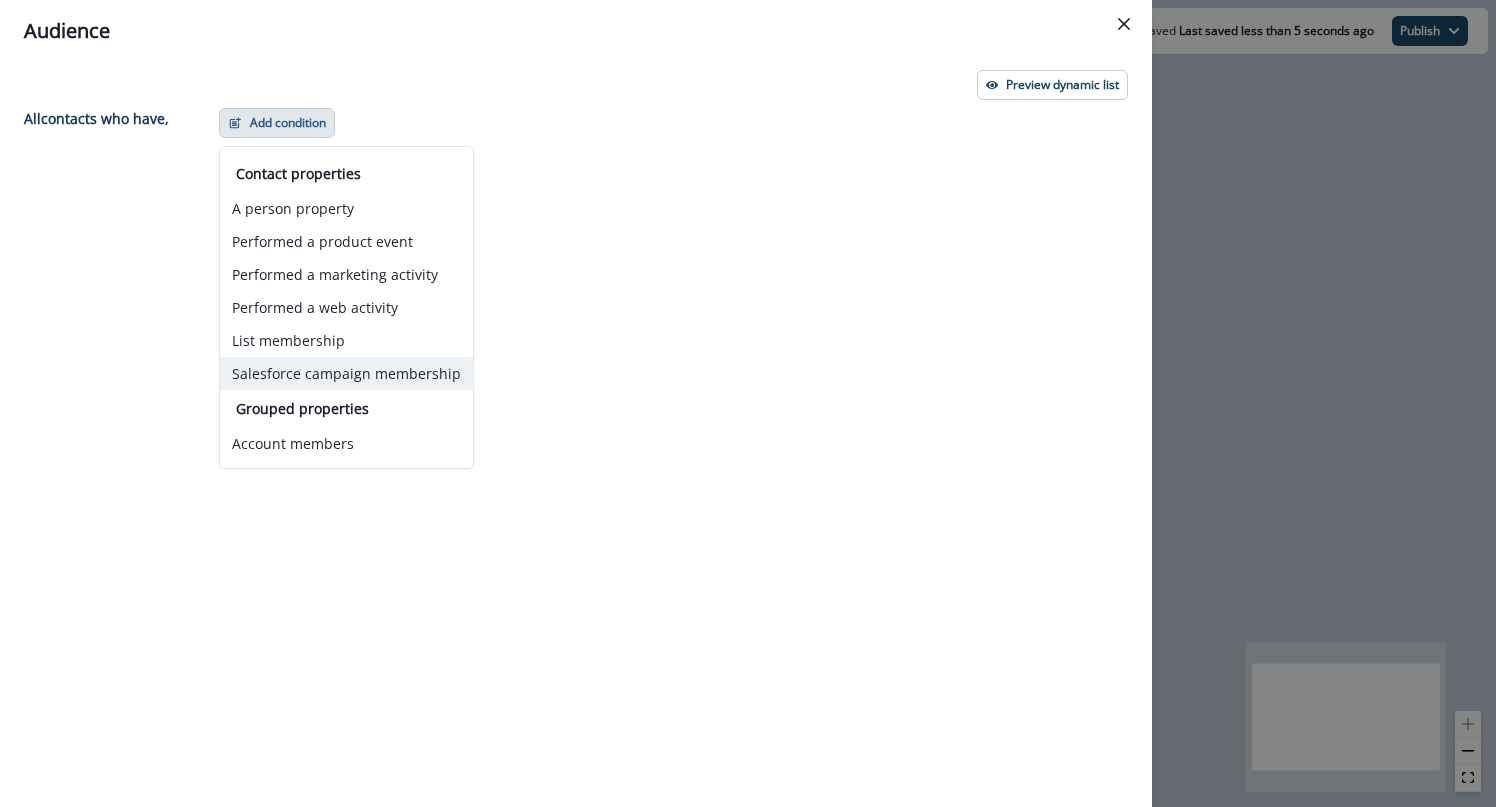 click on "Salesforce campaign membership" at bounding box center (346, 373) 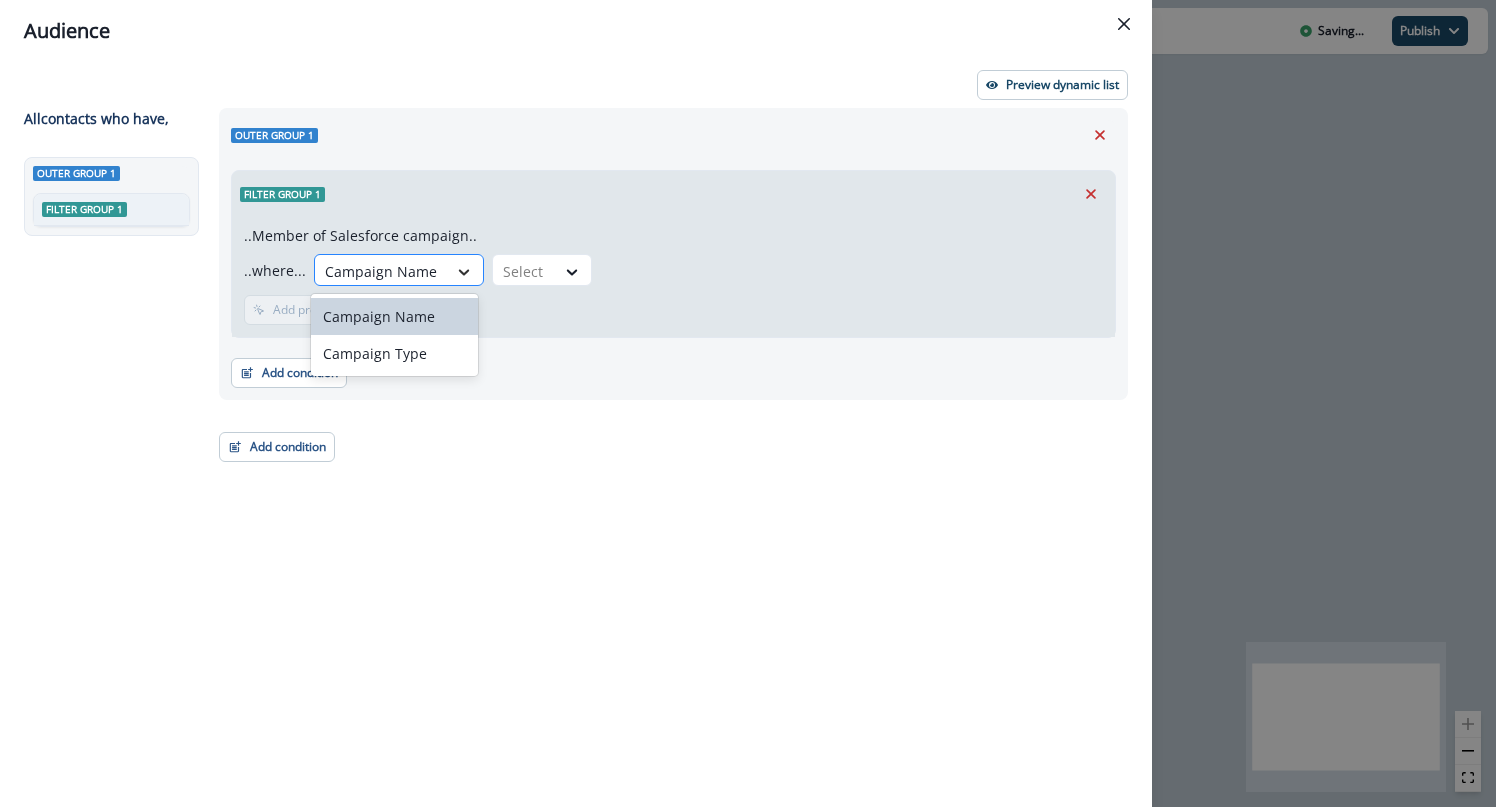 click at bounding box center [464, 272] 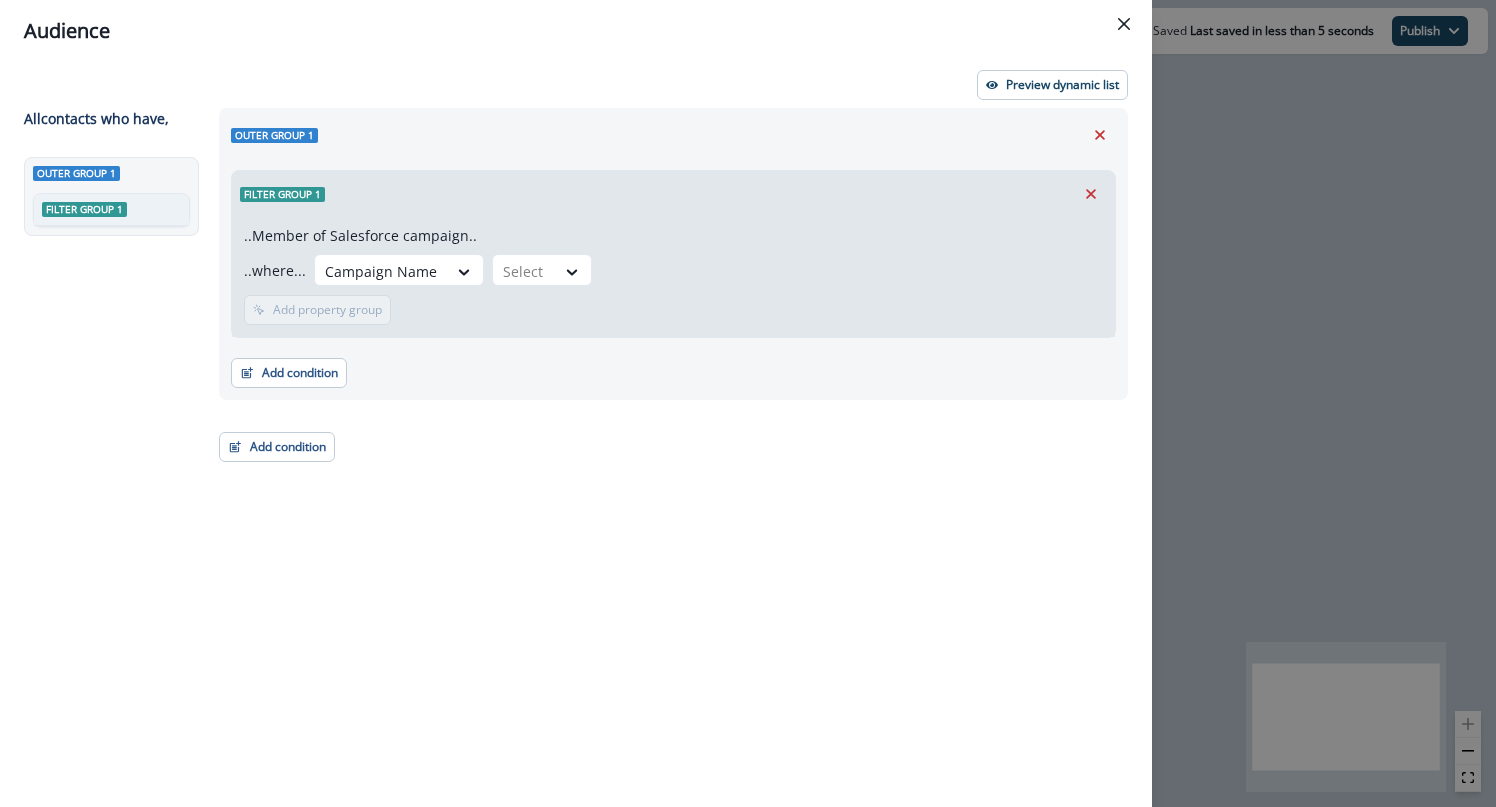 click on "..Member of Salesforce campaign.. ..where... Campaign Name Select Add property group Campaign member properties" at bounding box center [673, 277] 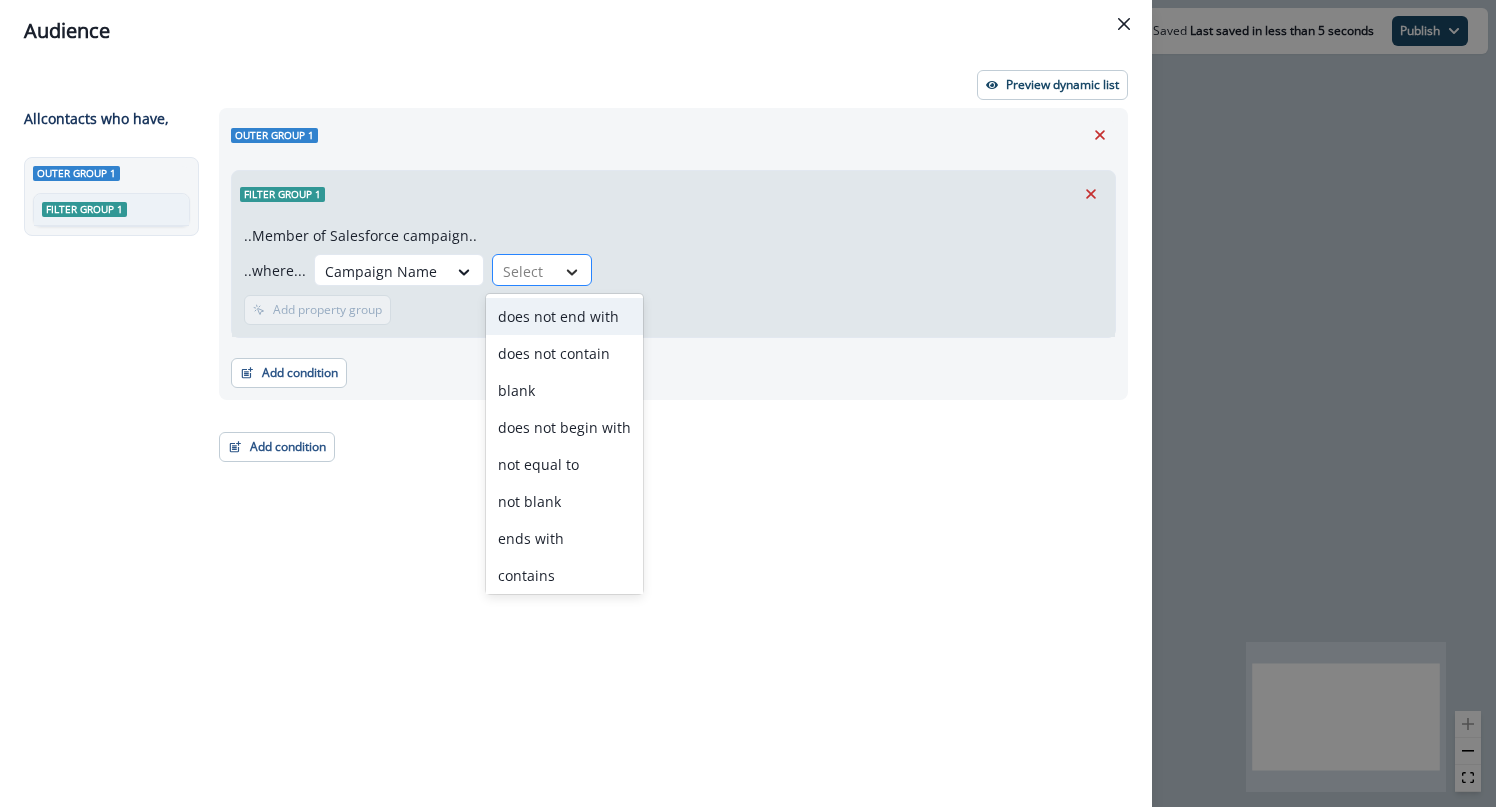 click 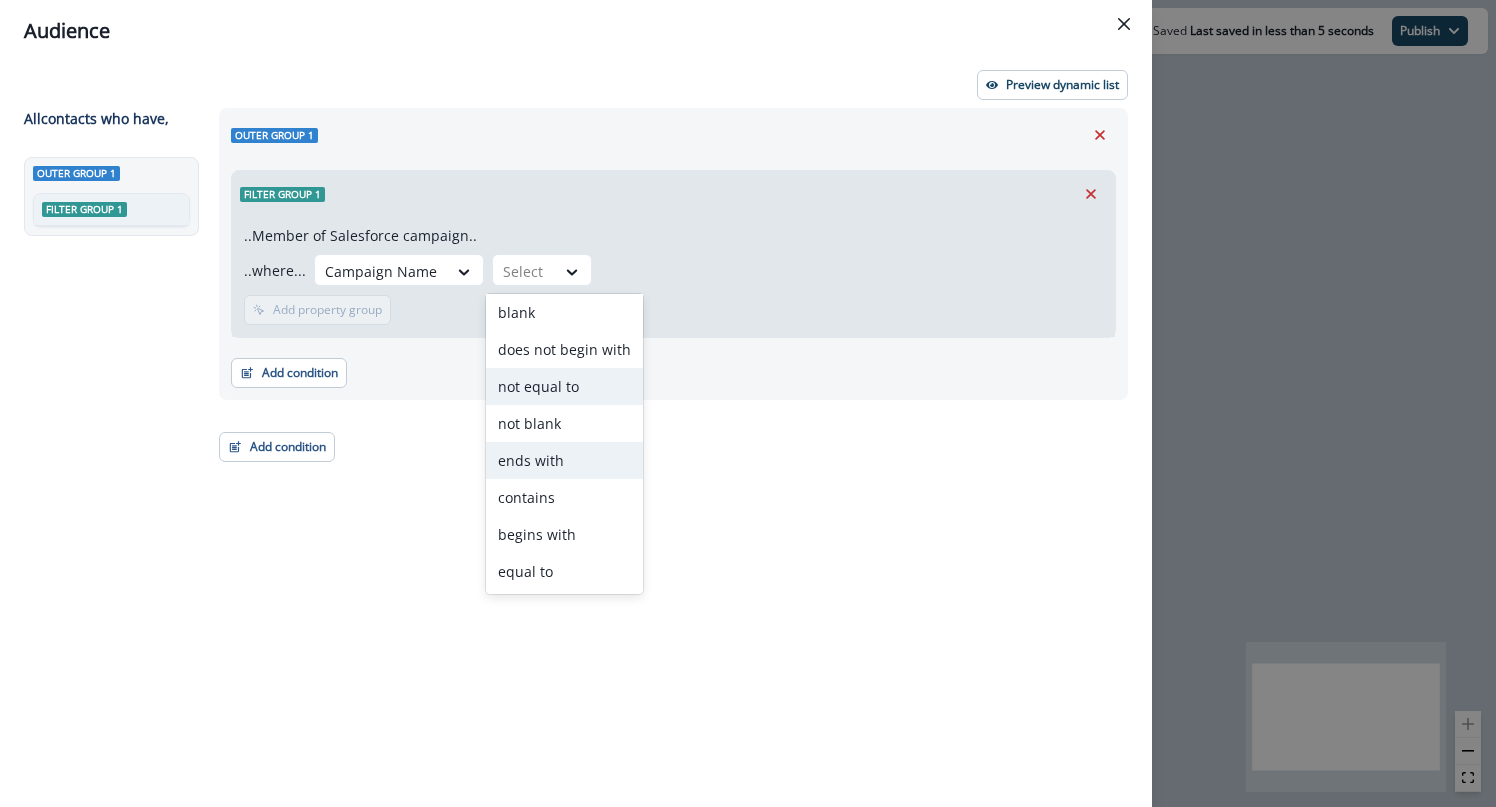 scroll, scrollTop: 59, scrollLeft: 0, axis: vertical 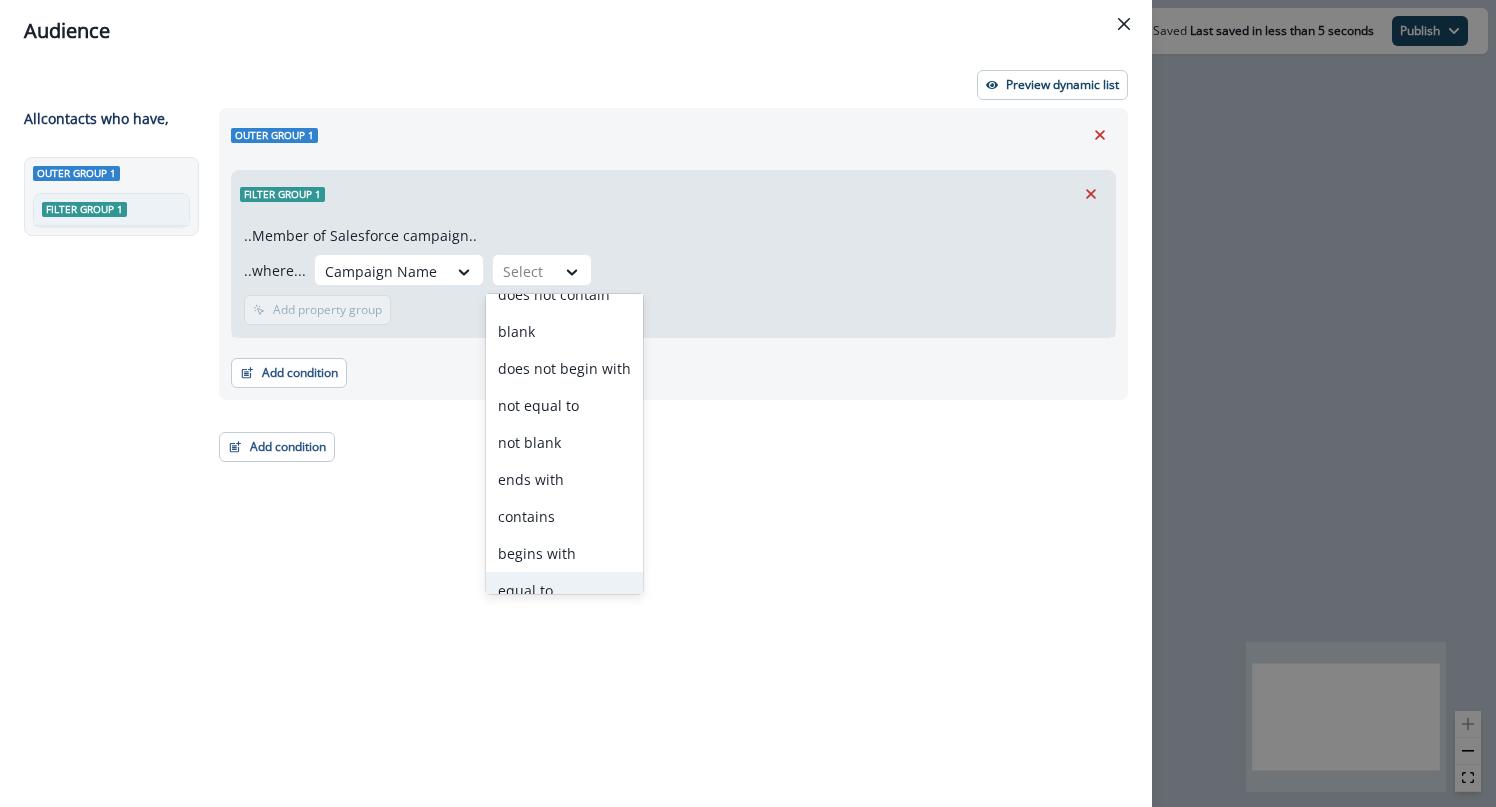 click on "equal to" at bounding box center [564, 590] 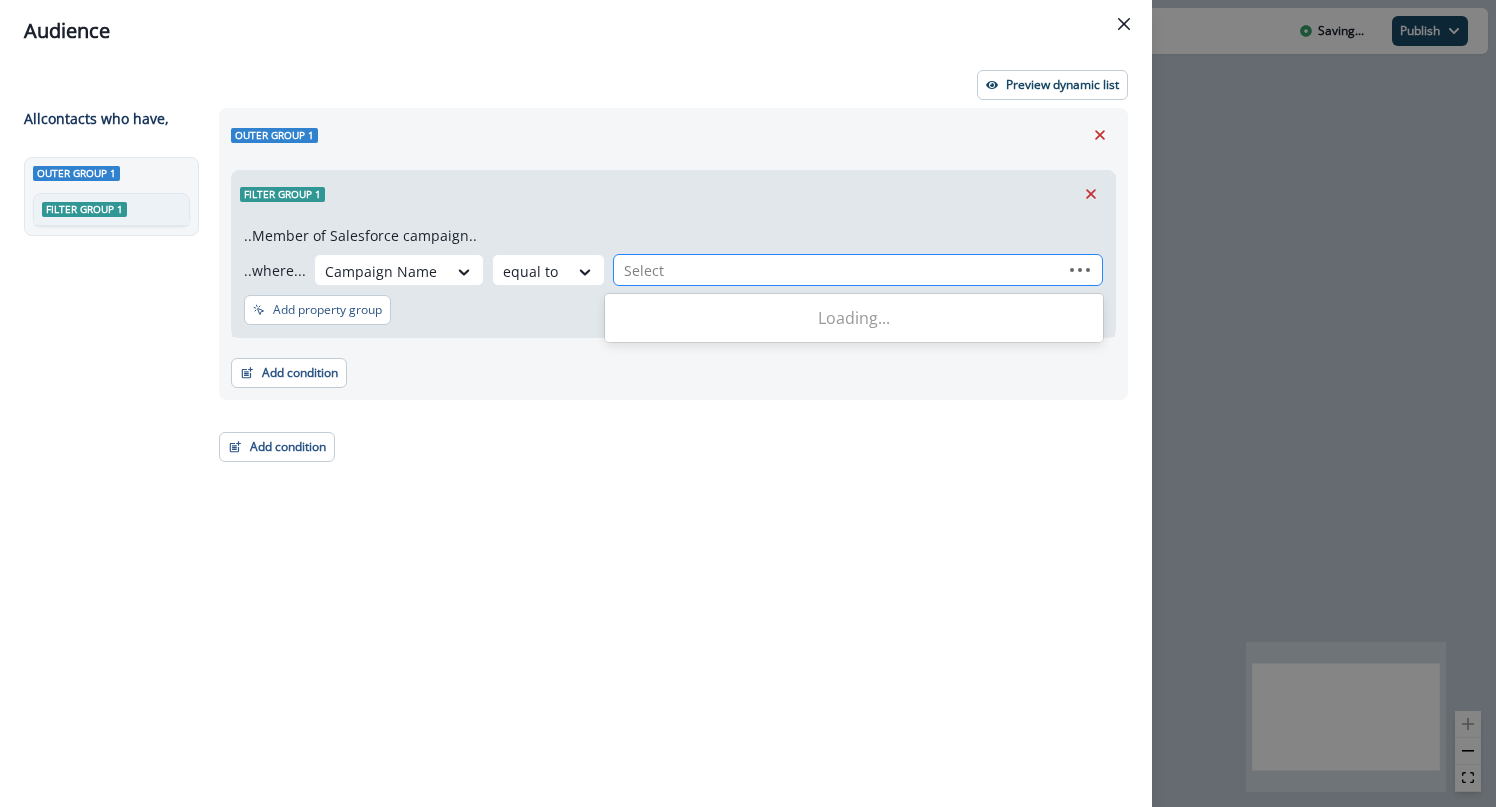 click at bounding box center [838, 270] 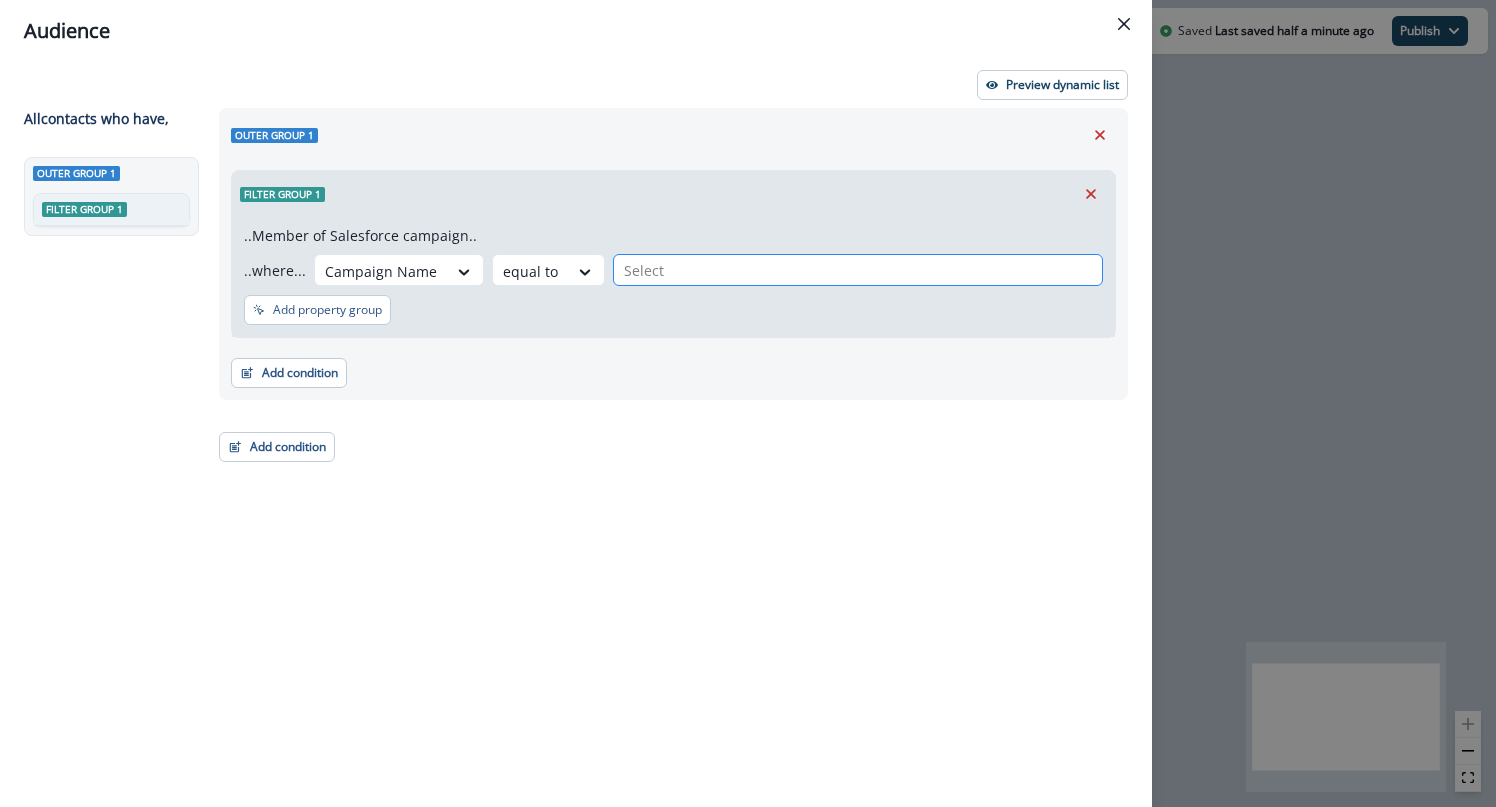 click on "Select" at bounding box center [858, 270] 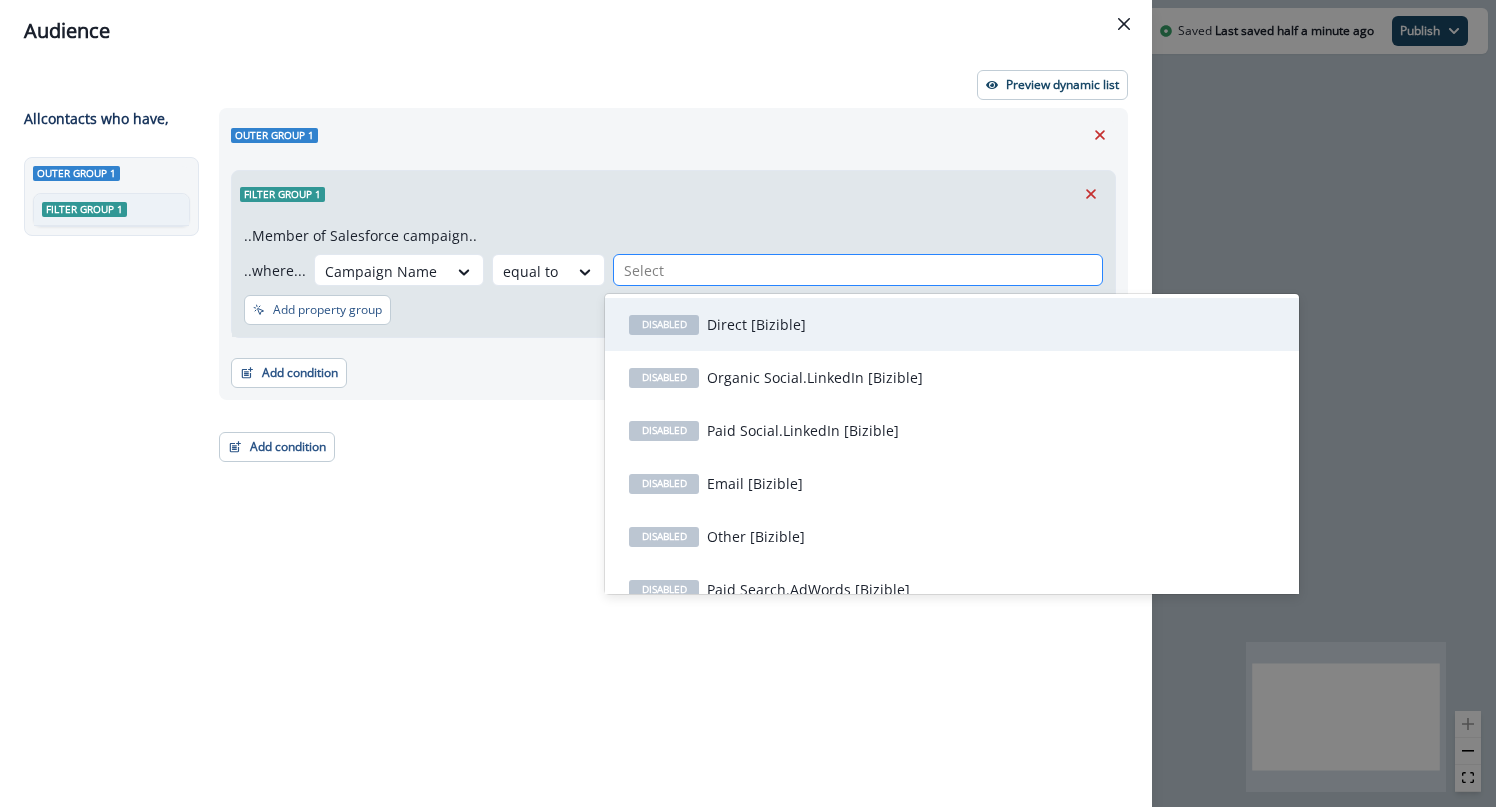 paste on "**********" 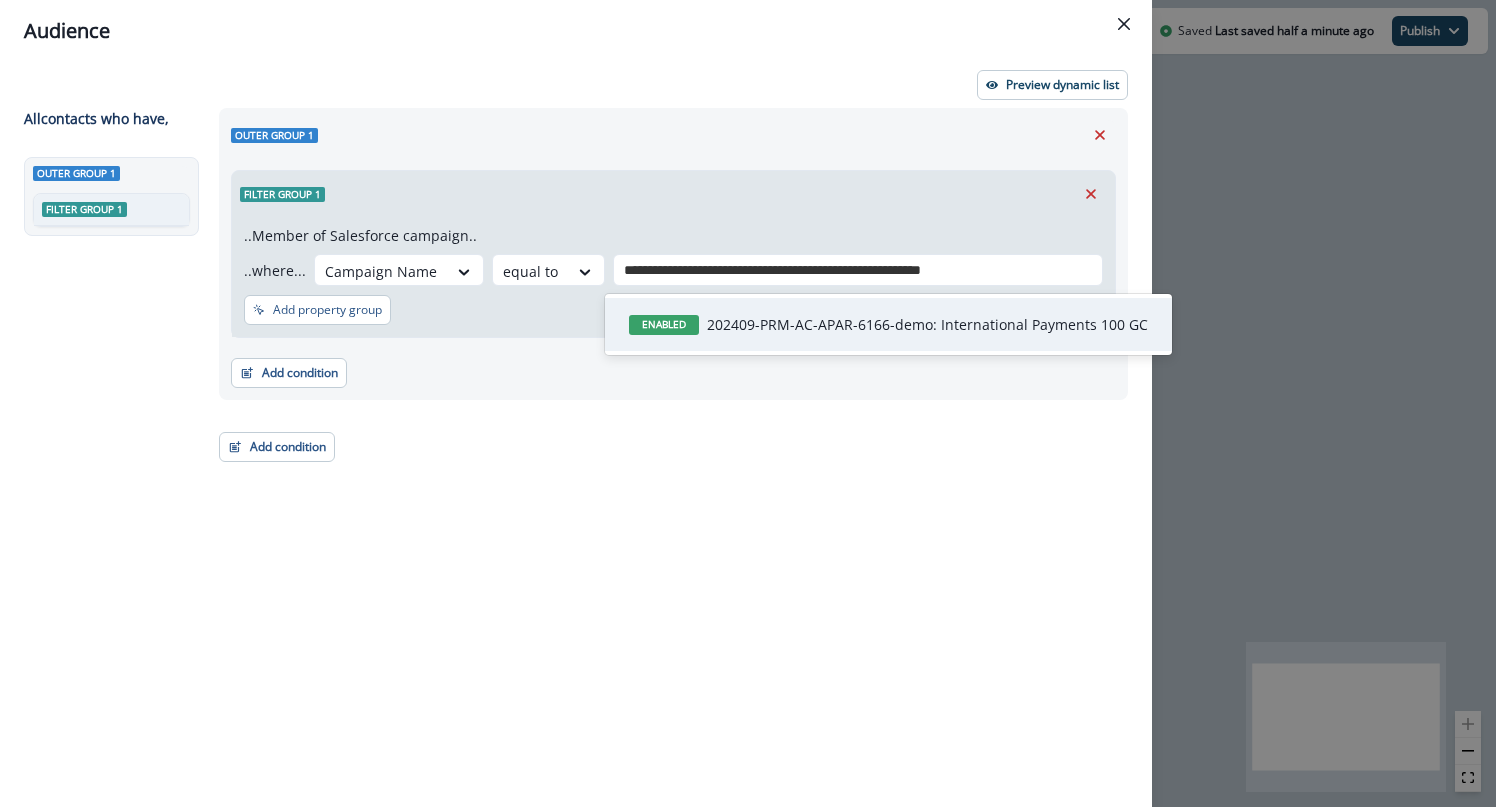 click on "202409-PRM-AC-APAR-6166-demo: International Payments 100 GC" at bounding box center (927, 324) 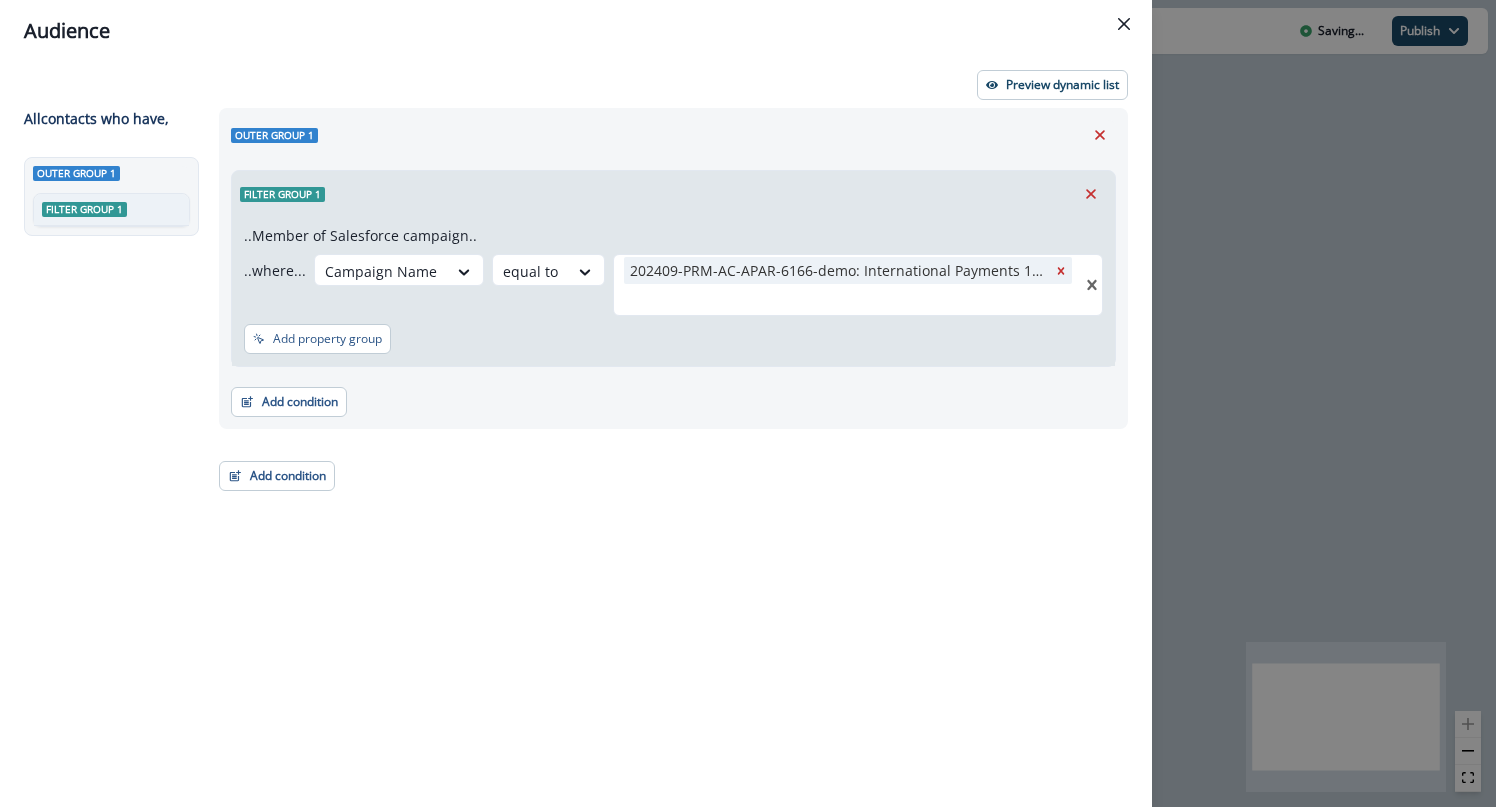 click on "..Member of Salesforce campaign.. ..where... Campaign Name equal to 202409-PRM-AC-APAR-6166-demo: International Payments 100 GC option 202409-PRM-AC-APAR-6166-demo: International Payments 100 GC is disabled. Select another option. 202409-PRM-AC-APAR-6166-demo: International Payments 100 GC Add property group Campaign member properties" at bounding box center [673, 291] 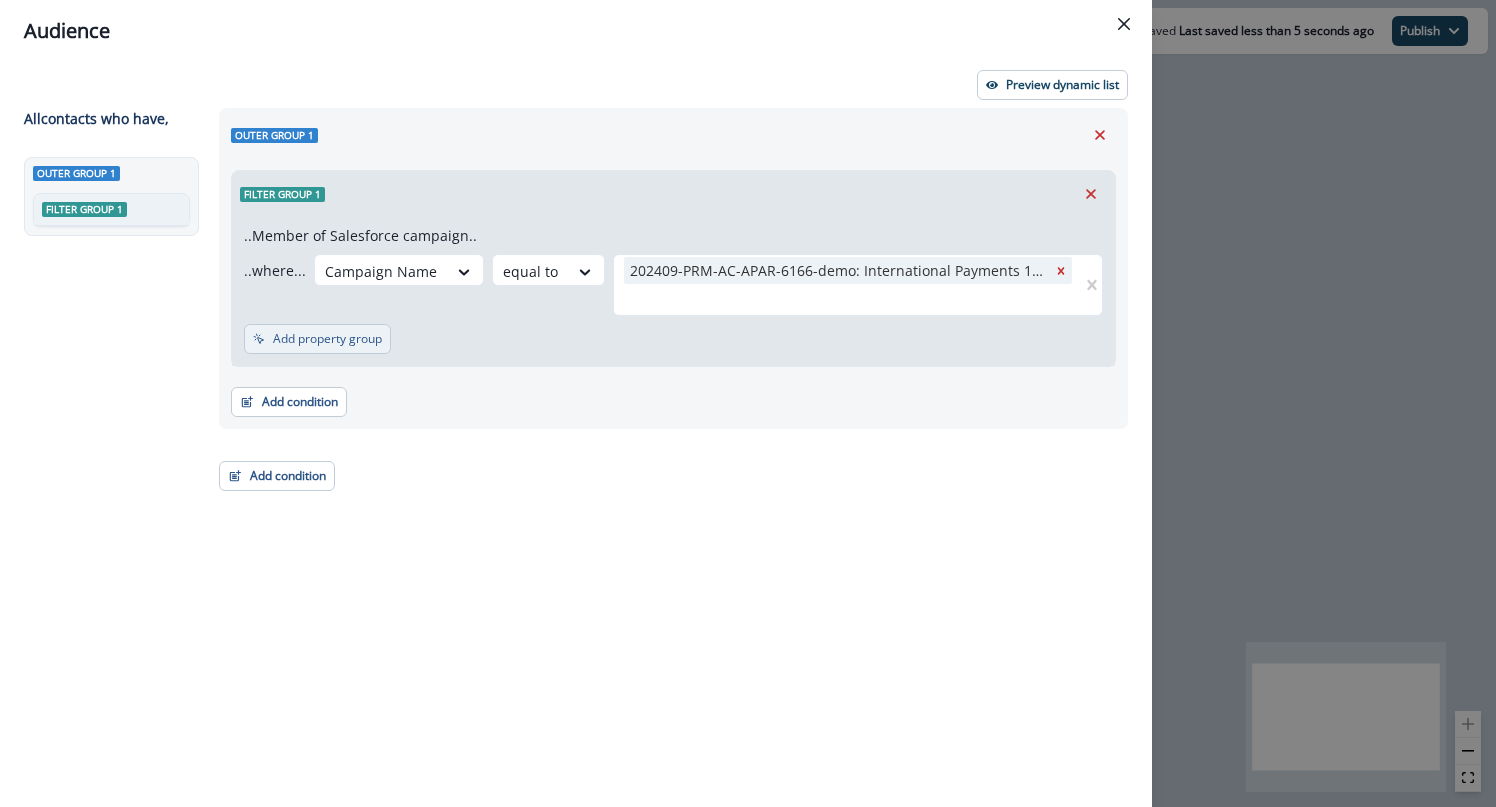click on "Add property group" at bounding box center [327, 339] 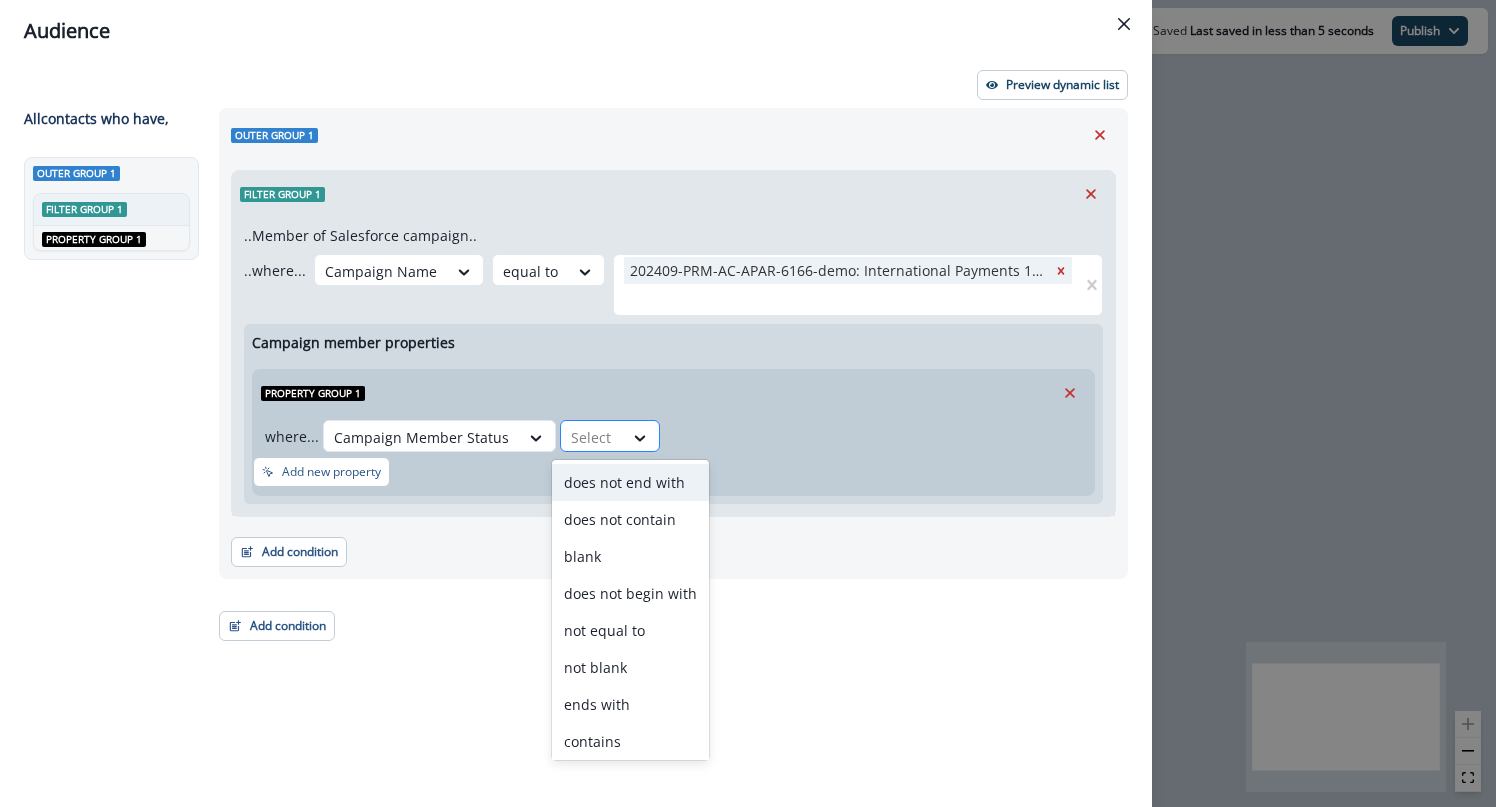 click at bounding box center (592, 437) 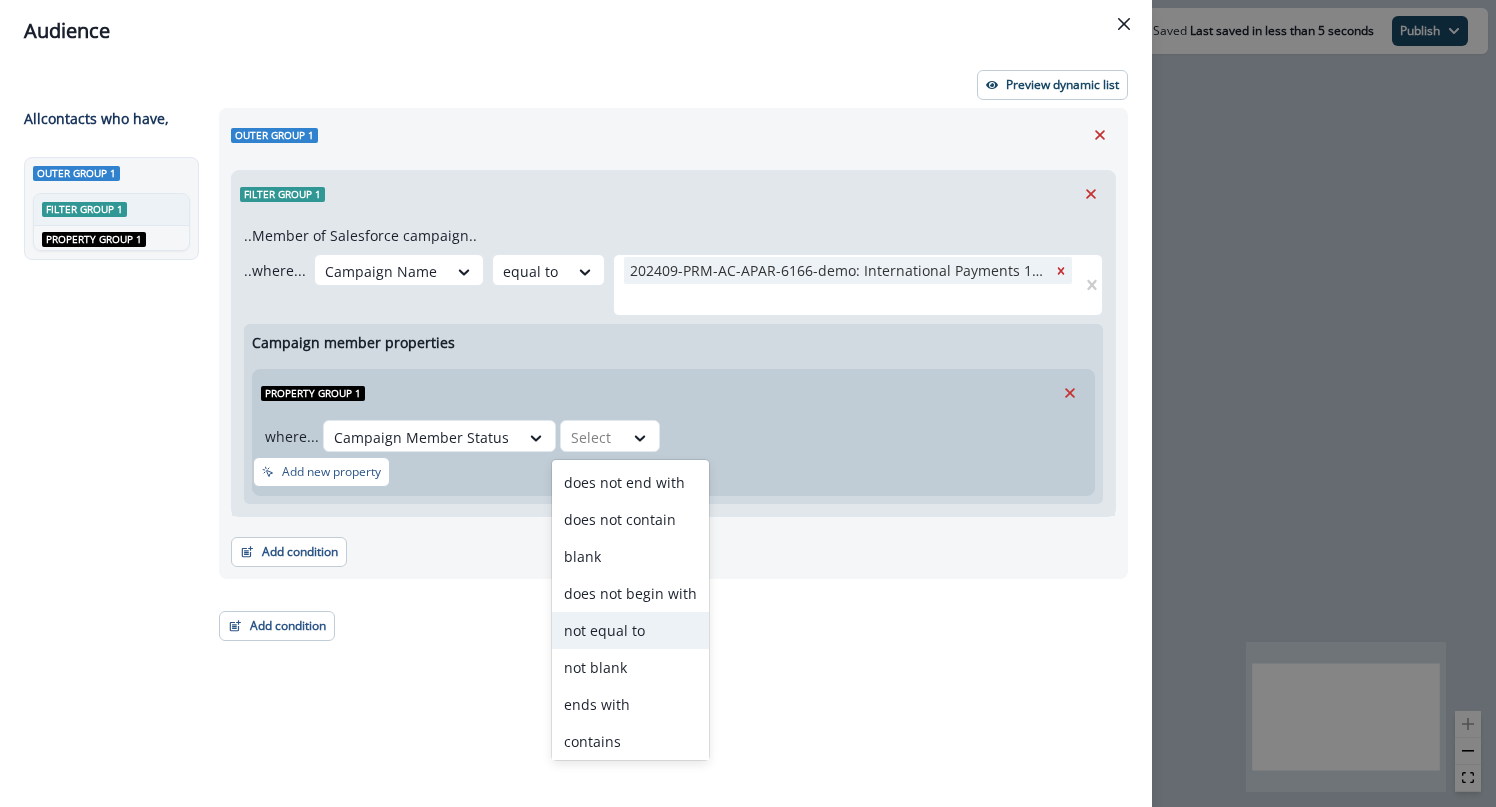 scroll, scrollTop: 78, scrollLeft: 0, axis: vertical 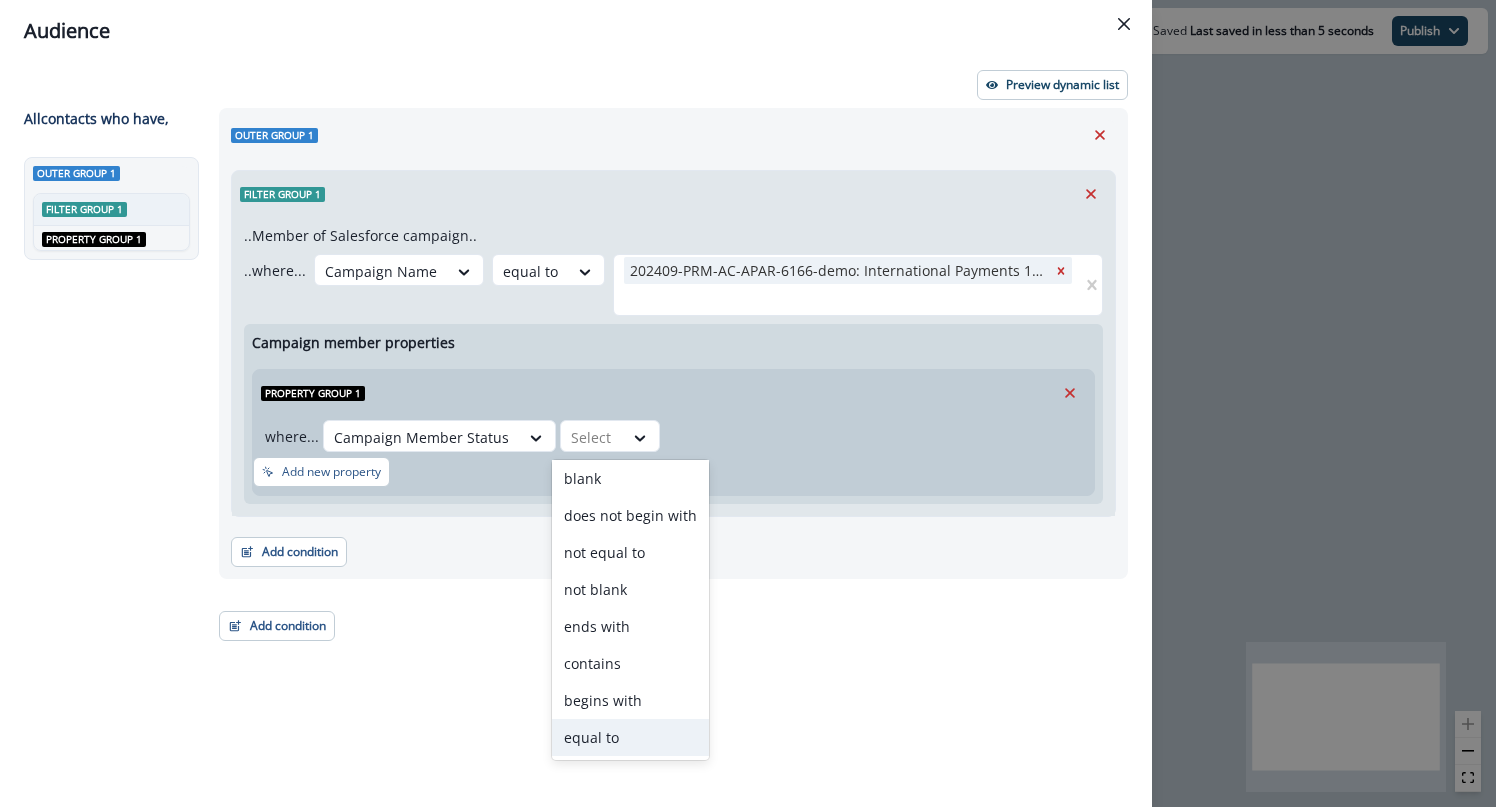 click on "equal to" at bounding box center [630, 737] 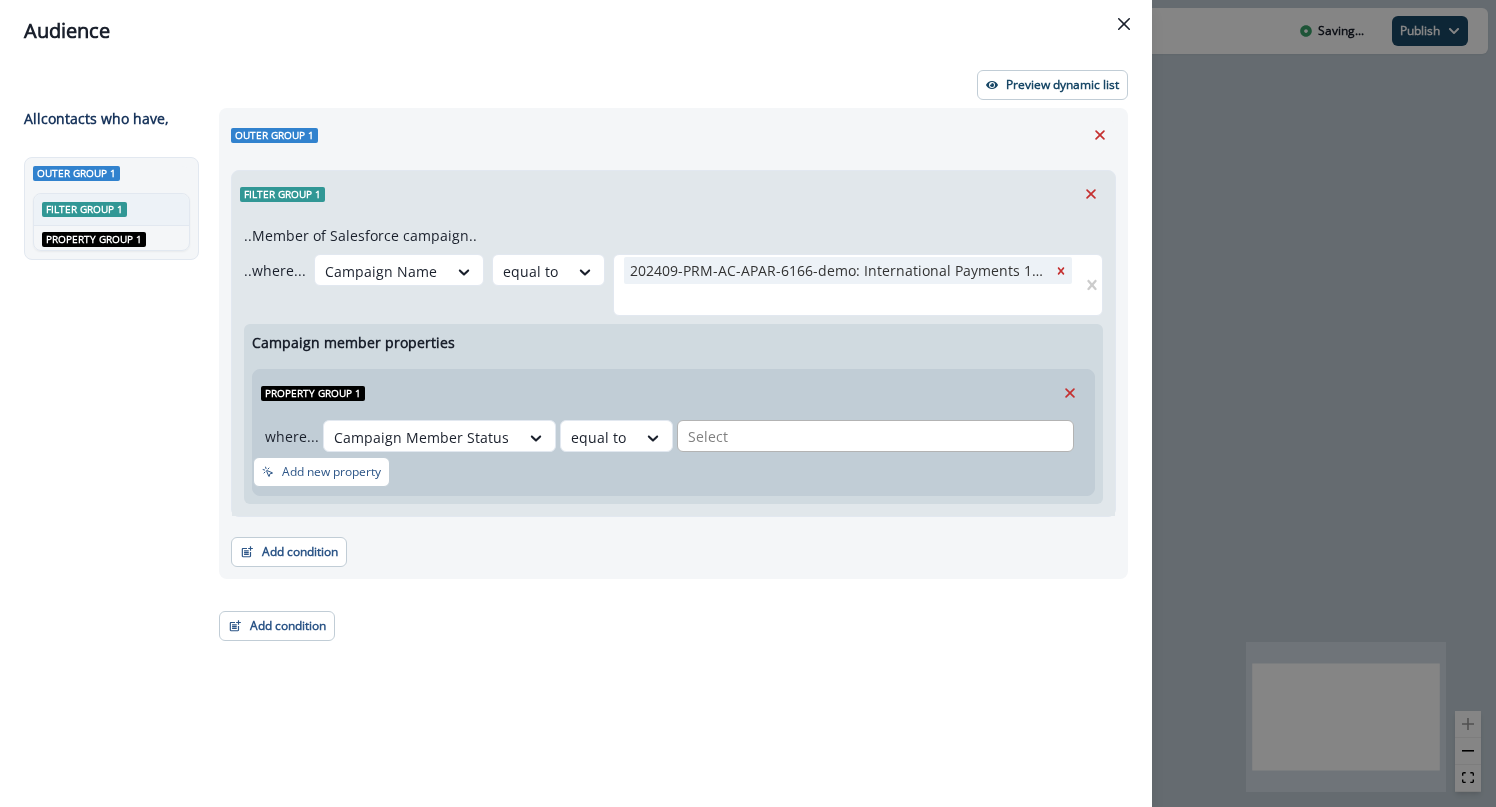 click at bounding box center [875, 436] 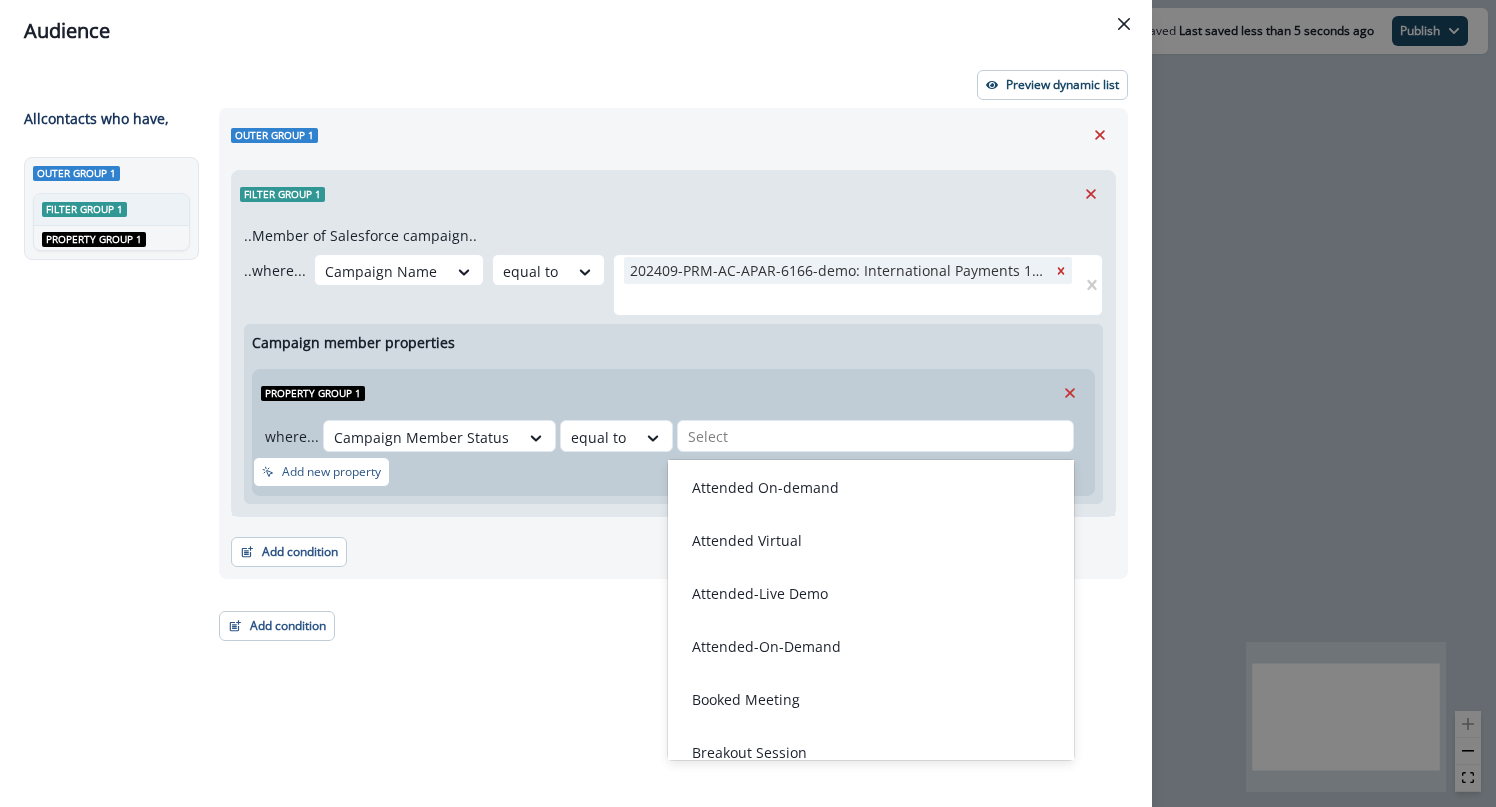 scroll, scrollTop: 0, scrollLeft: 0, axis: both 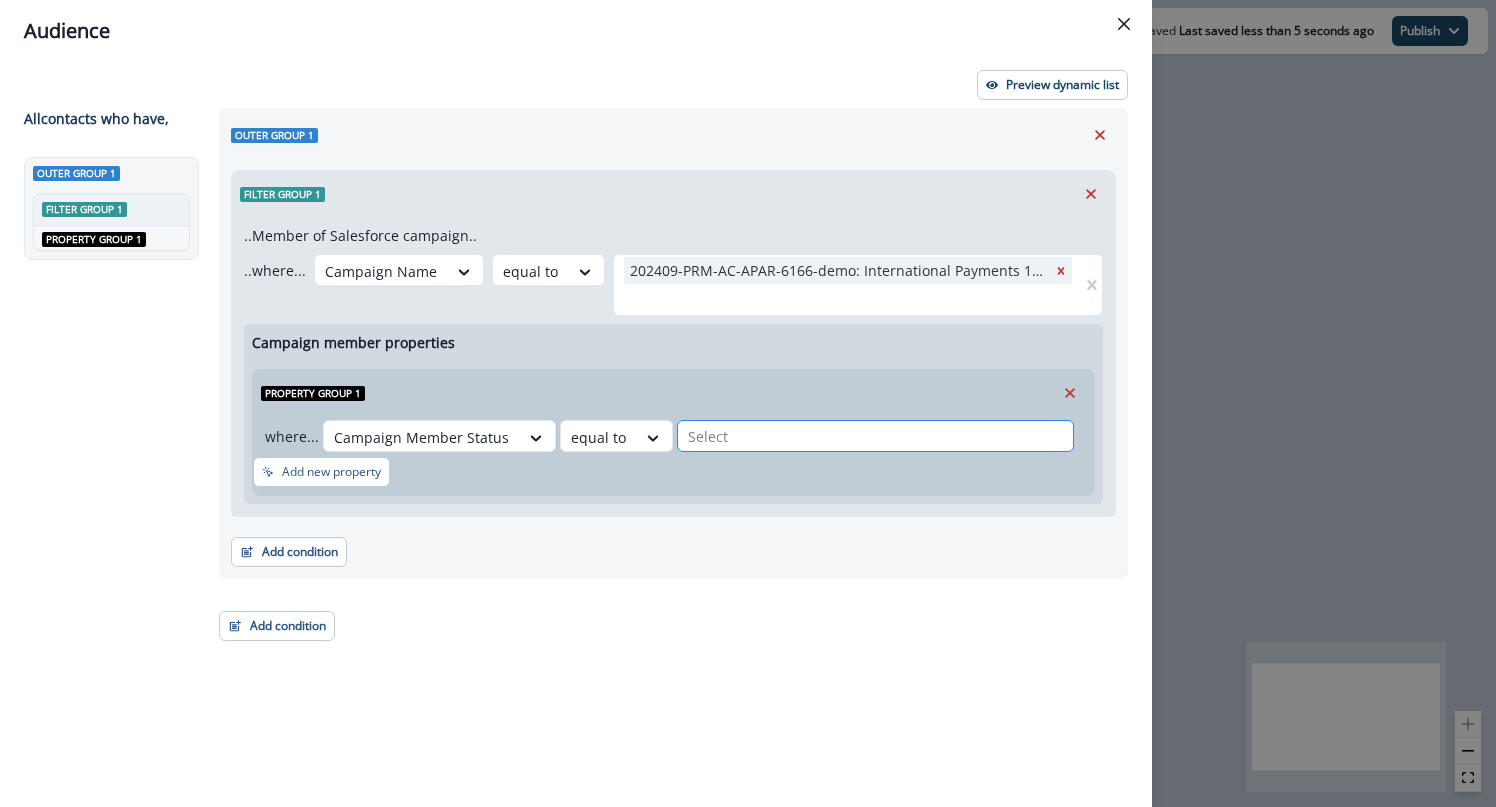 click at bounding box center (875, 436) 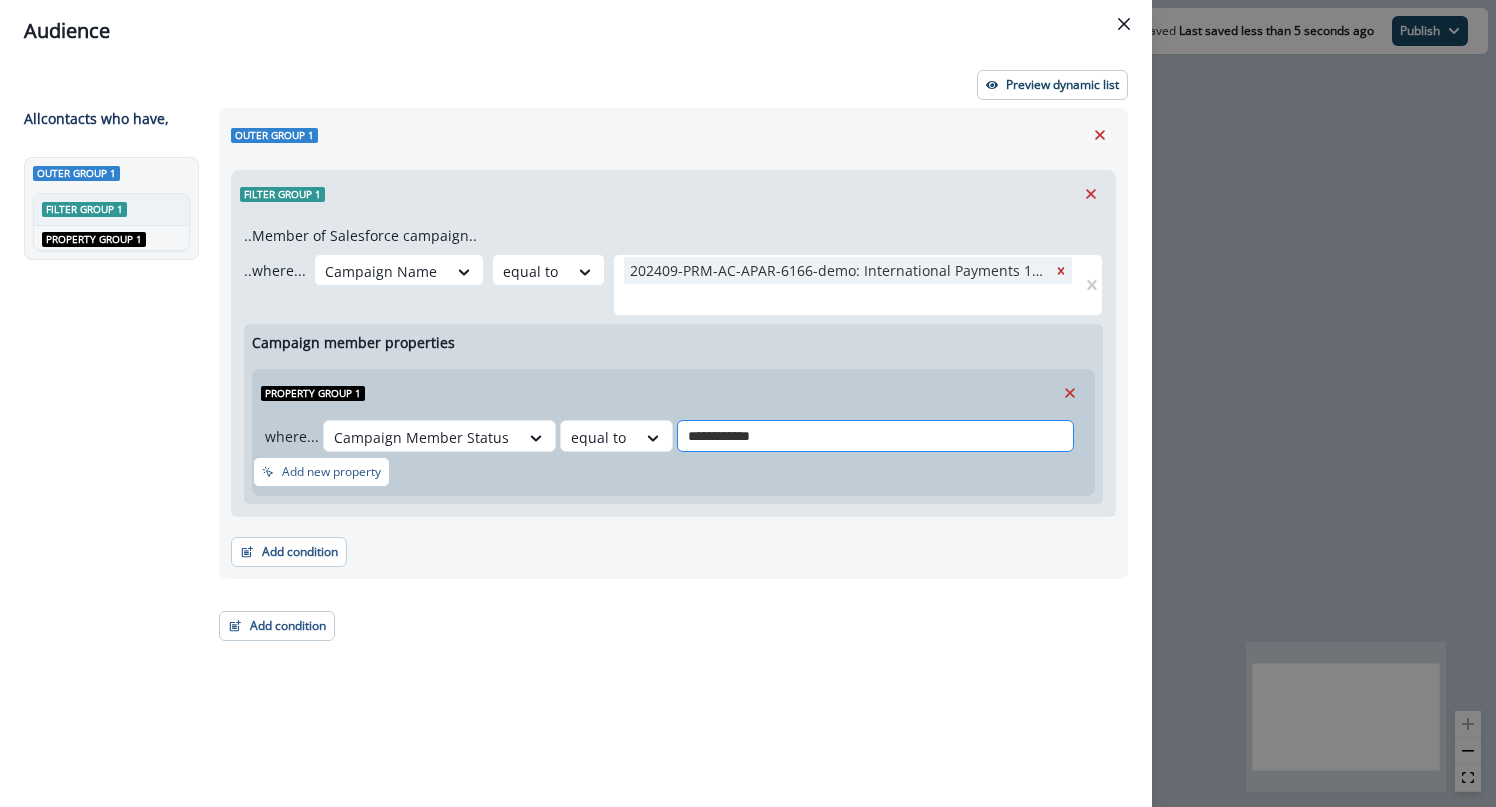 type on "**********" 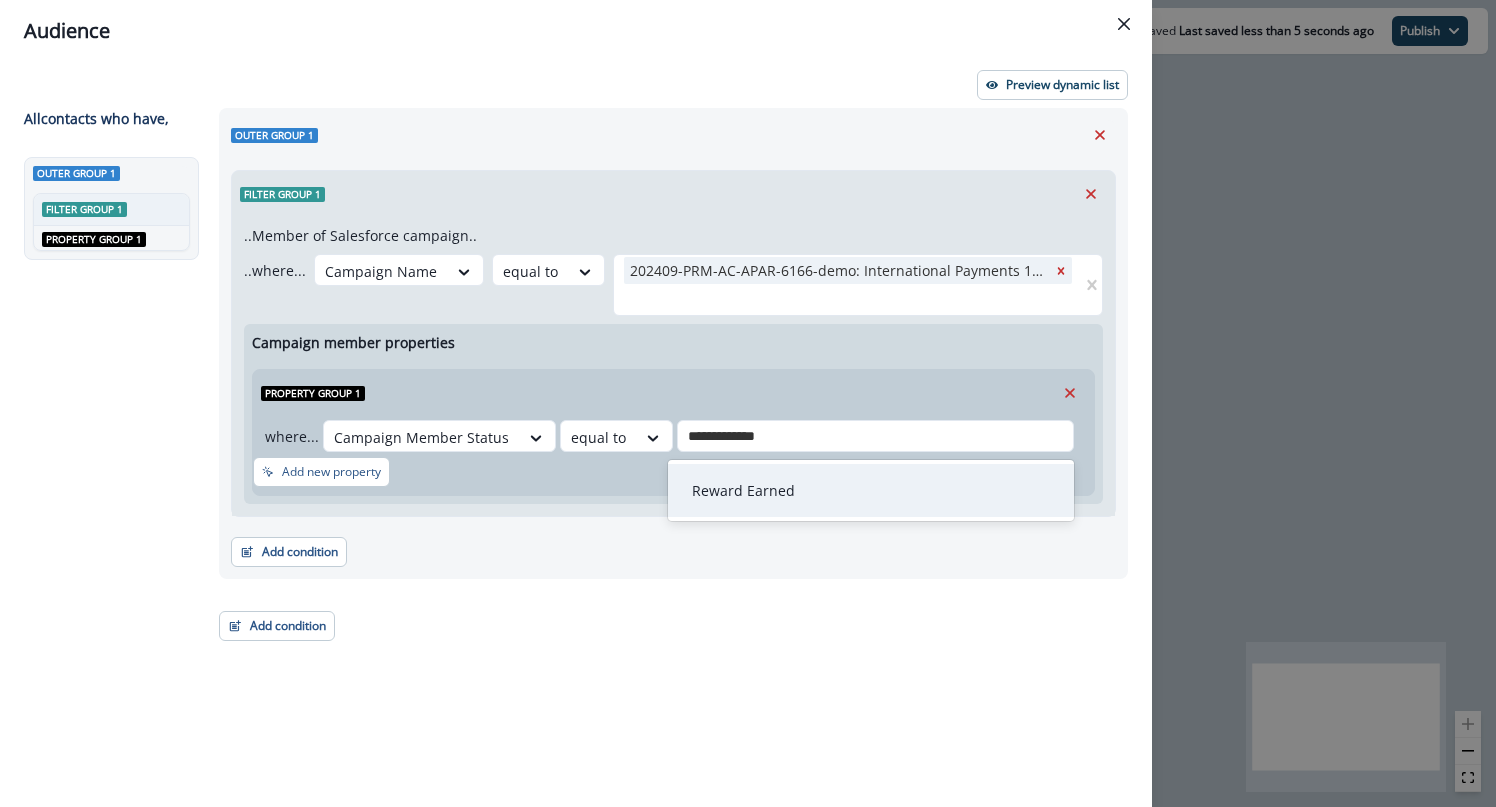 click on "Reward Earned" at bounding box center [743, 490] 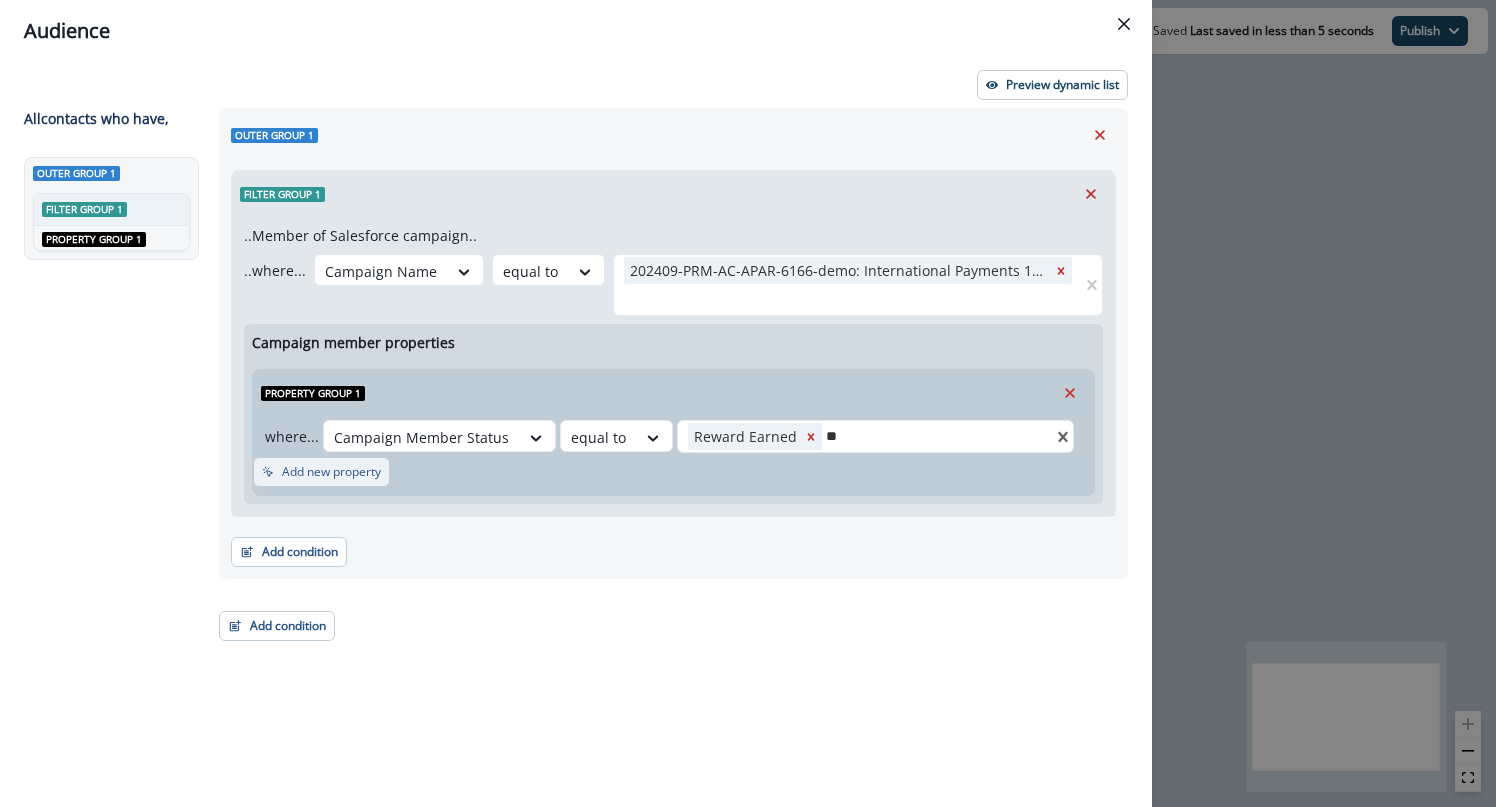 type on "*" 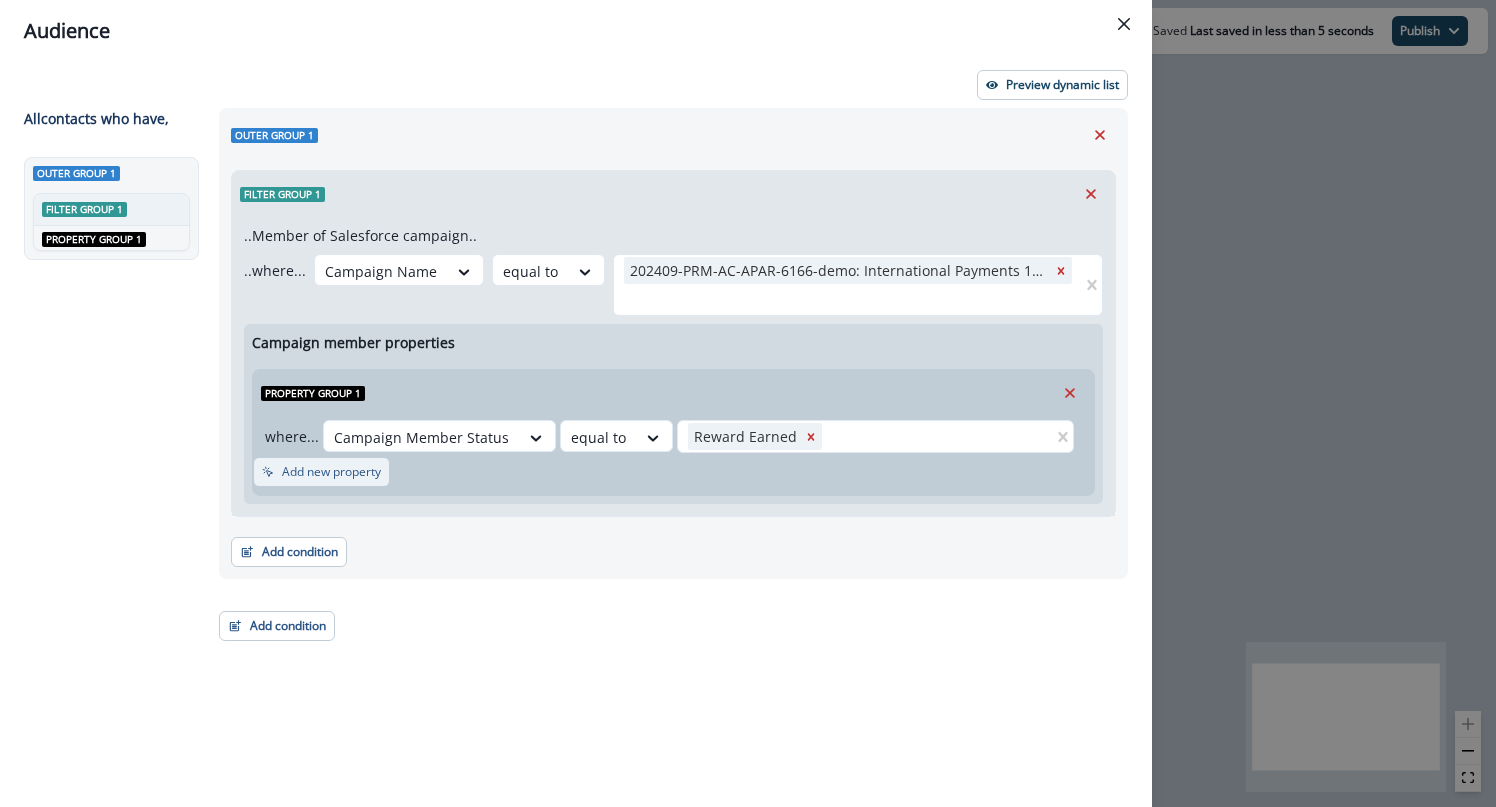 click on "Add new property" at bounding box center [331, 472] 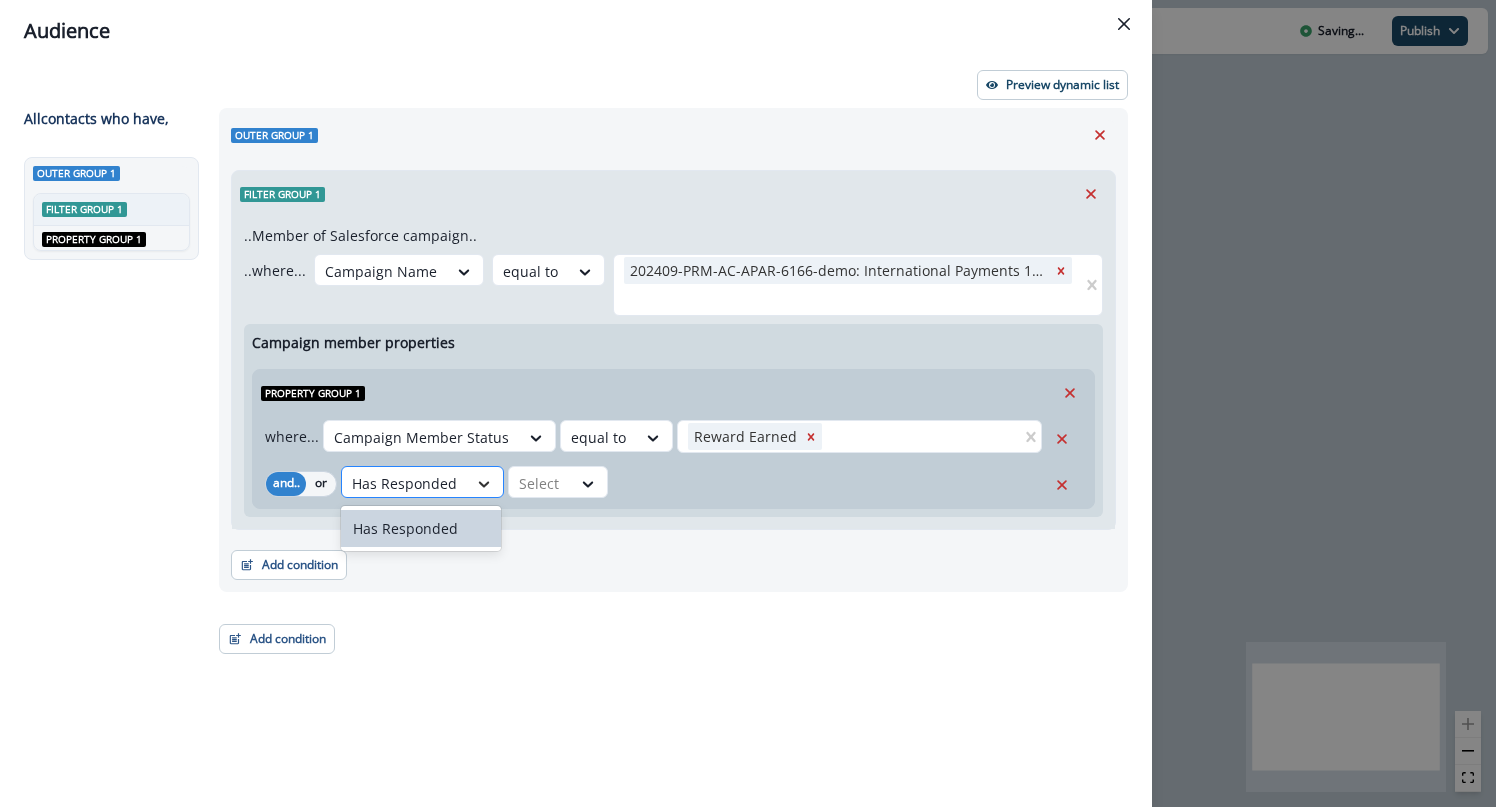 click 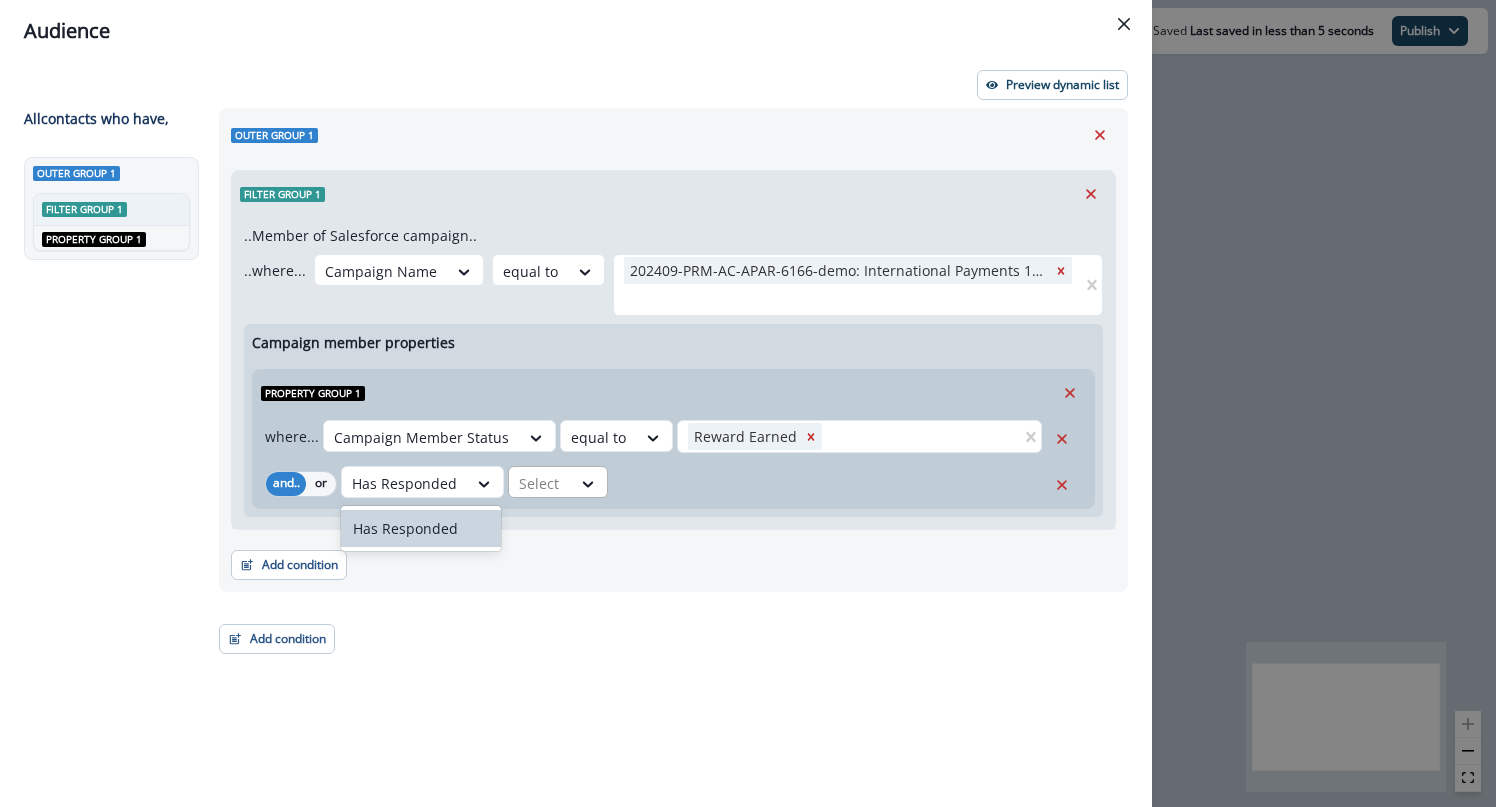 click at bounding box center [421, 437] 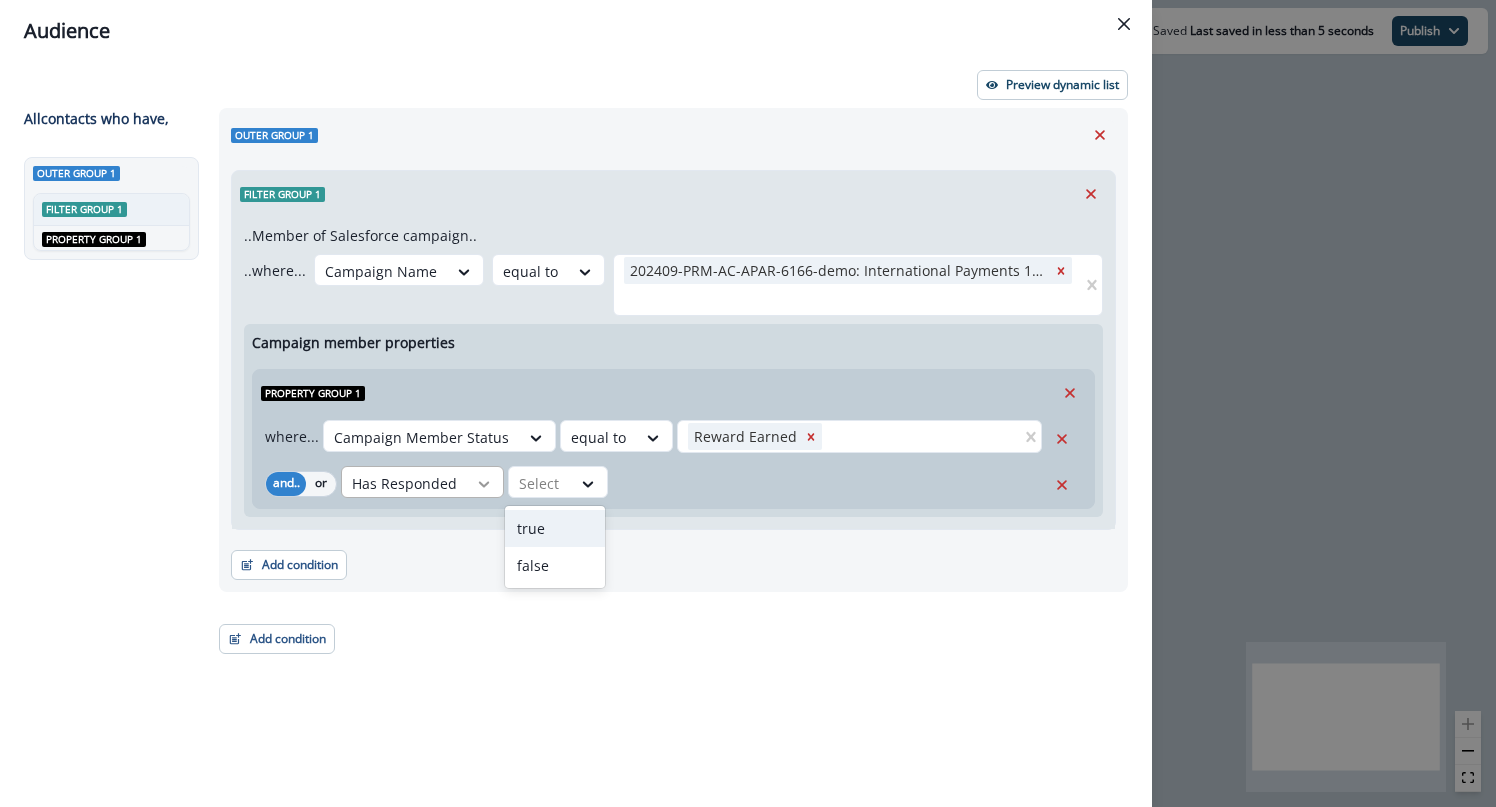 click 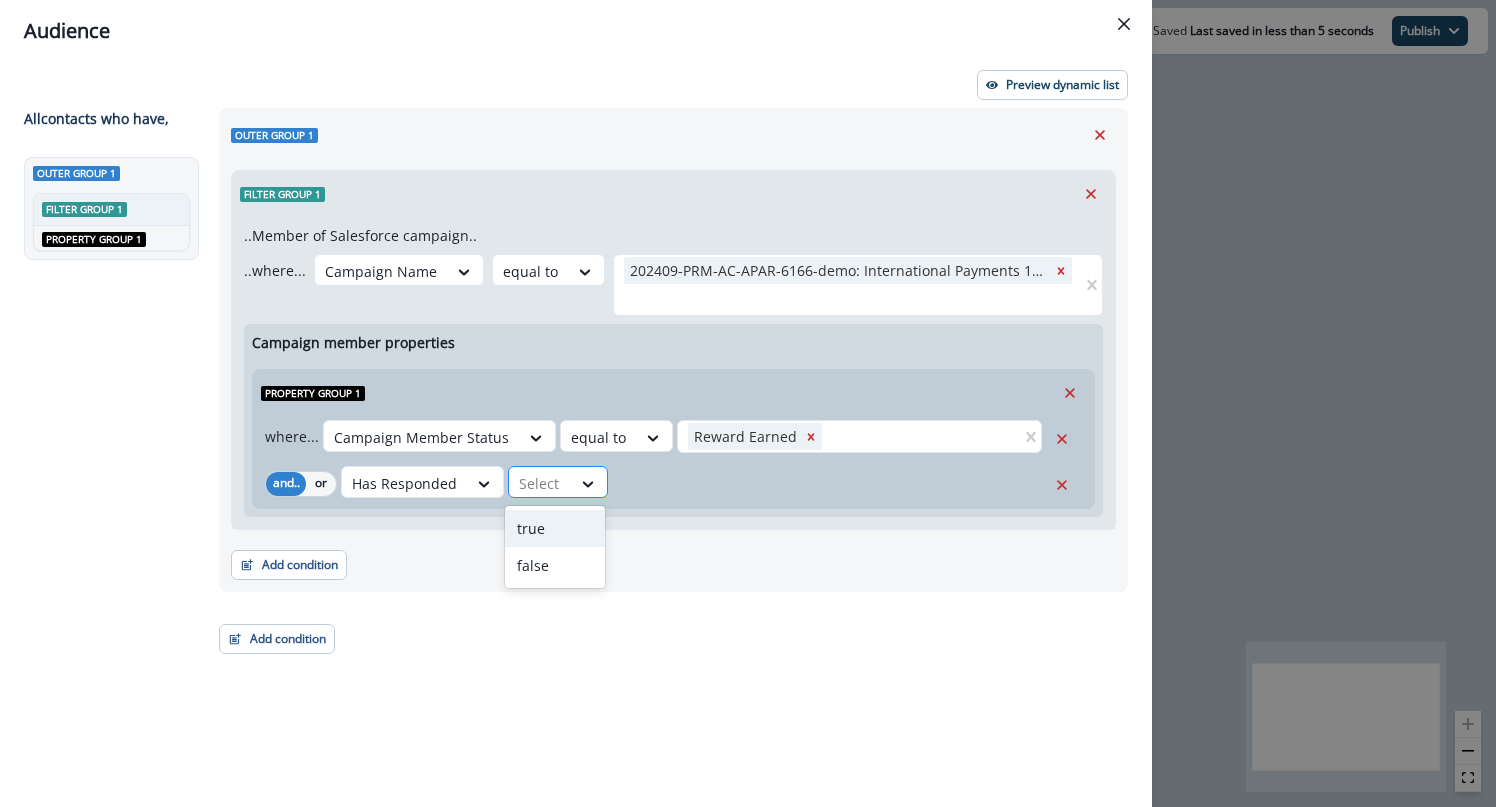 click at bounding box center (540, 483) 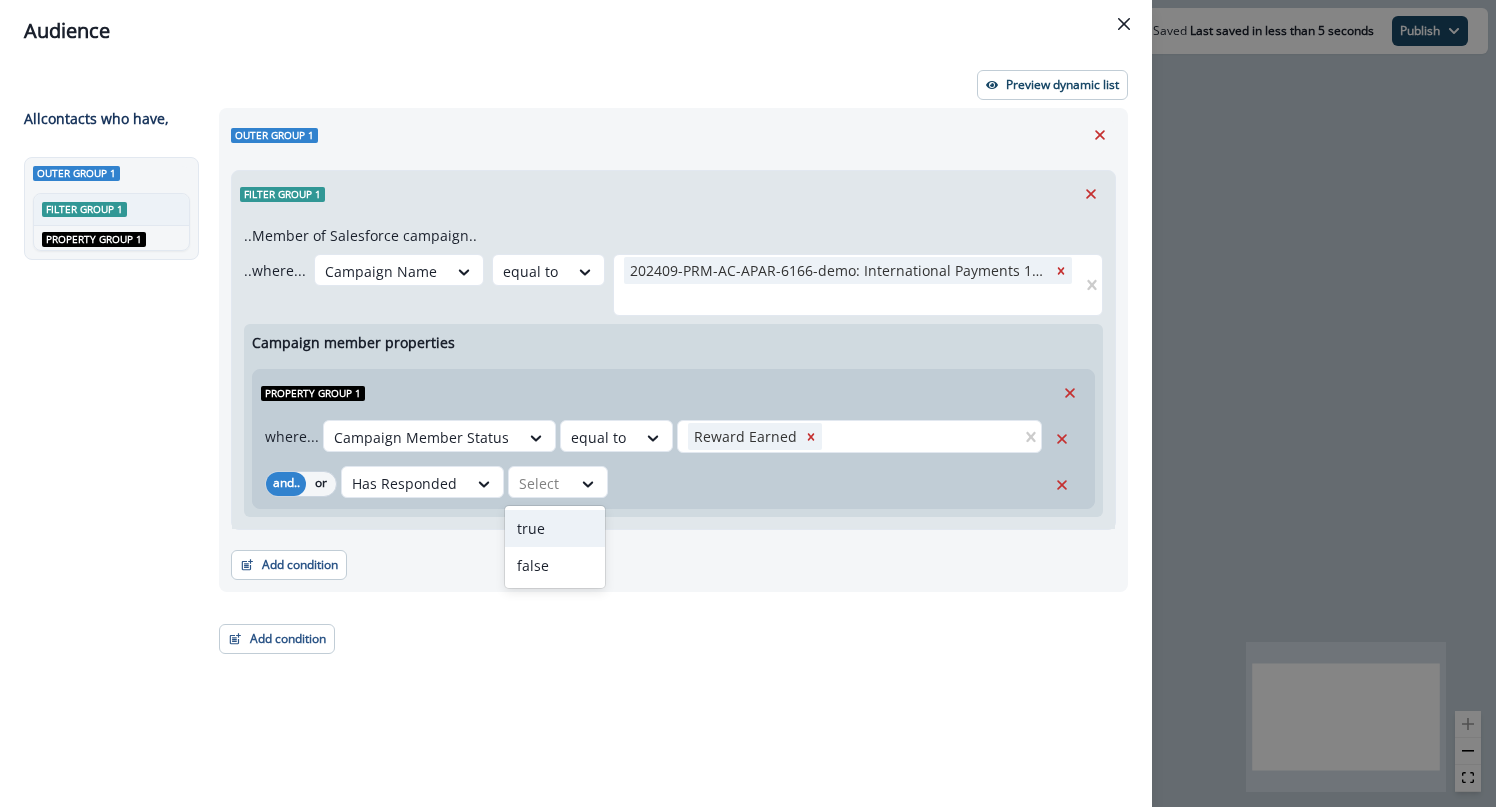 click on "true" at bounding box center (555, 528) 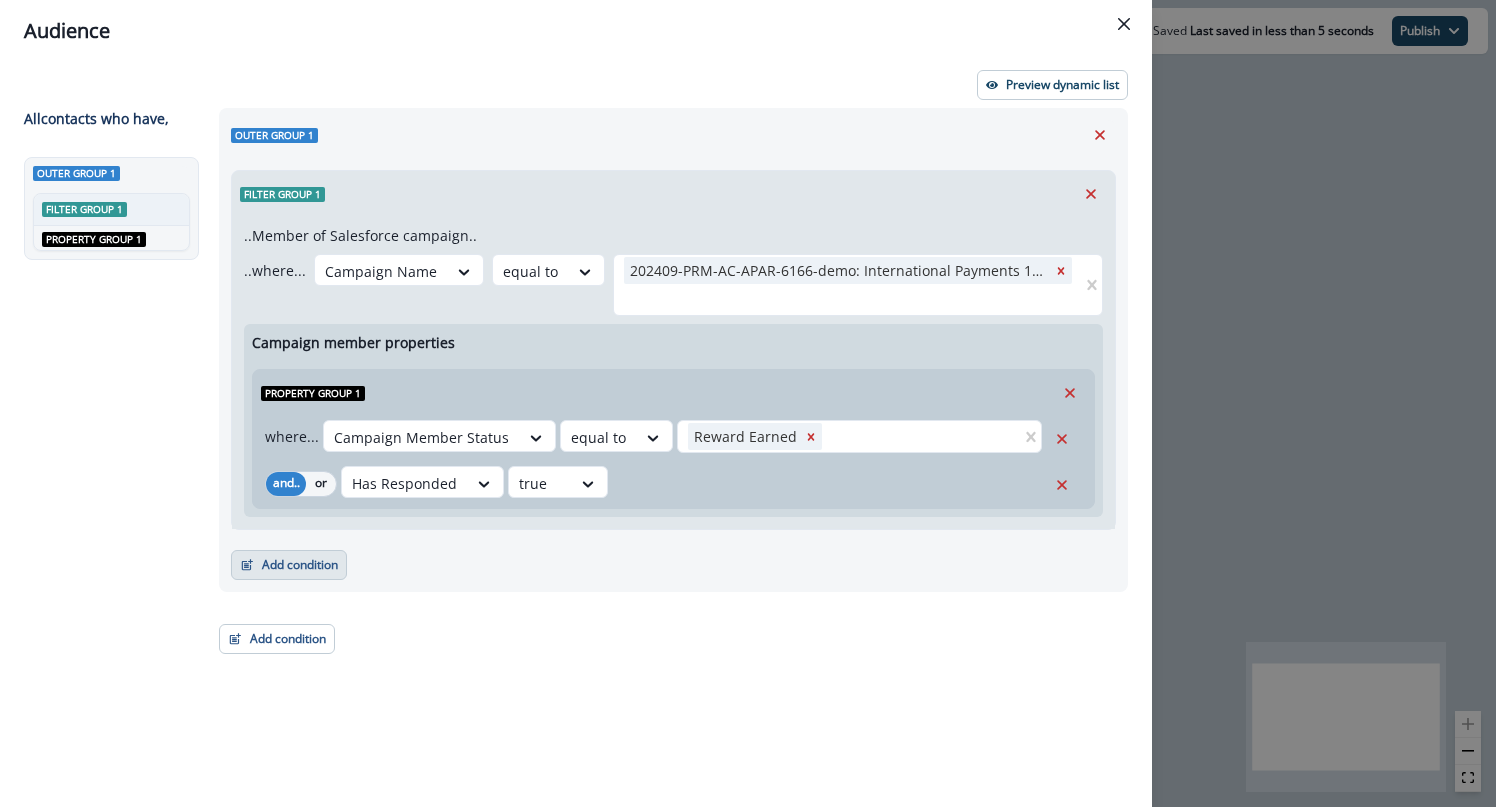 click on "Add condition" at bounding box center (289, 565) 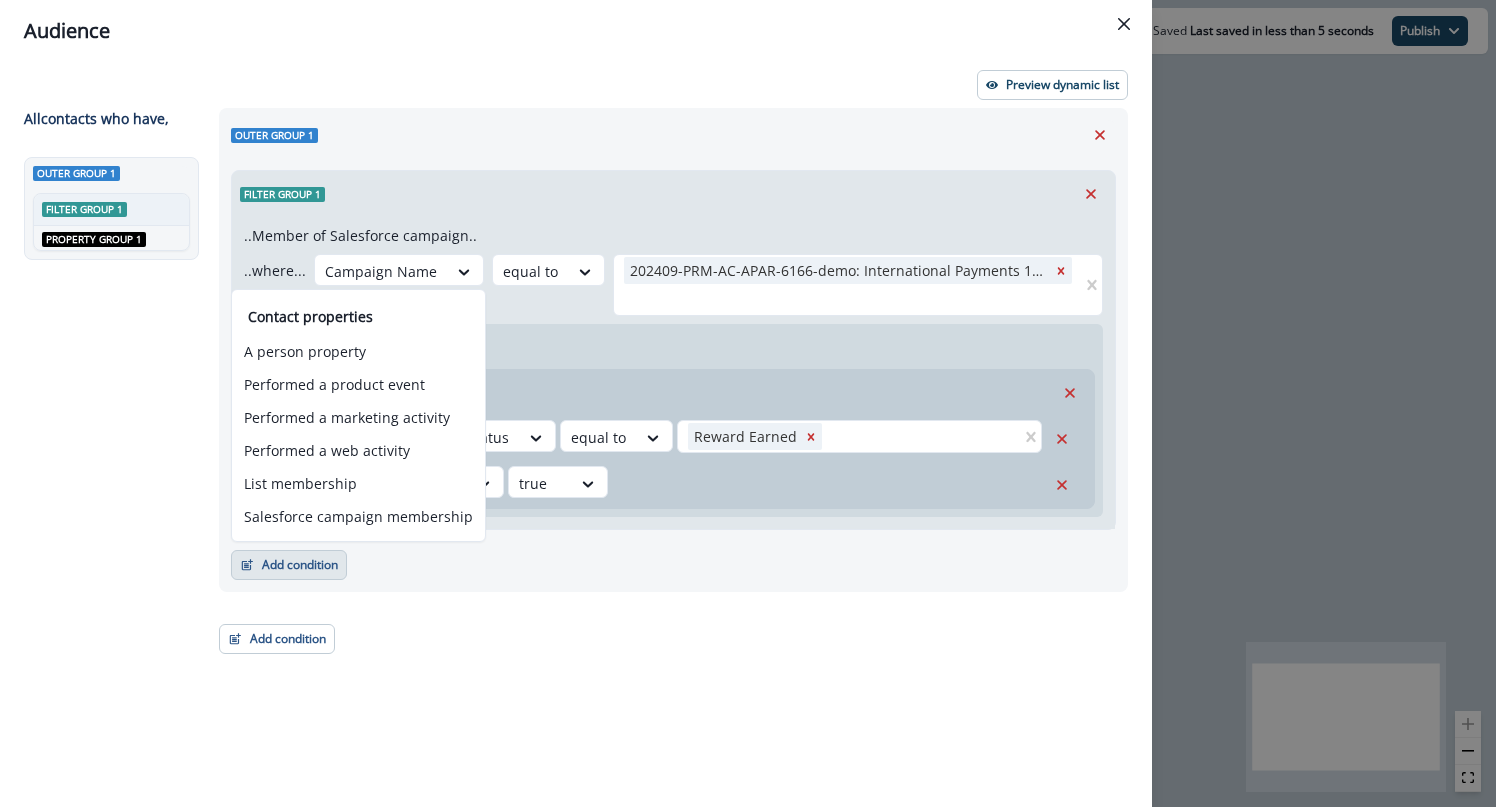 click on "and.. or Has Responded true" at bounding box center (673, 485) 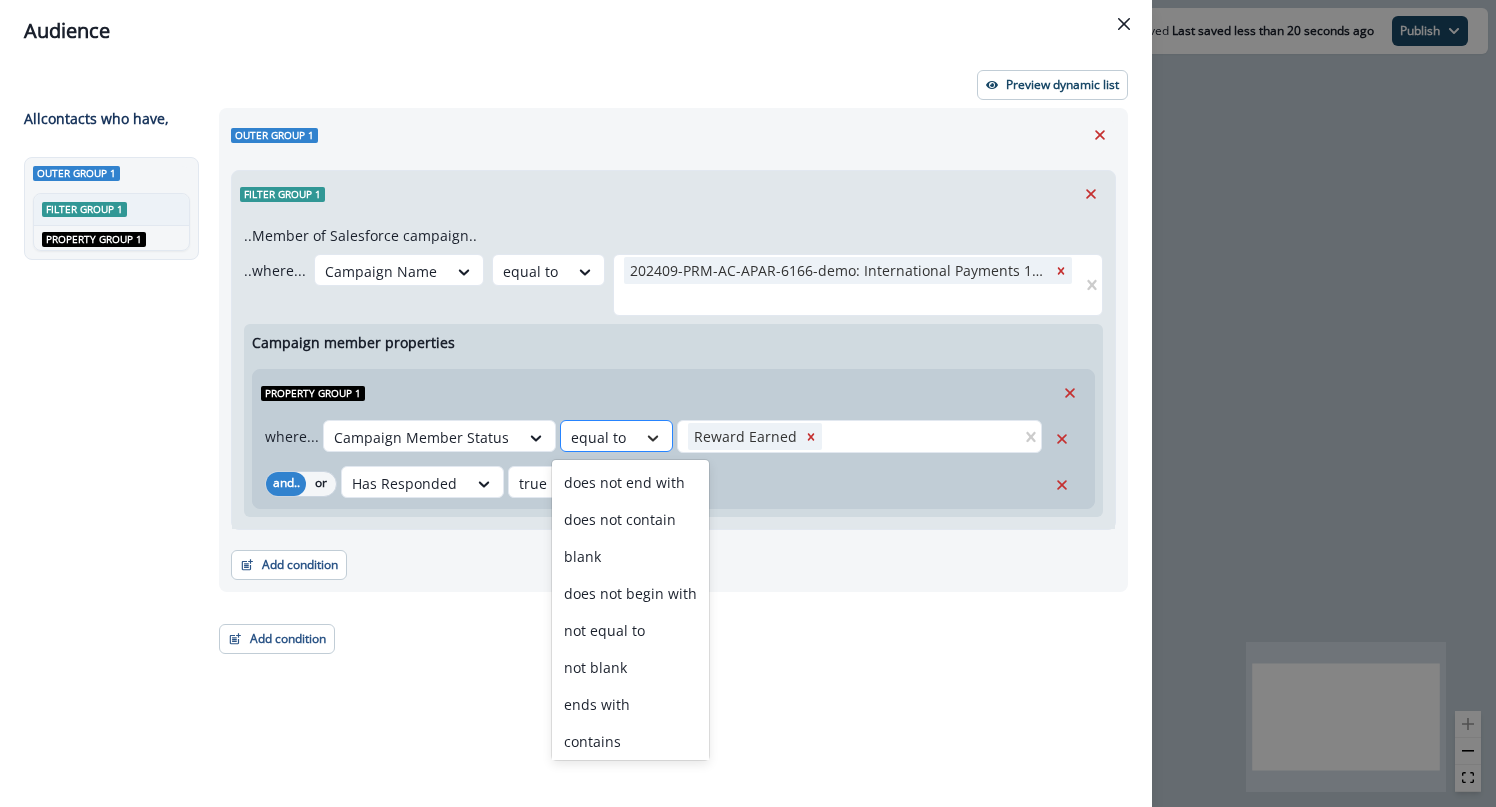 click 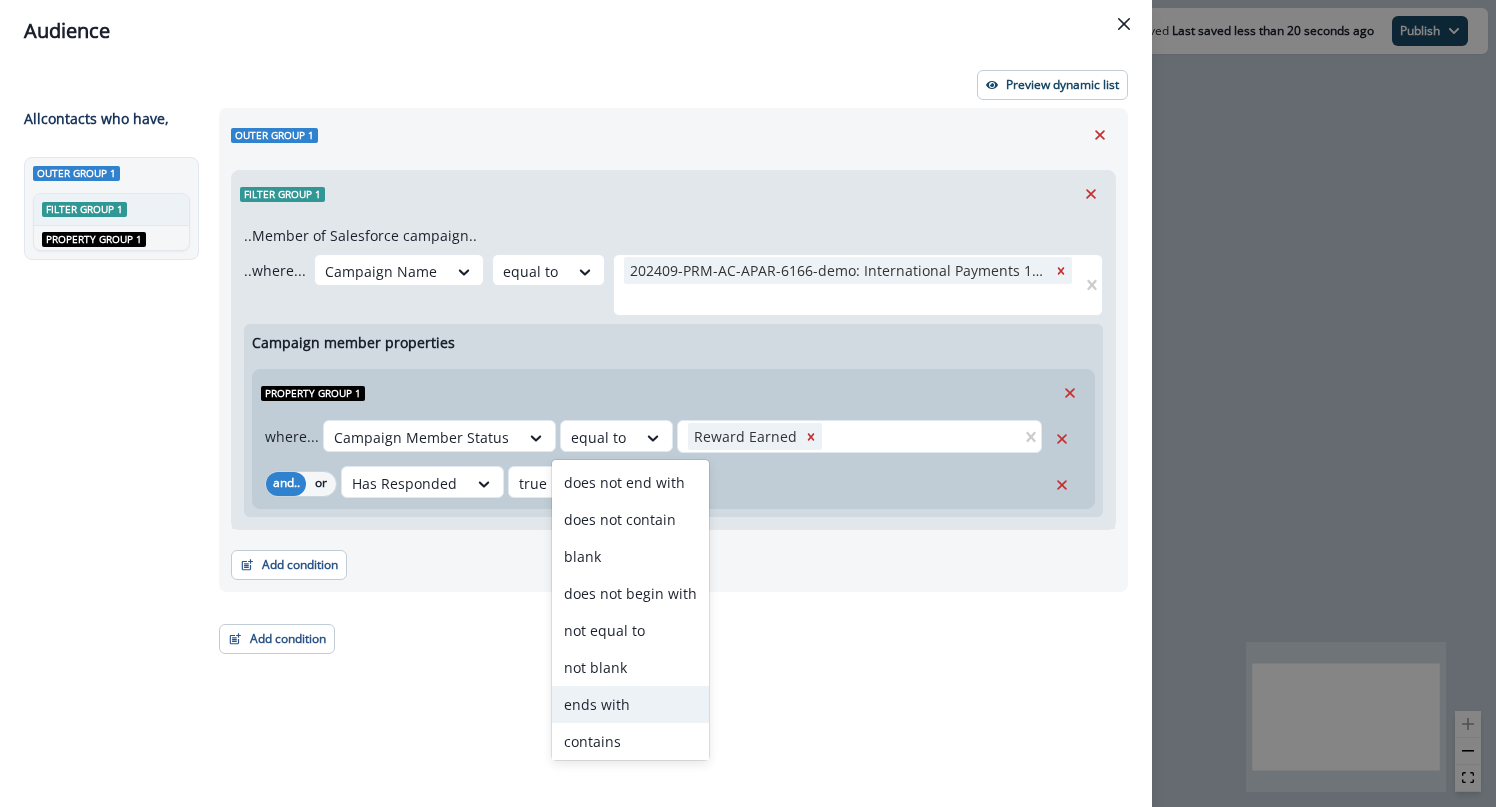 scroll, scrollTop: 78, scrollLeft: 0, axis: vertical 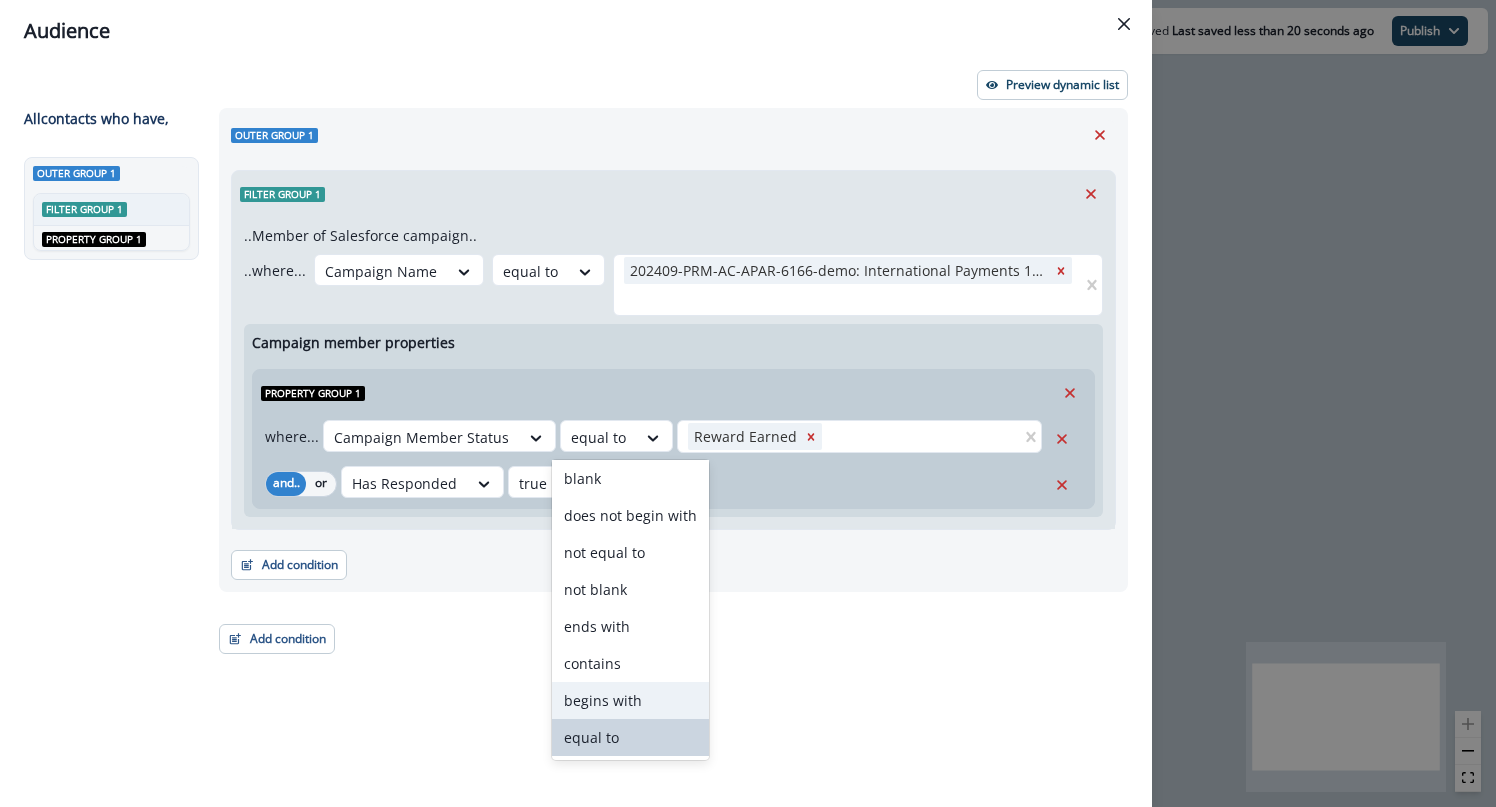 click on "Add condition Contact properties A person property Performed a product event Performed a marketing activity Performed a web activity List membership Salesforce campaign membership" at bounding box center [673, 555] 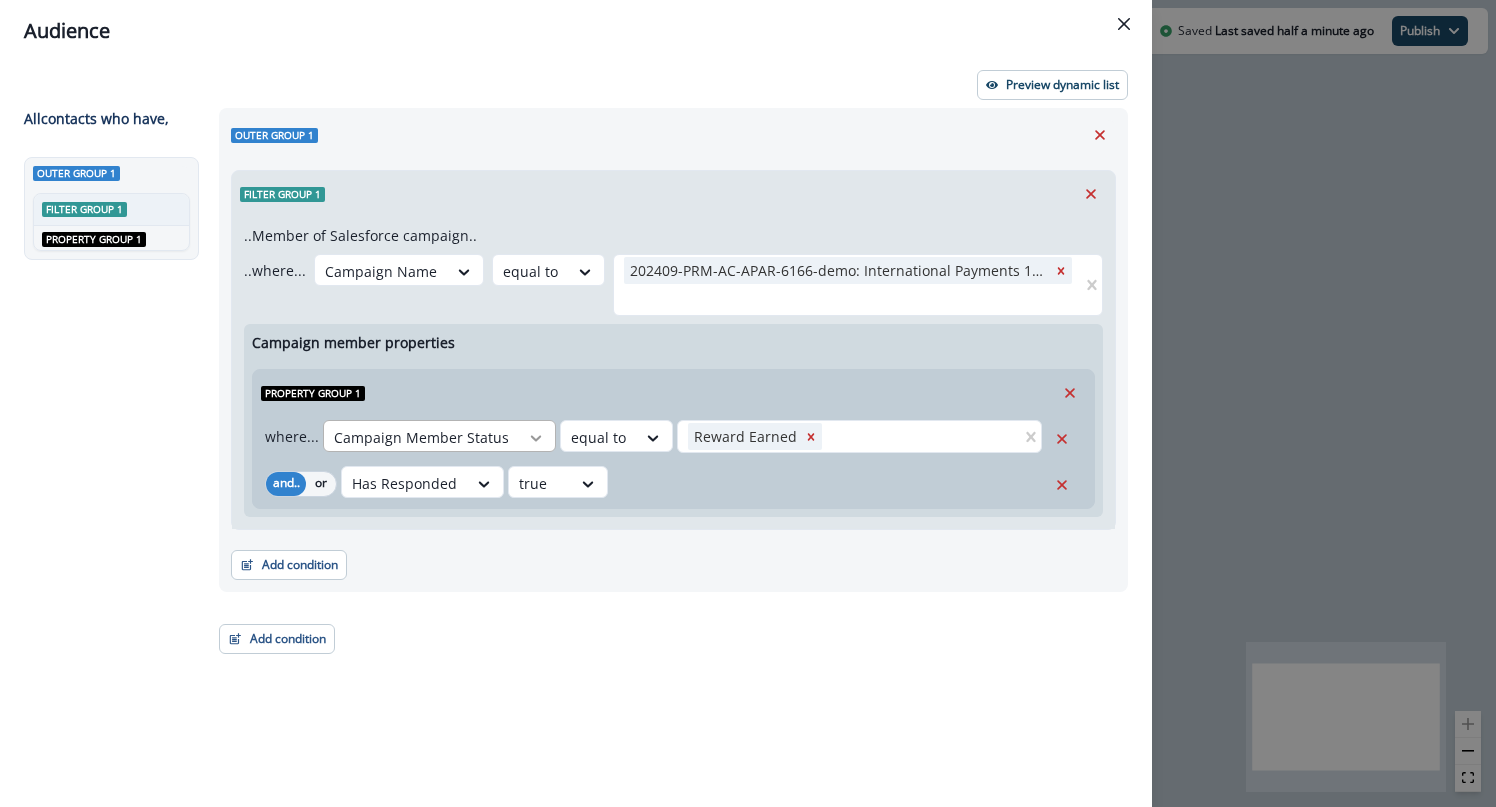 click 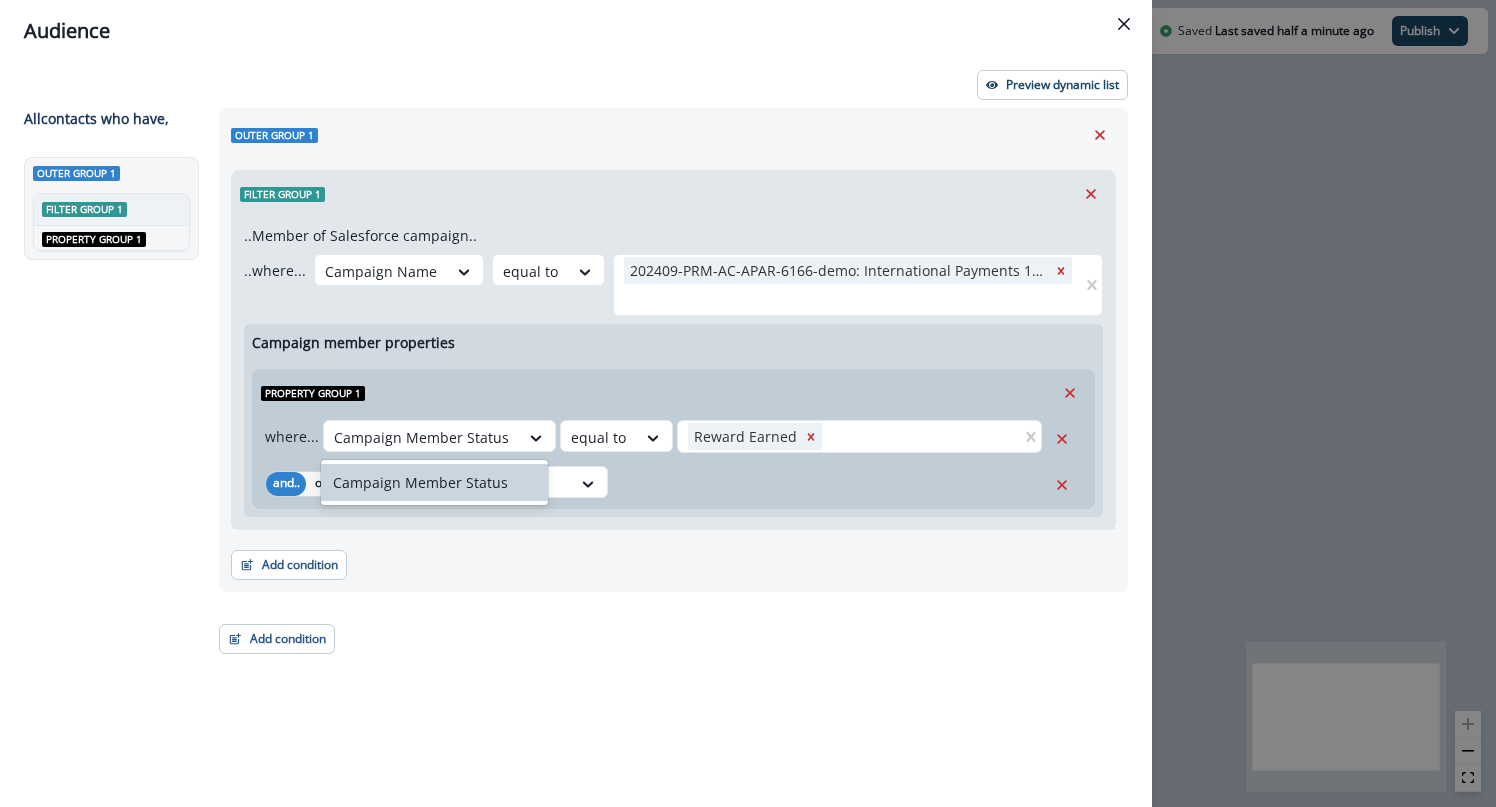 click on "Property group 1" at bounding box center [673, 393] 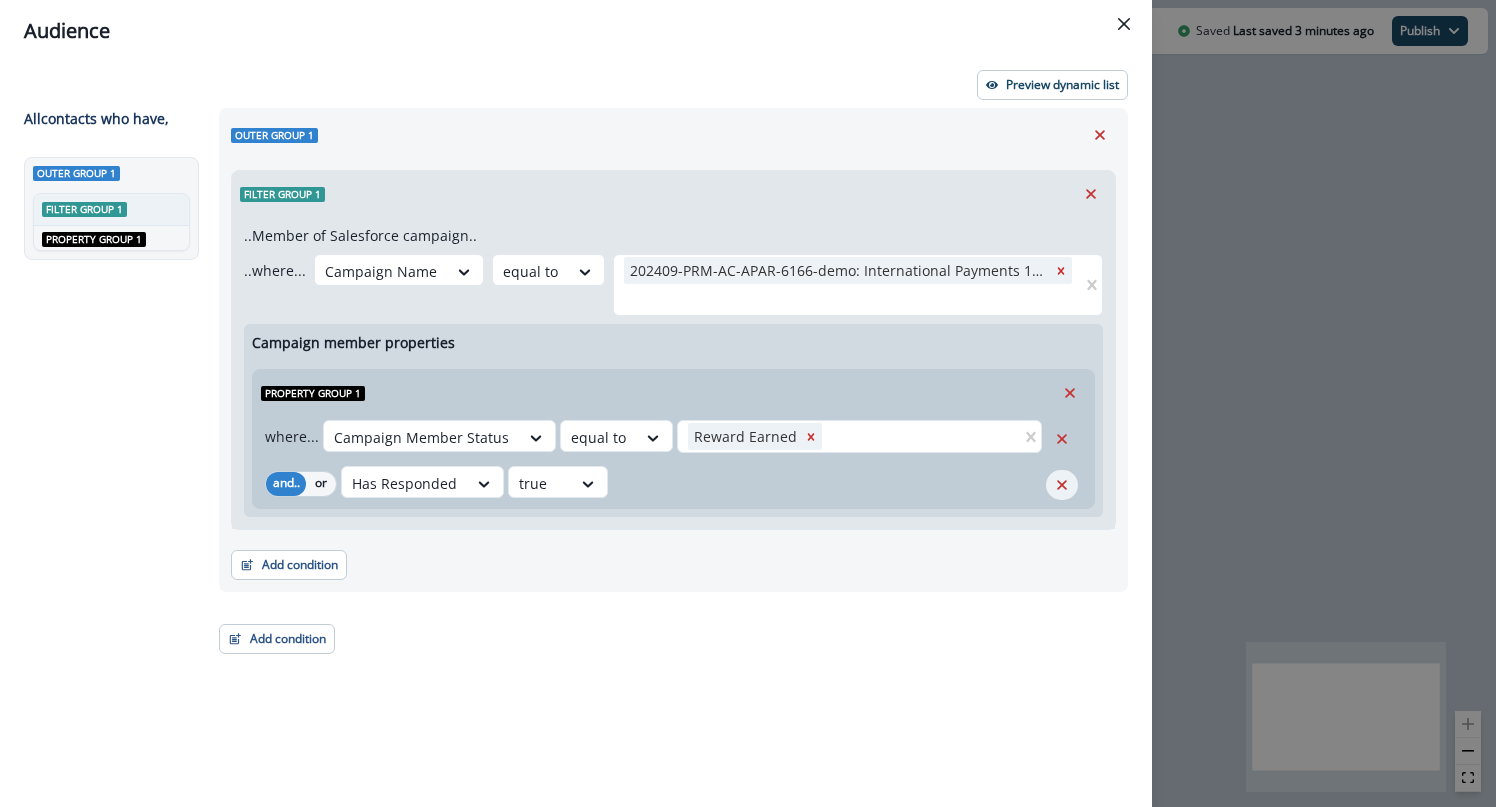 click at bounding box center (1062, 485) 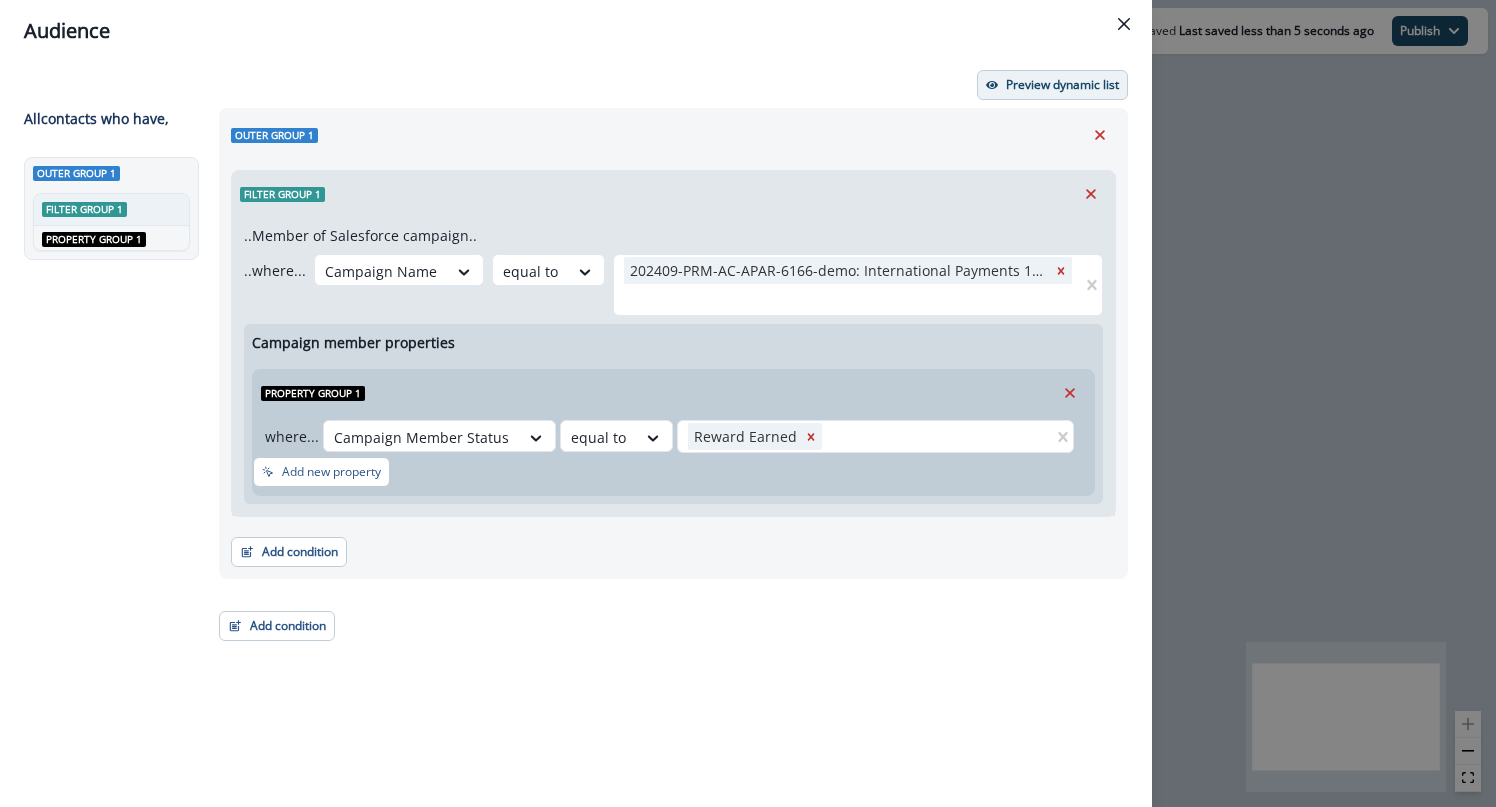 click on "Preview dynamic list" at bounding box center [1062, 85] 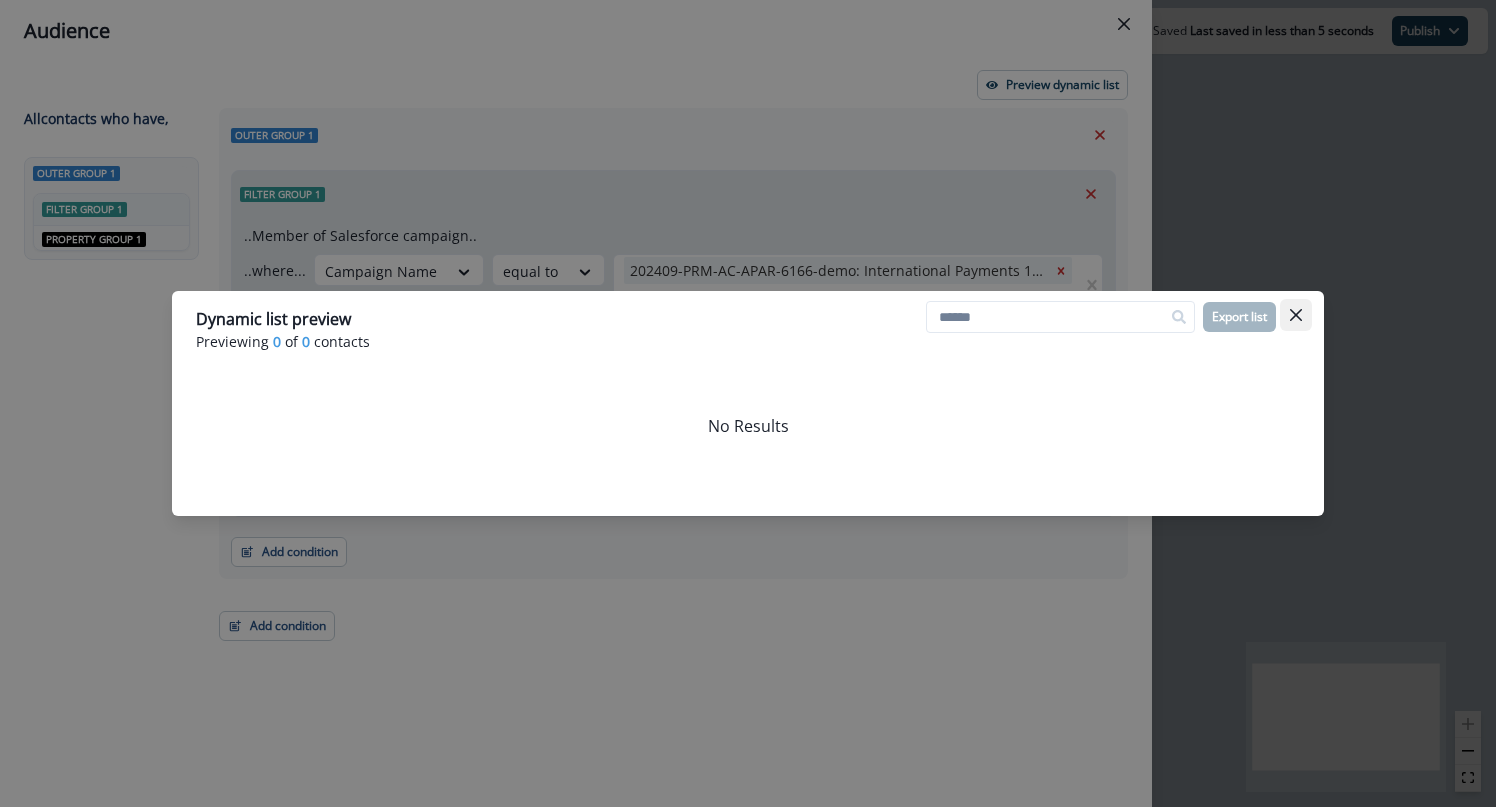 click 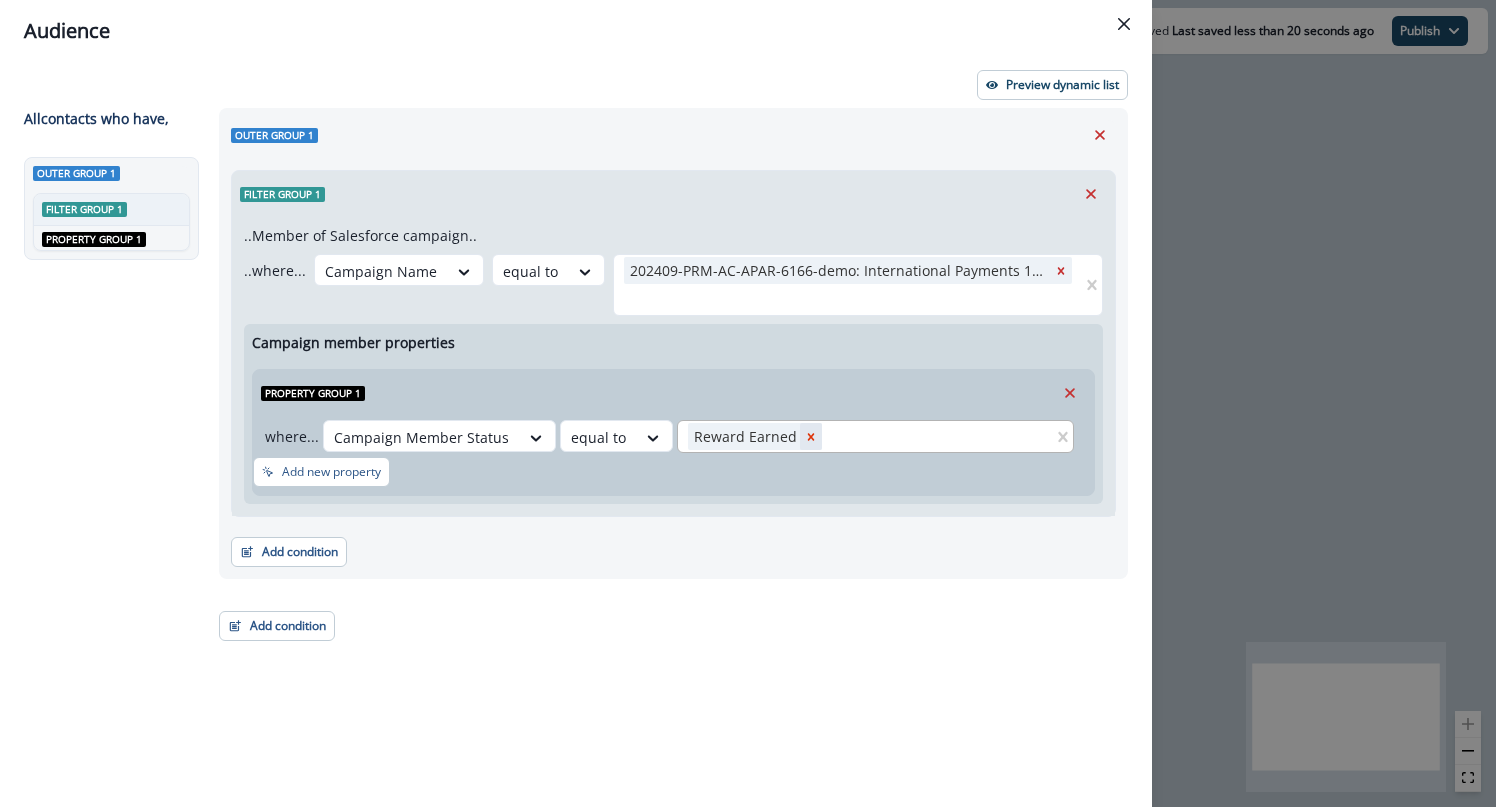 click 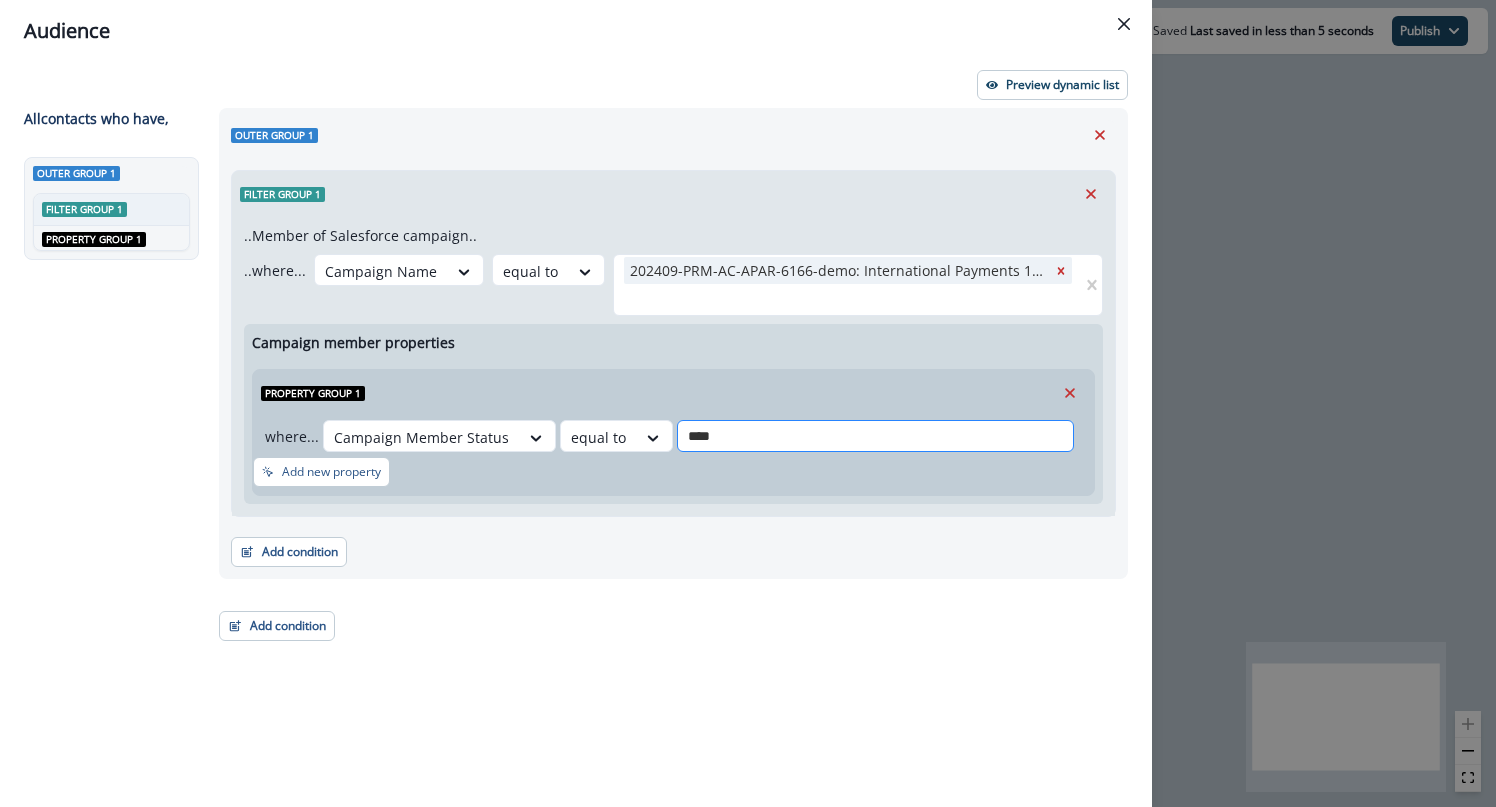 type on "***" 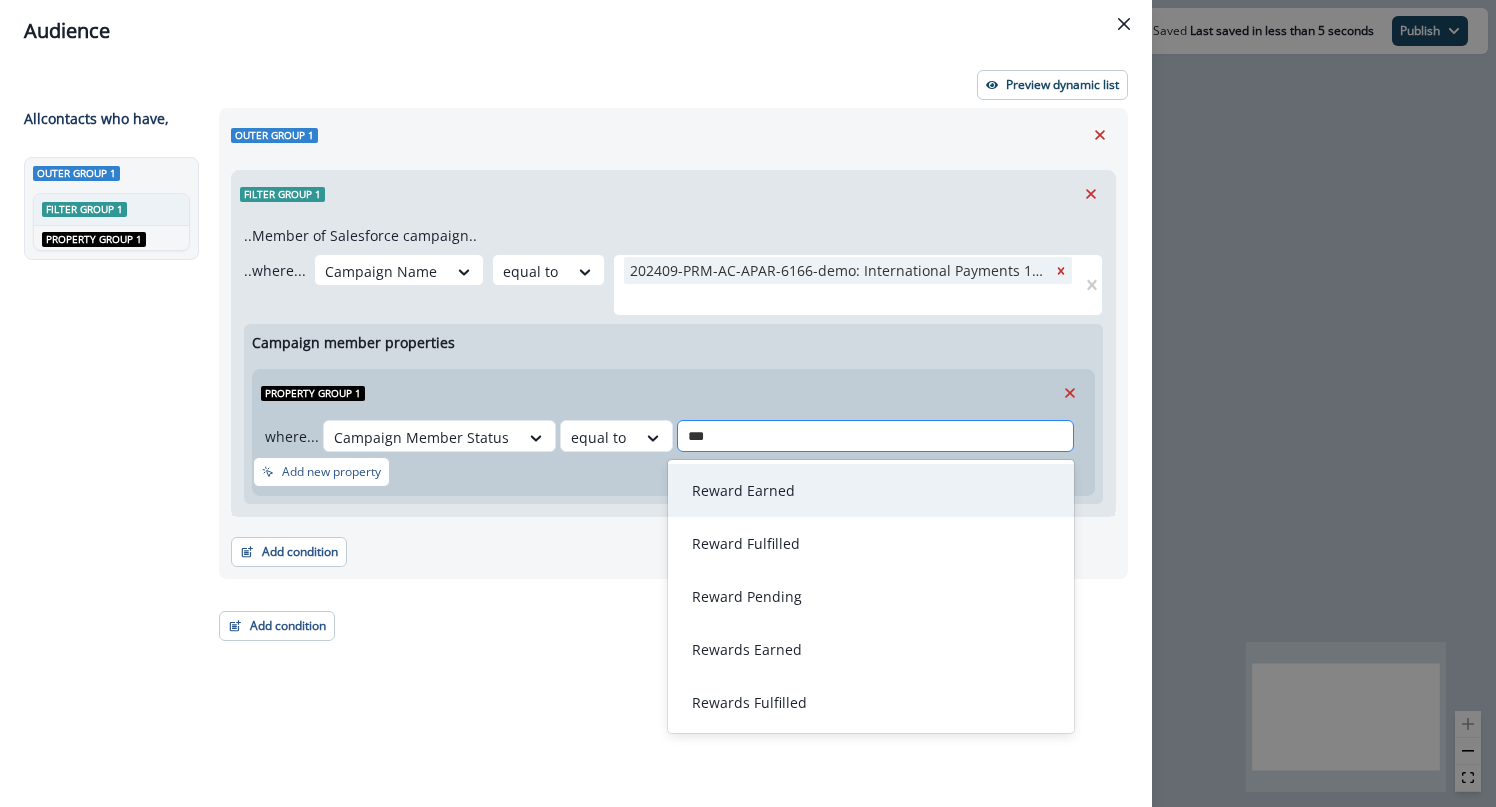 click on "Reward Earned" at bounding box center [871, 490] 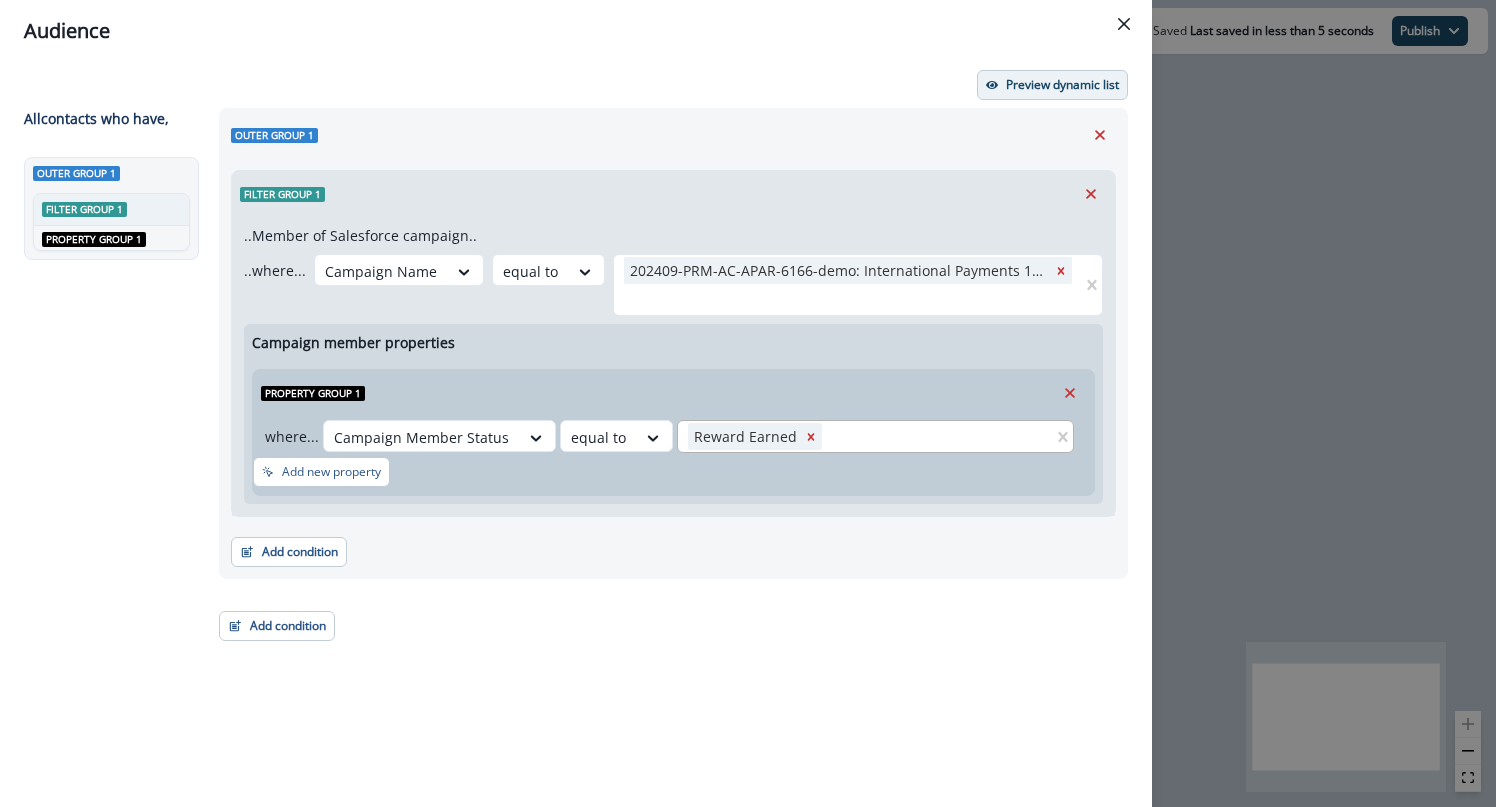 click on "Preview dynamic list" at bounding box center (1062, 85) 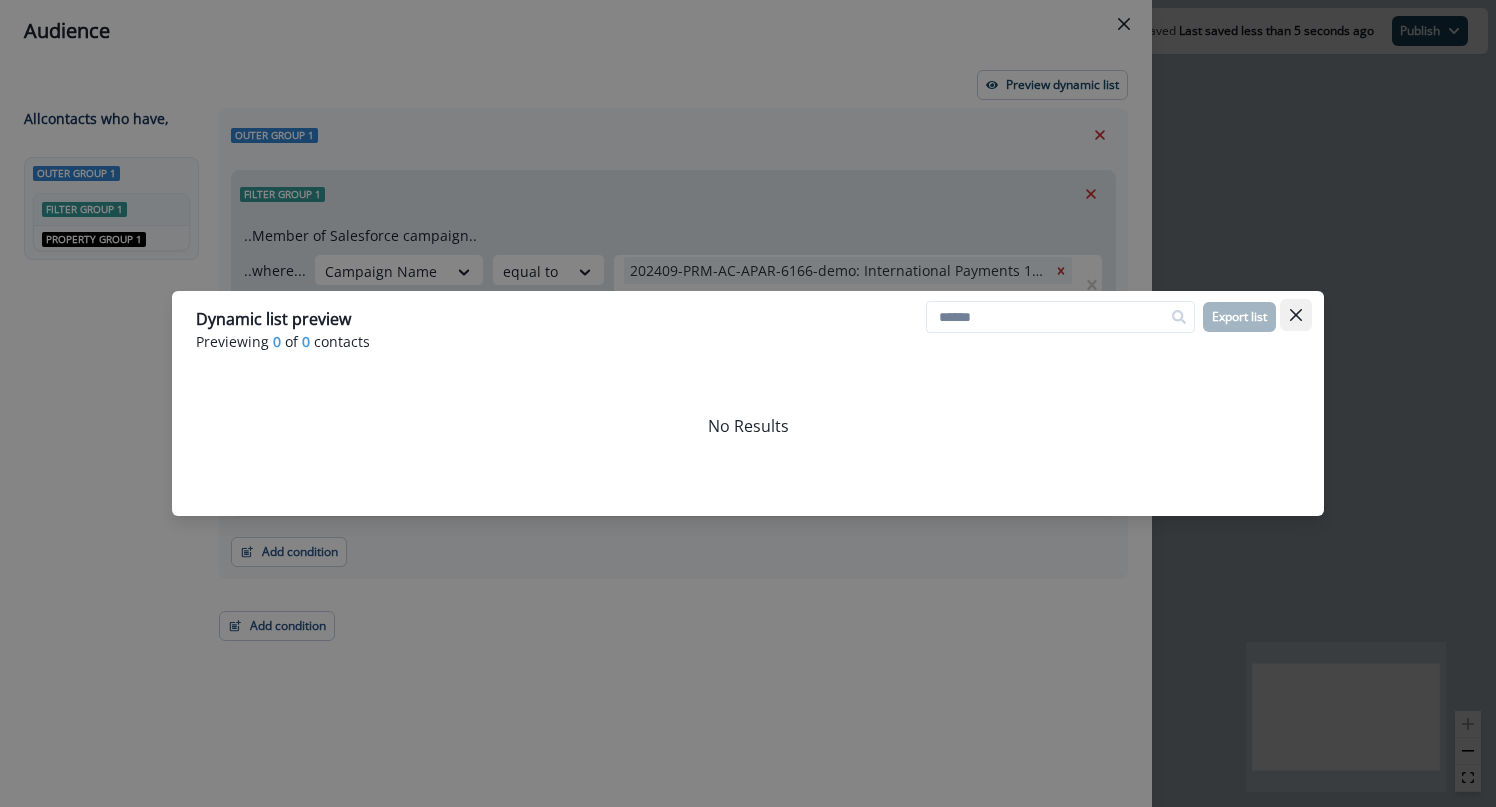 click at bounding box center [1296, 315] 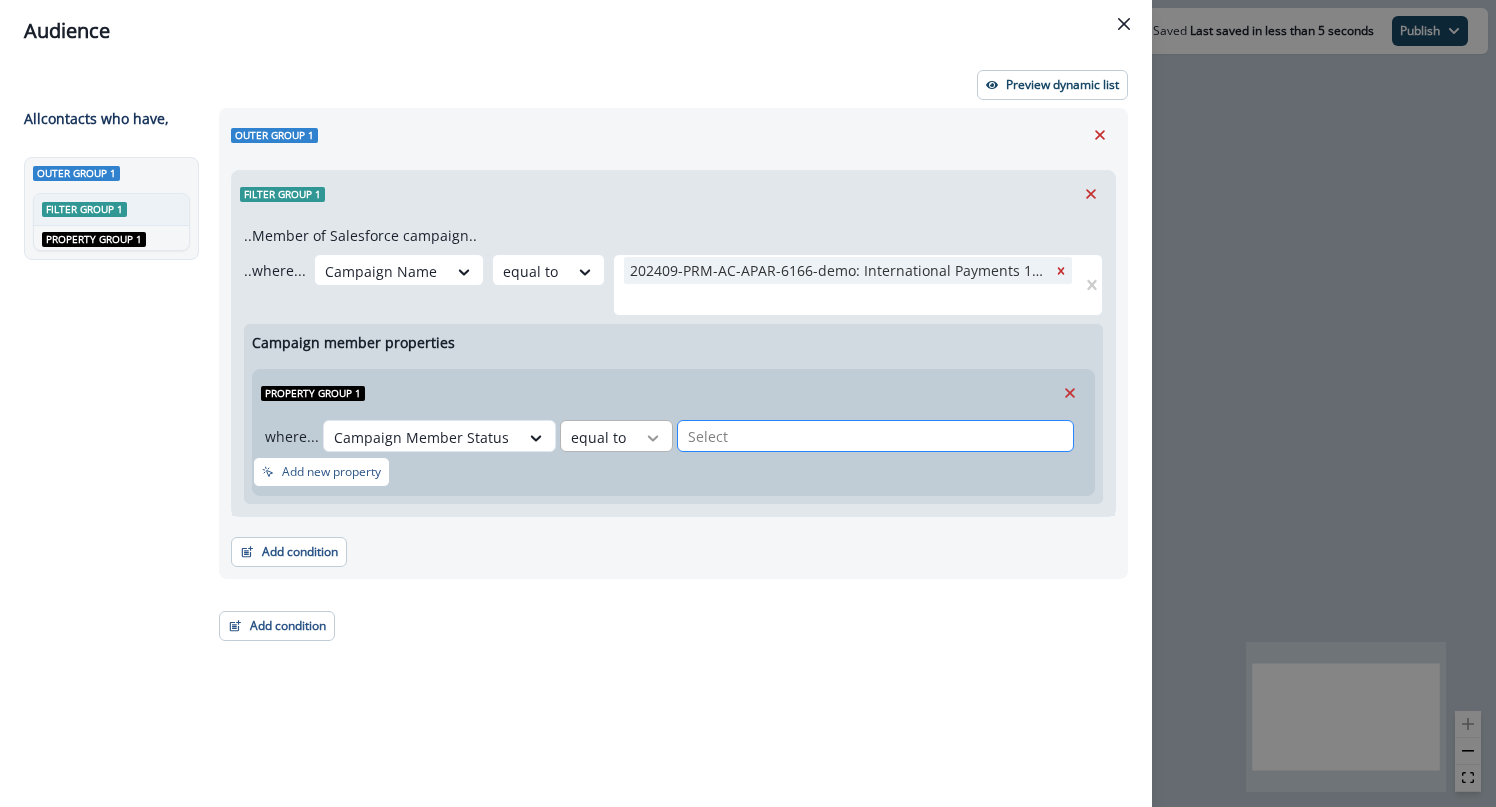 click 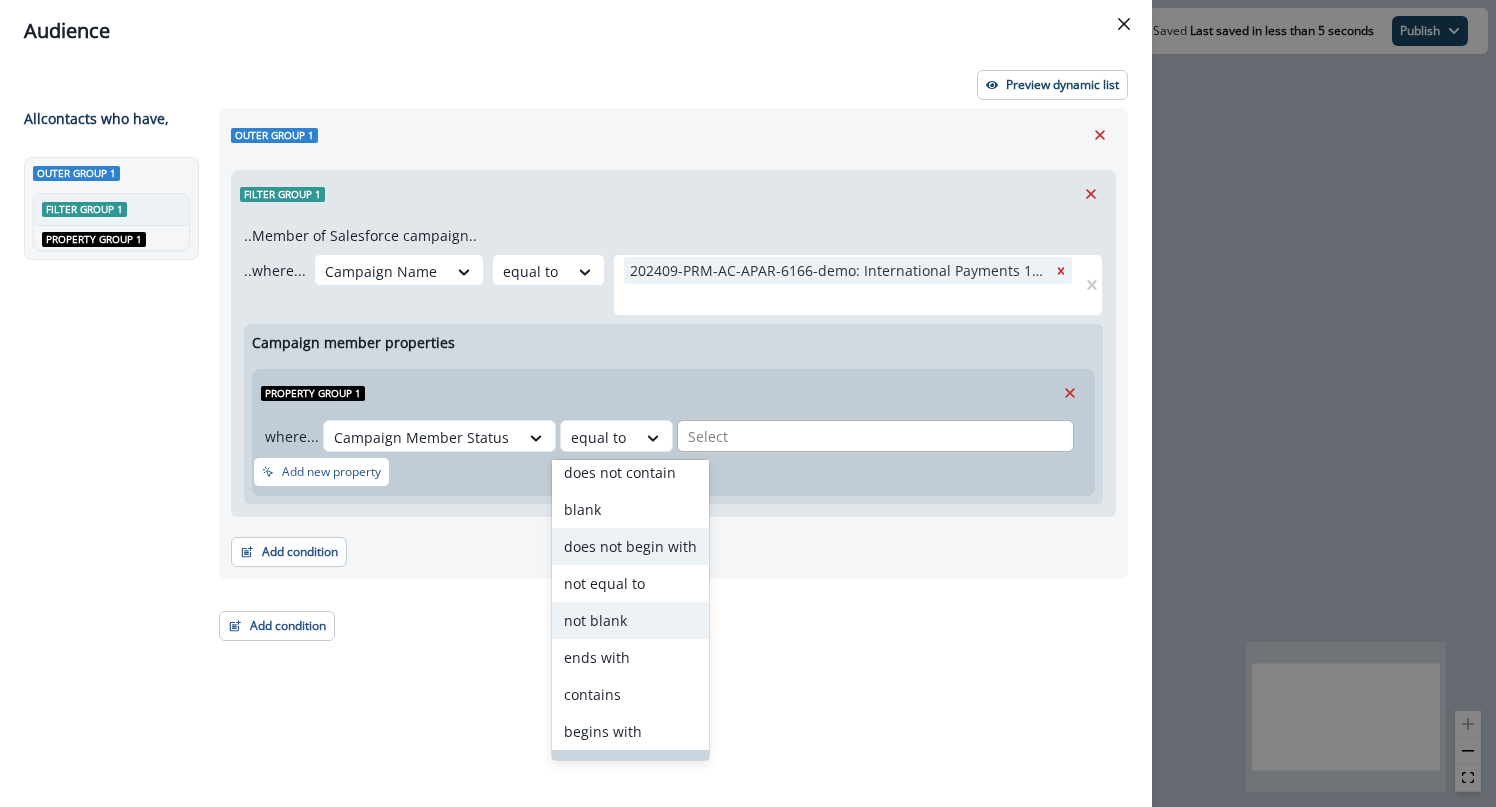 scroll, scrollTop: 78, scrollLeft: 0, axis: vertical 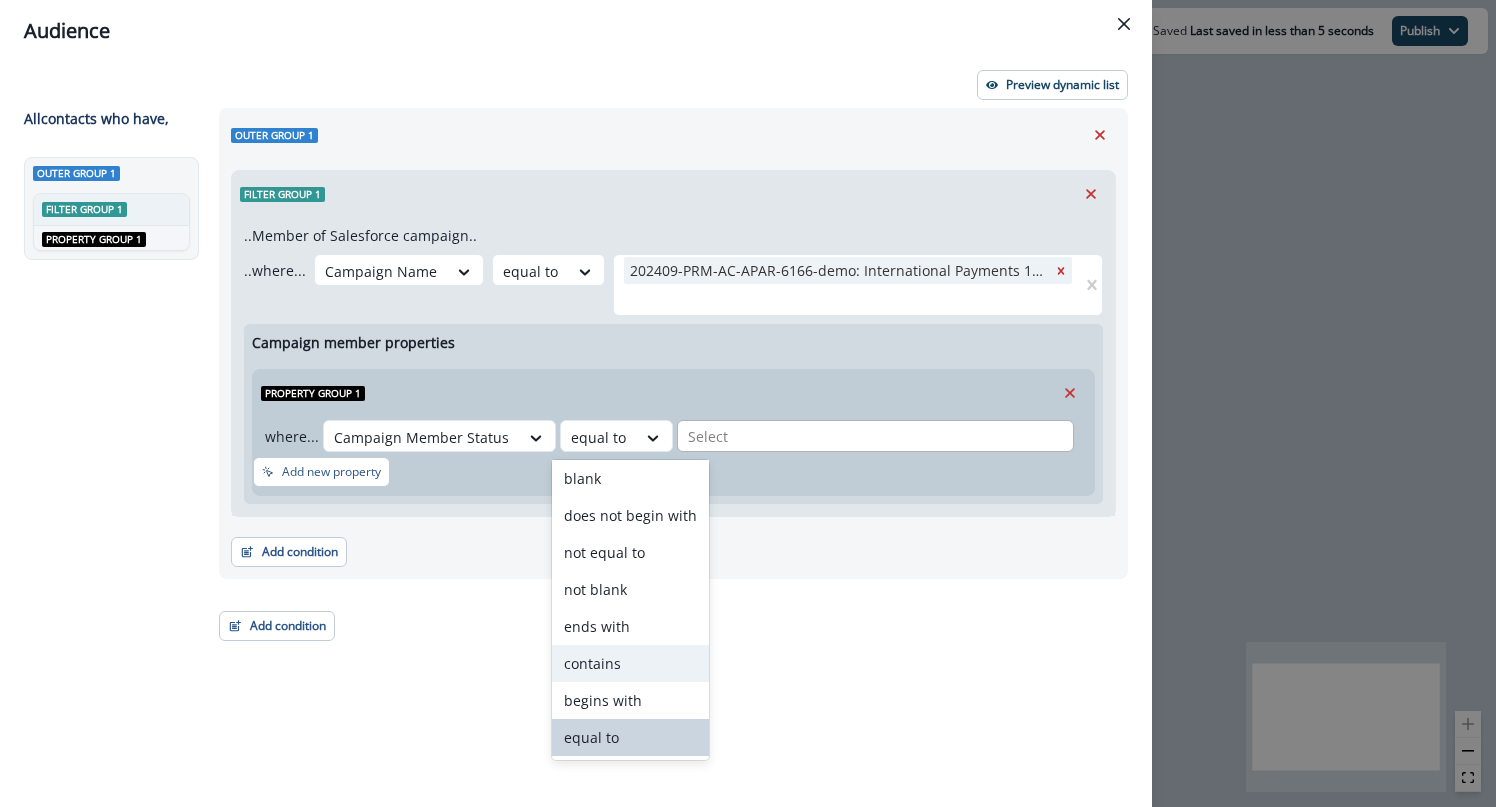 click on "contains" at bounding box center (630, 663) 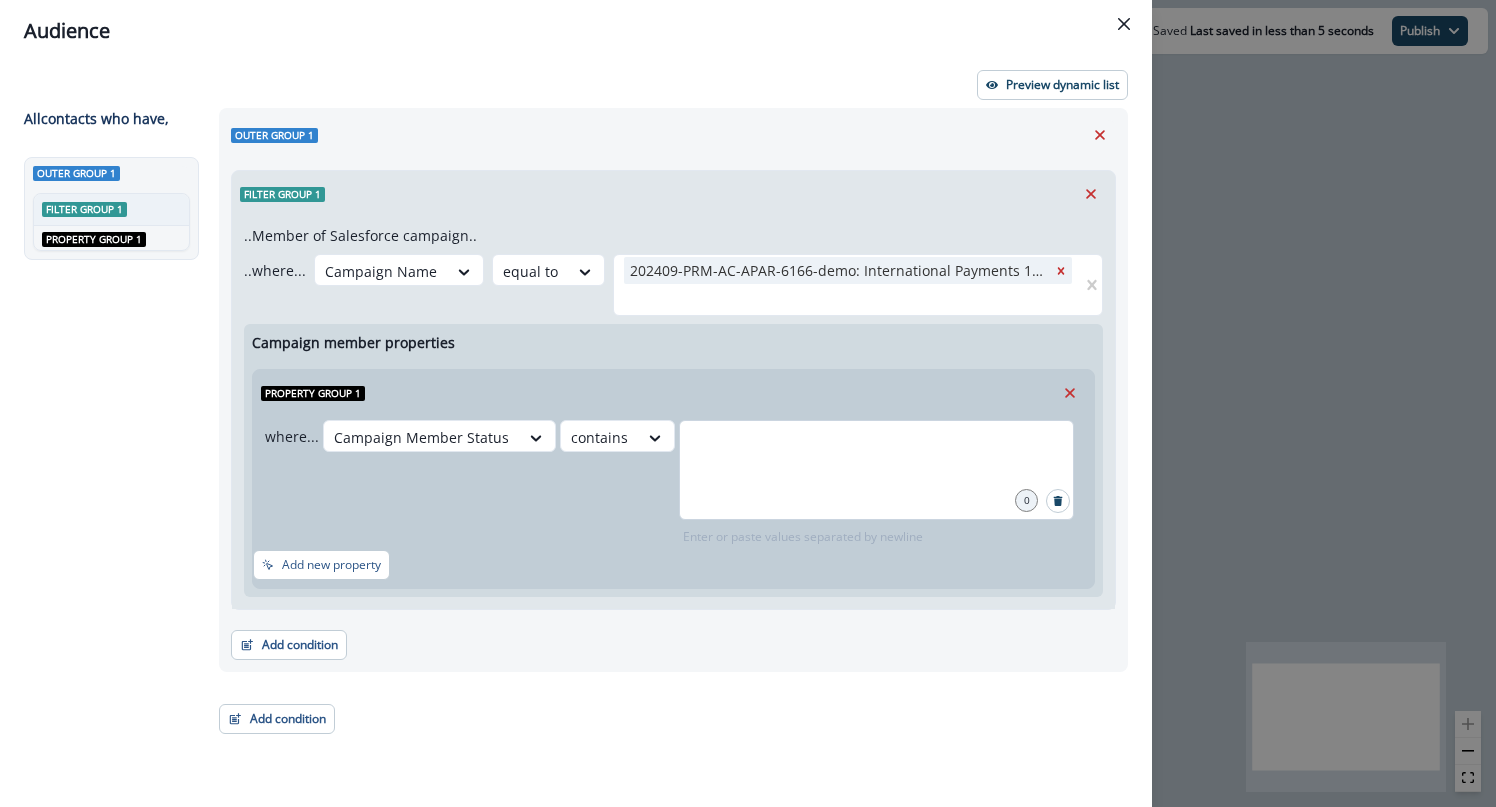 click at bounding box center [876, 470] 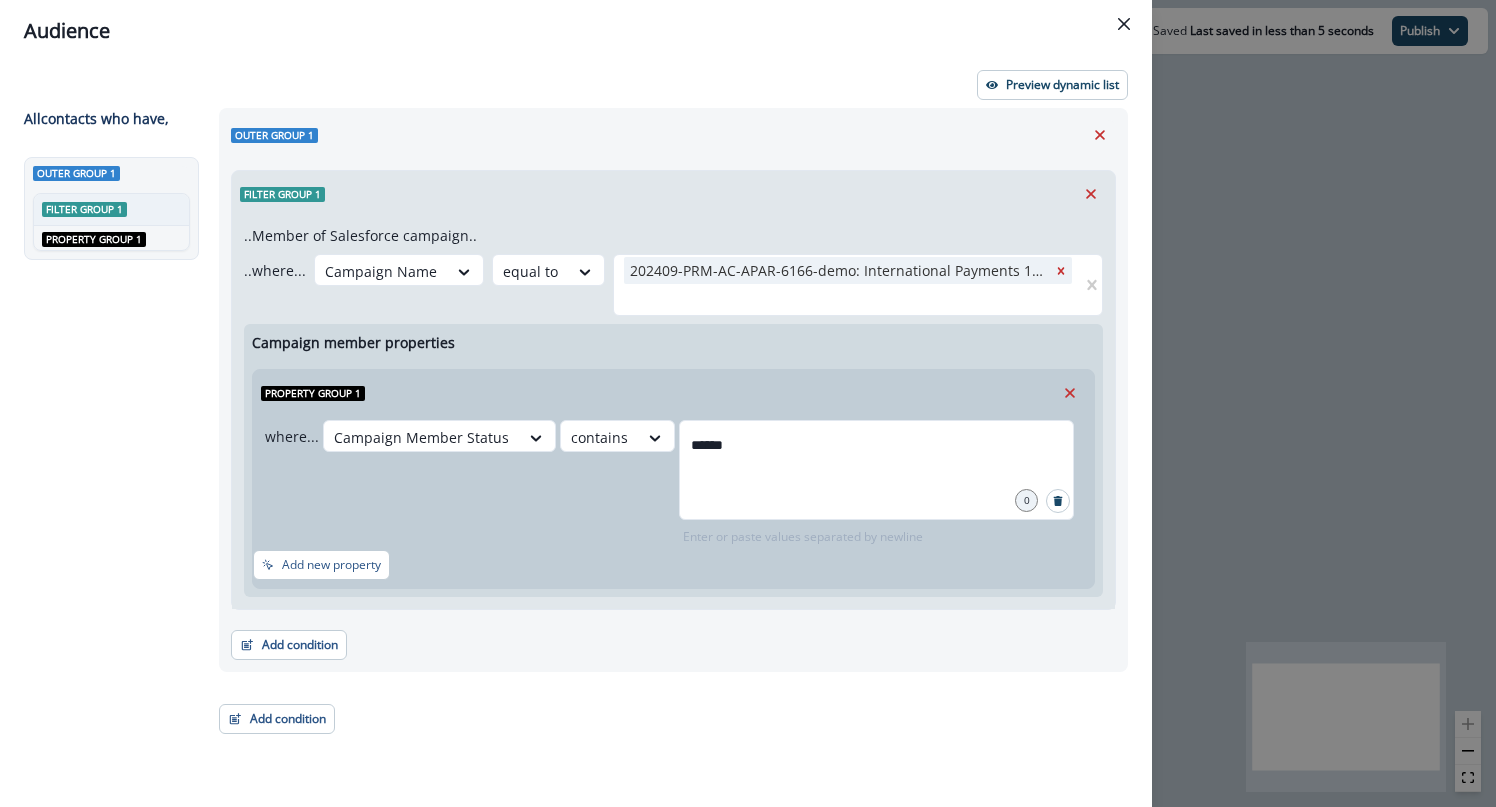 click on "where... Campaign Member Status contains ****** 0 Enter or paste values separated by newline" at bounding box center [669, 483] 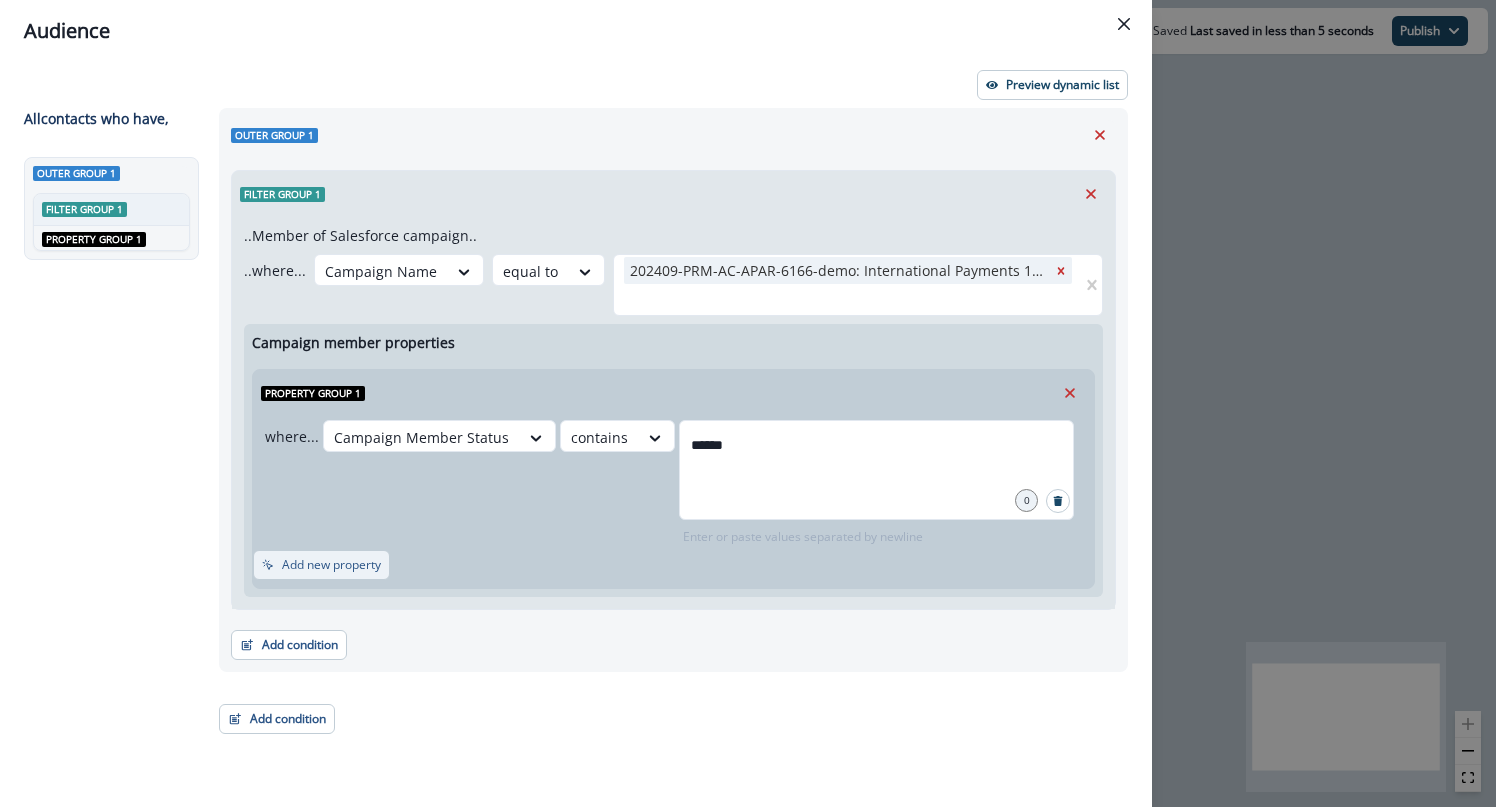 click on "Add new property" at bounding box center [331, 565] 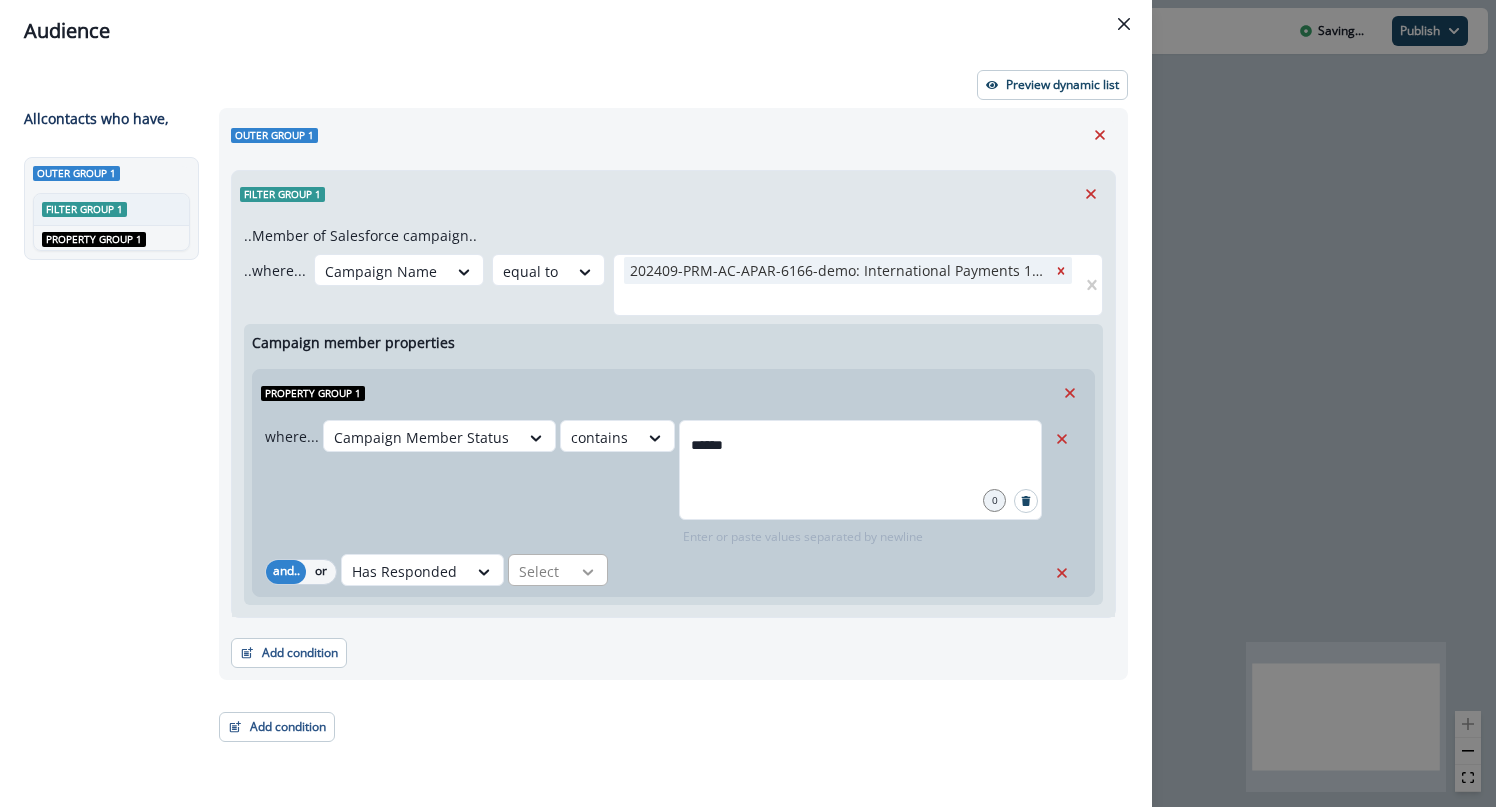 click at bounding box center [655, 438] 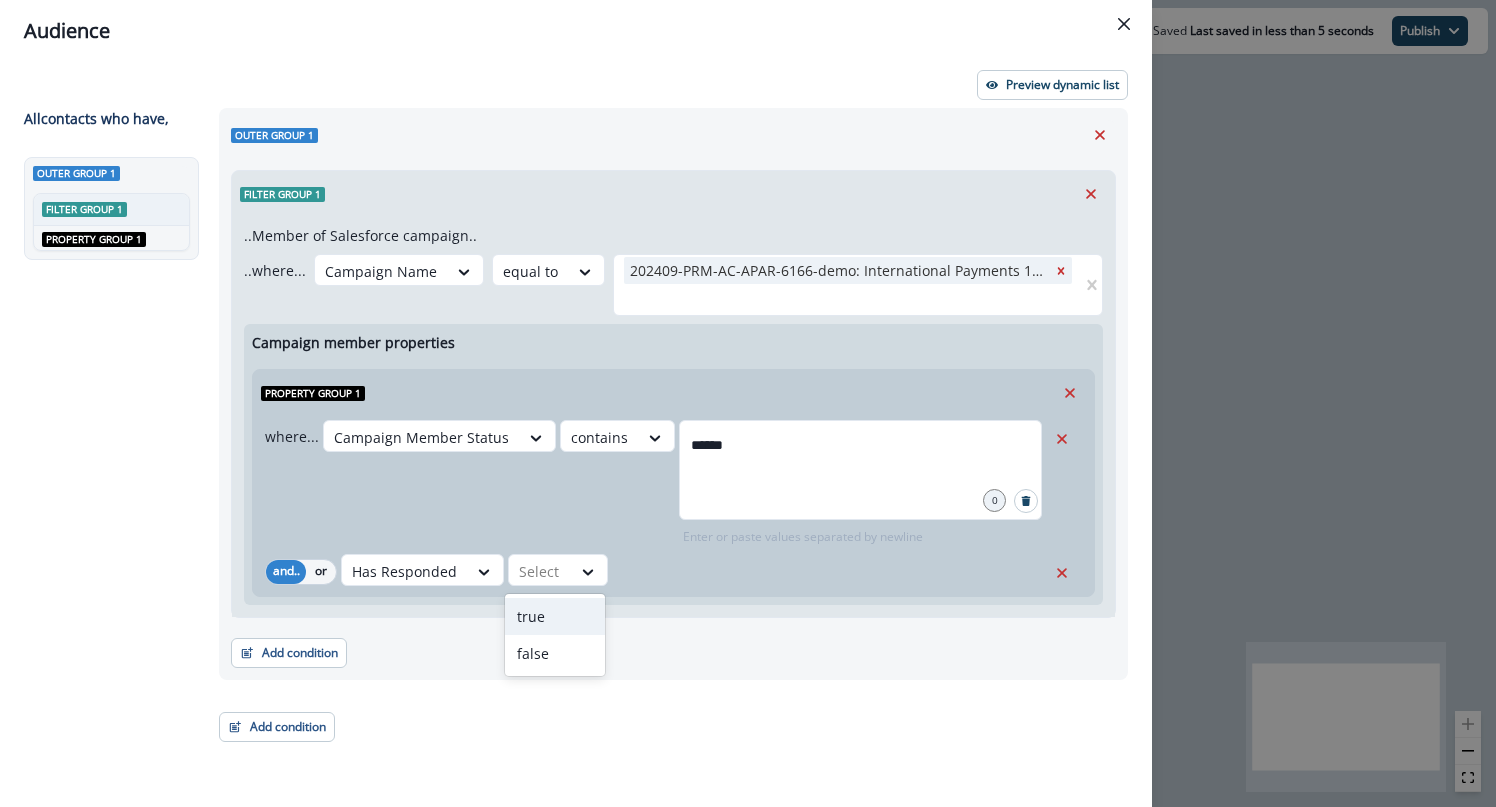 click on "true" at bounding box center (555, 616) 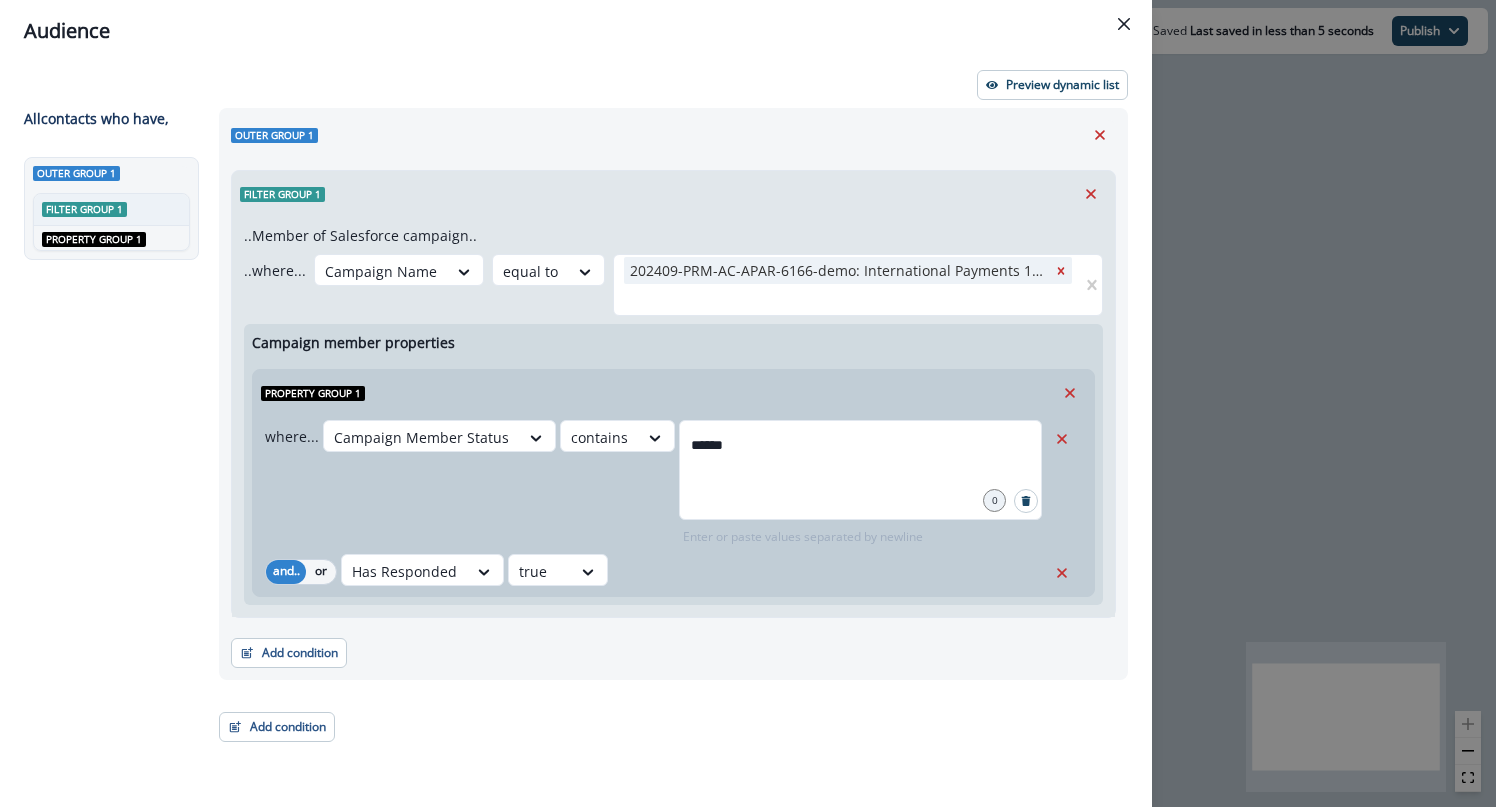click on "where... Campaign Member Status contains ****** 0 Enter or paste values separated by newline" at bounding box center (653, 483) 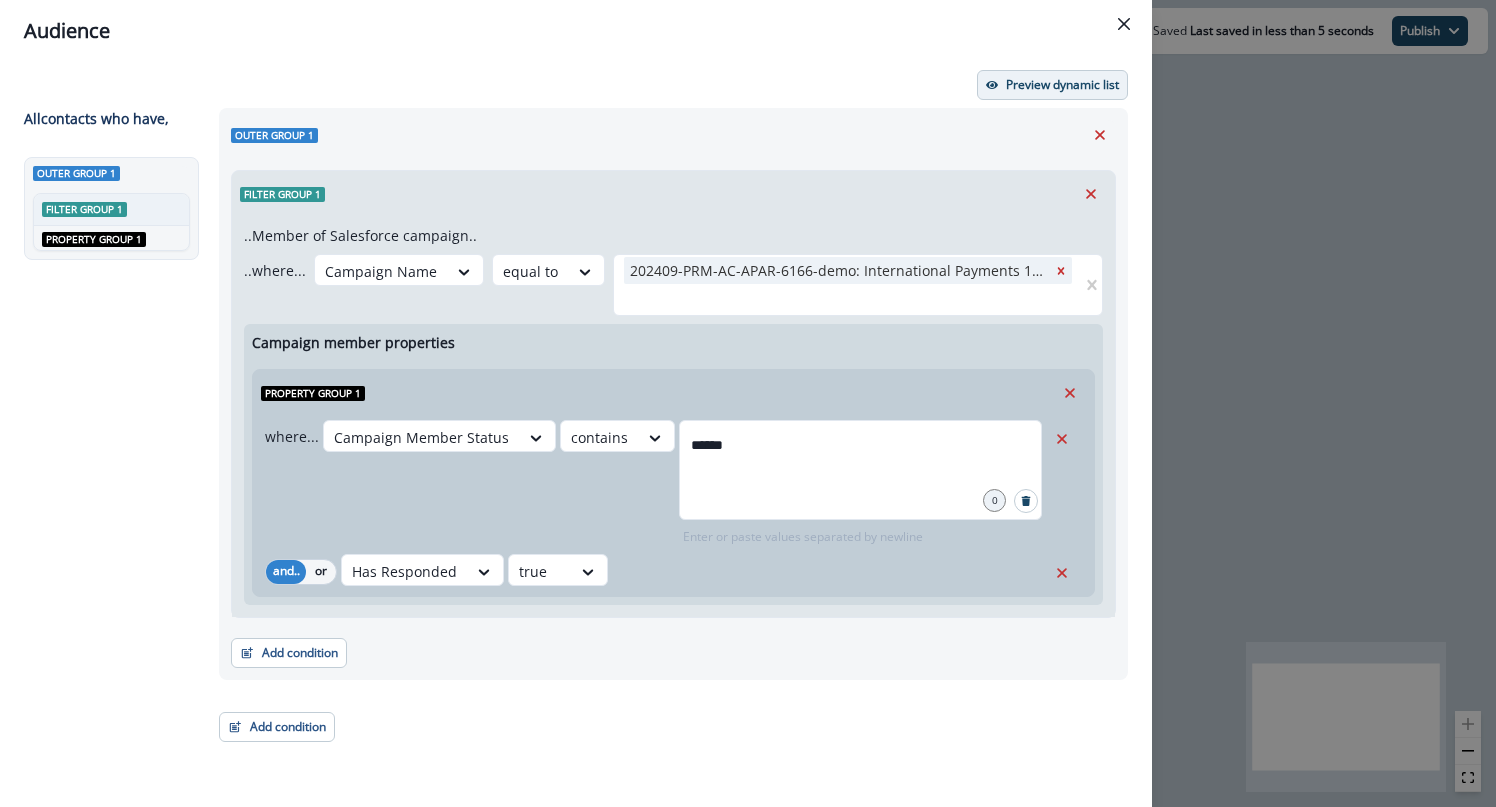 click on "Preview dynamic list" at bounding box center (1052, 85) 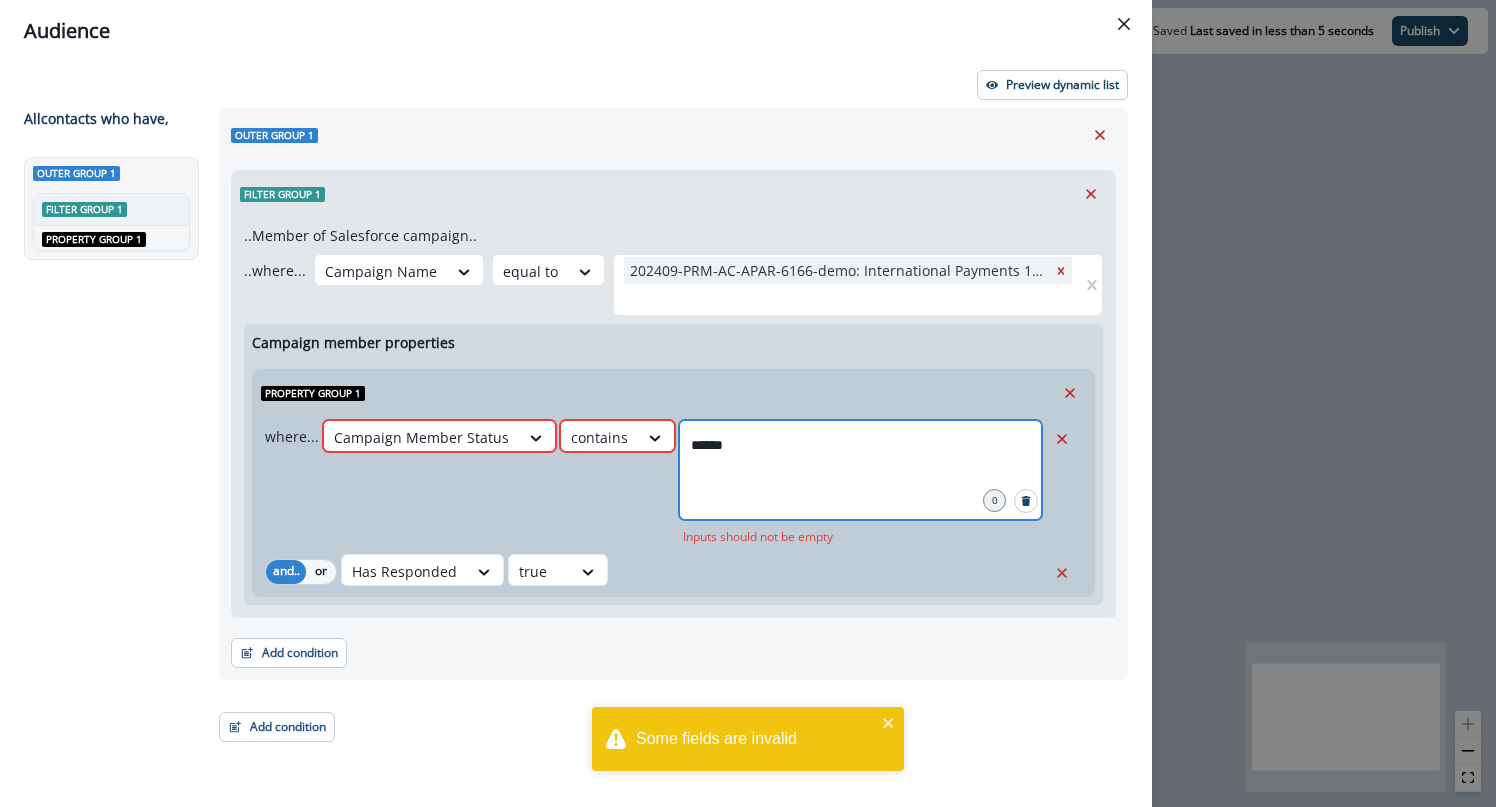 click on "******" at bounding box center [860, 445] 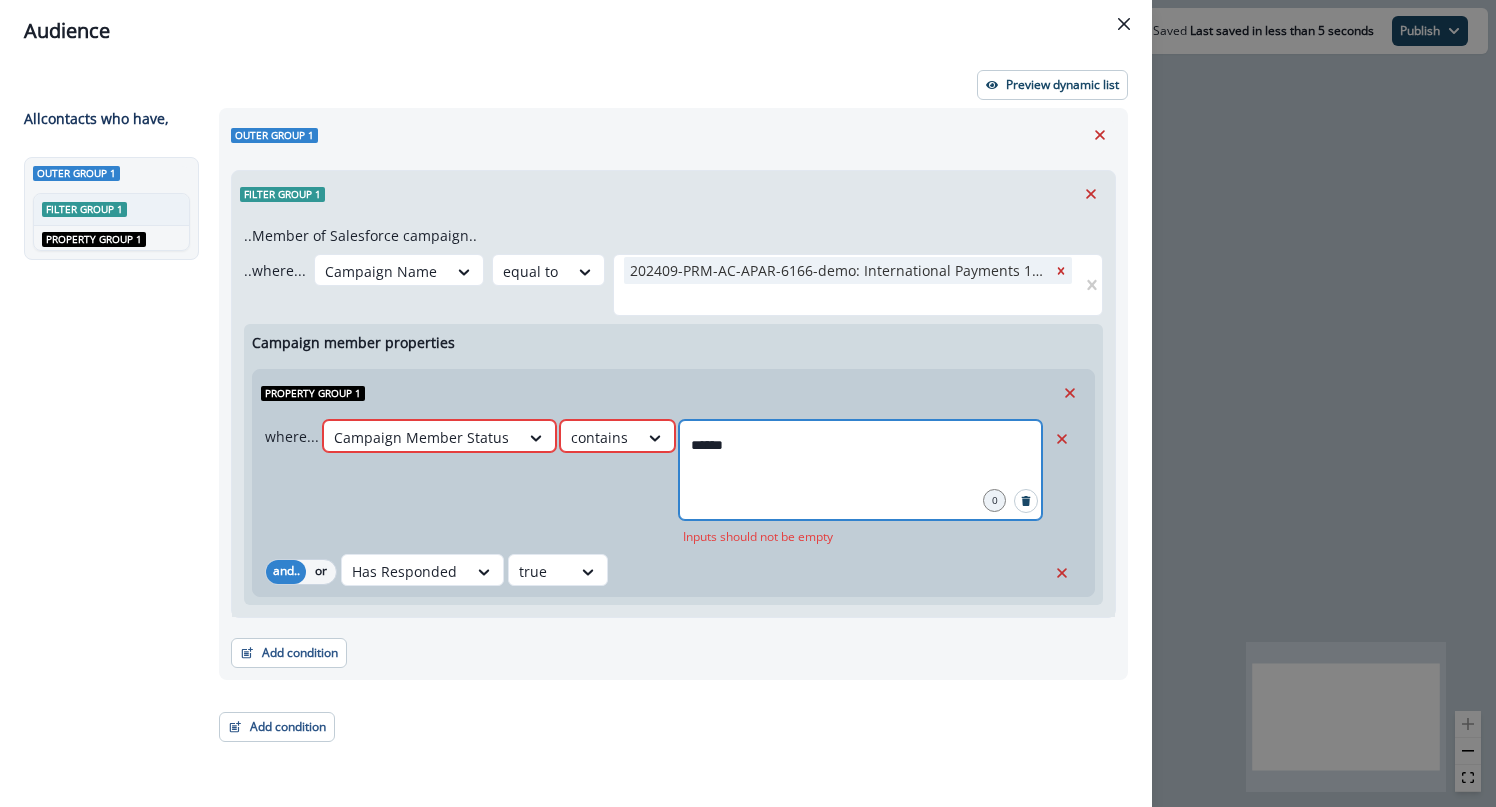 click on "******" at bounding box center [860, 445] 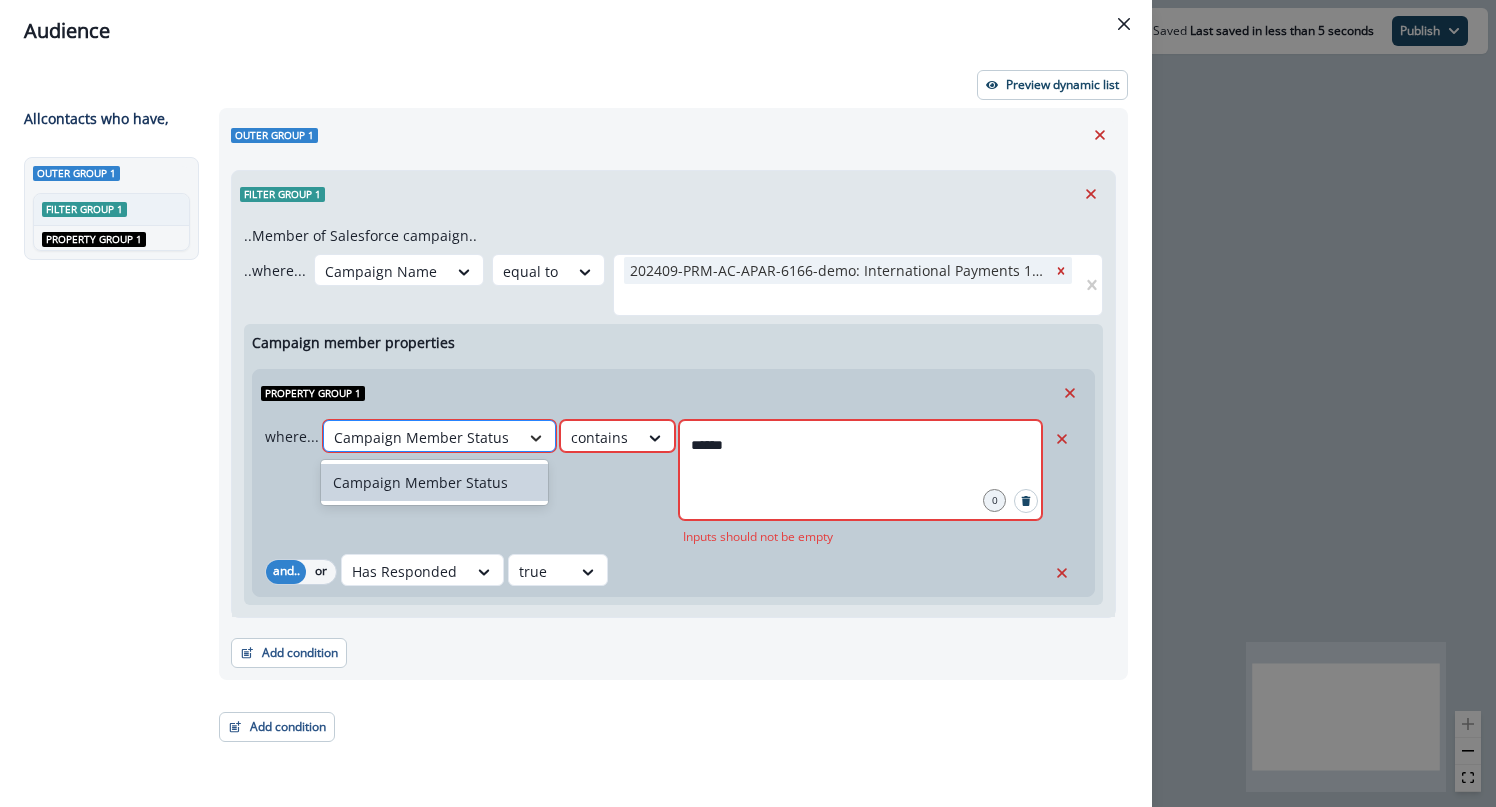 click at bounding box center (536, 438) 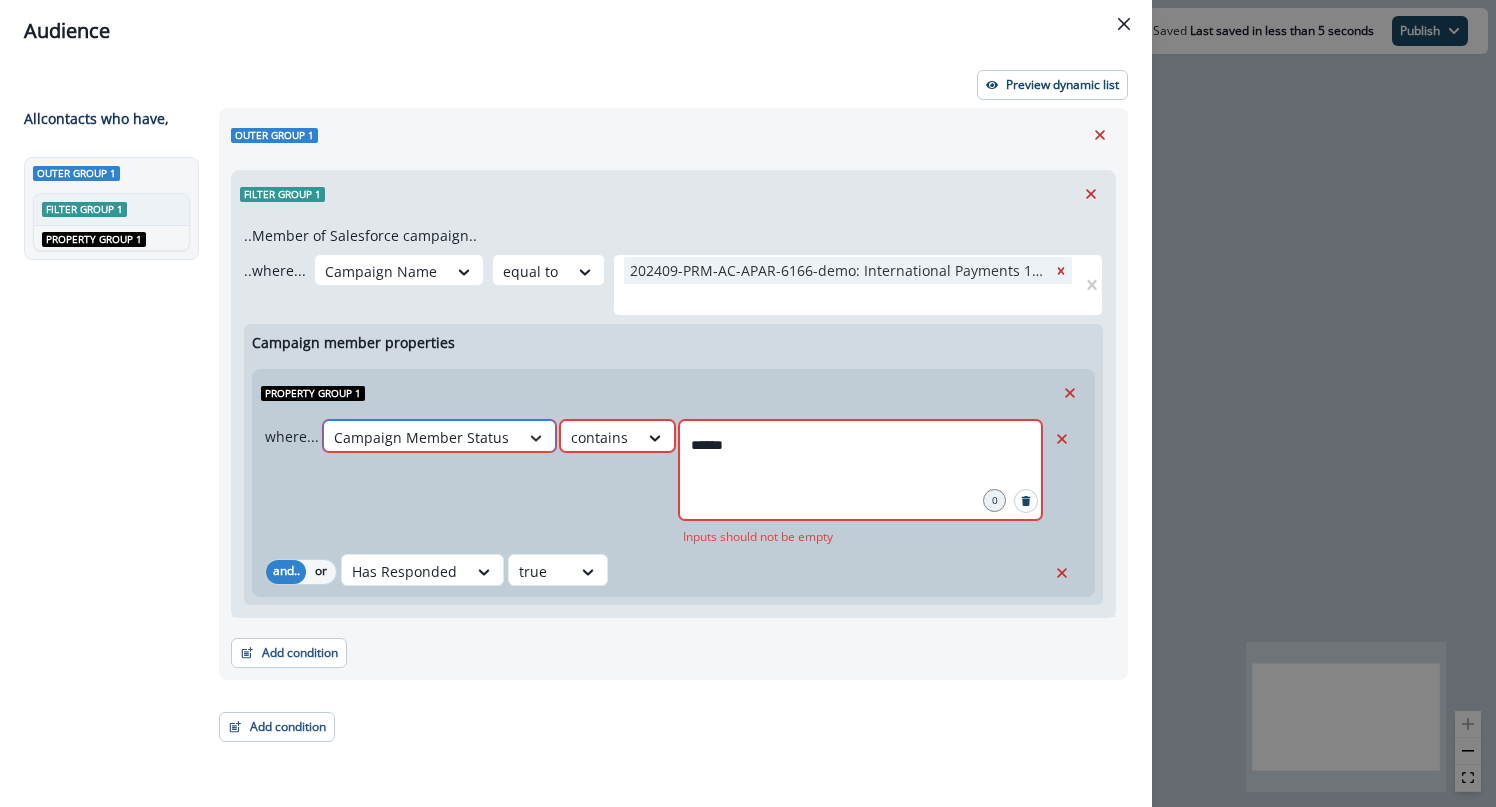 click at bounding box center (536, 438) 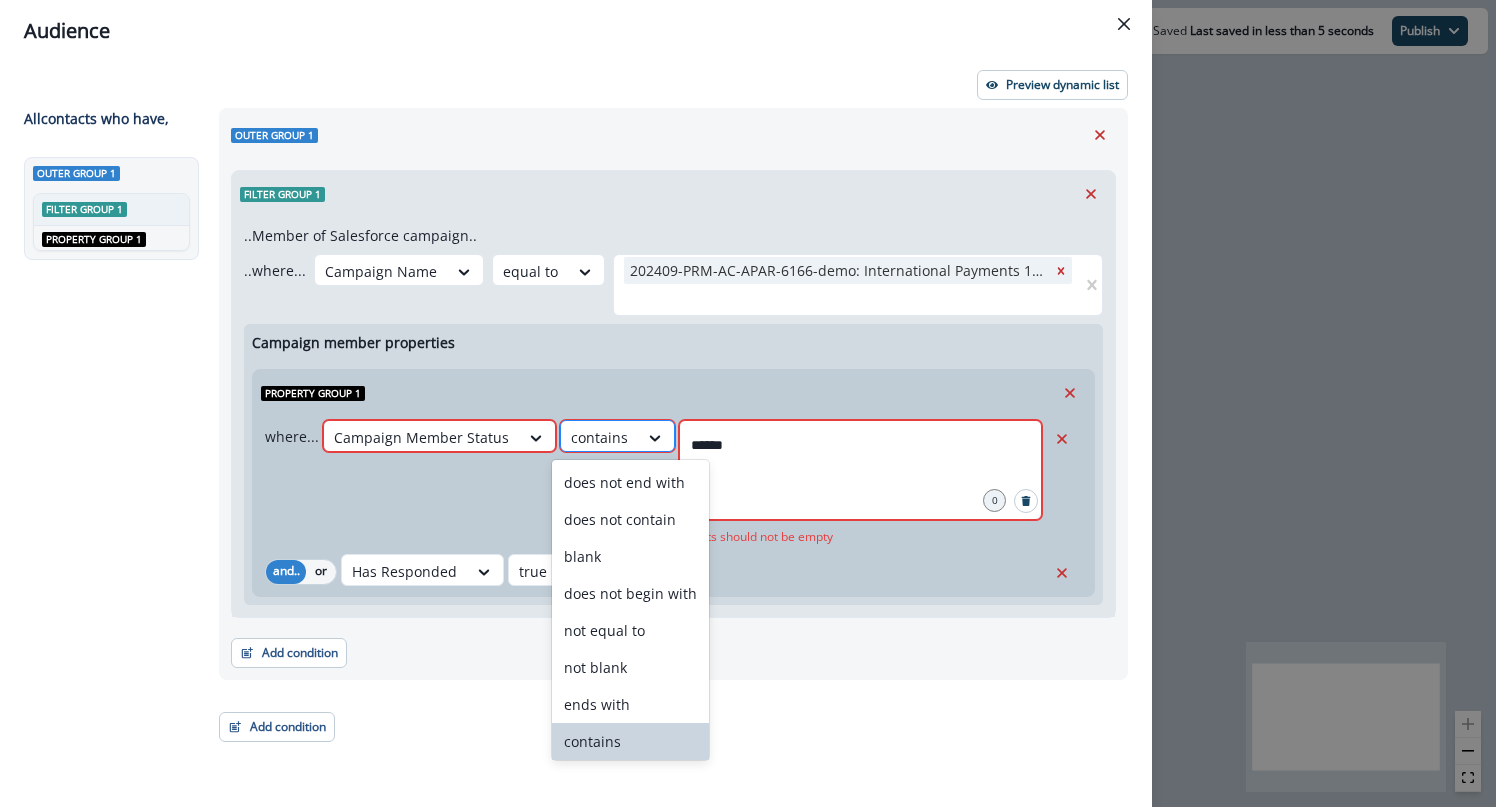click on "contains" at bounding box center (599, 437) 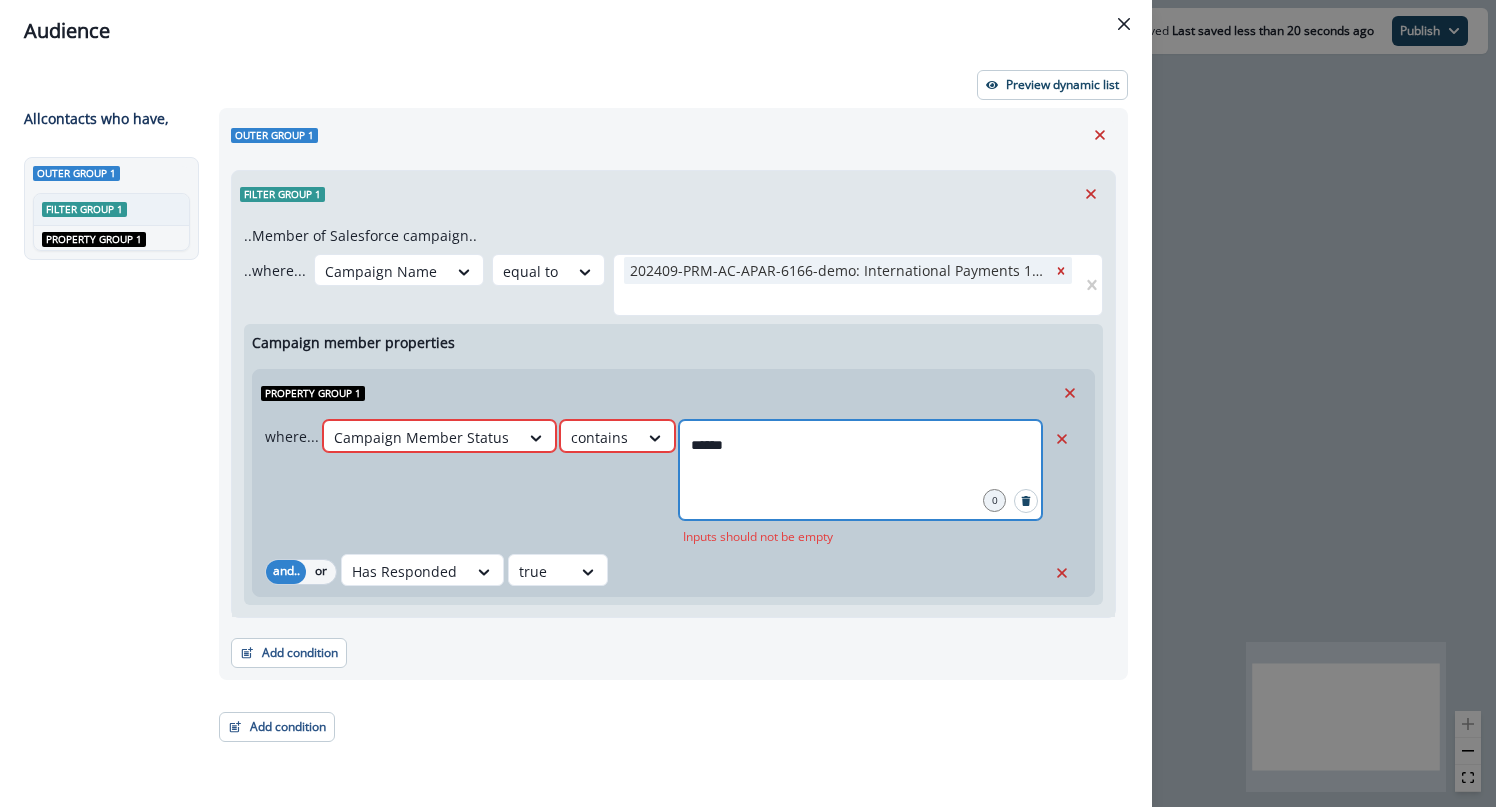 click on "******" at bounding box center [860, 445] 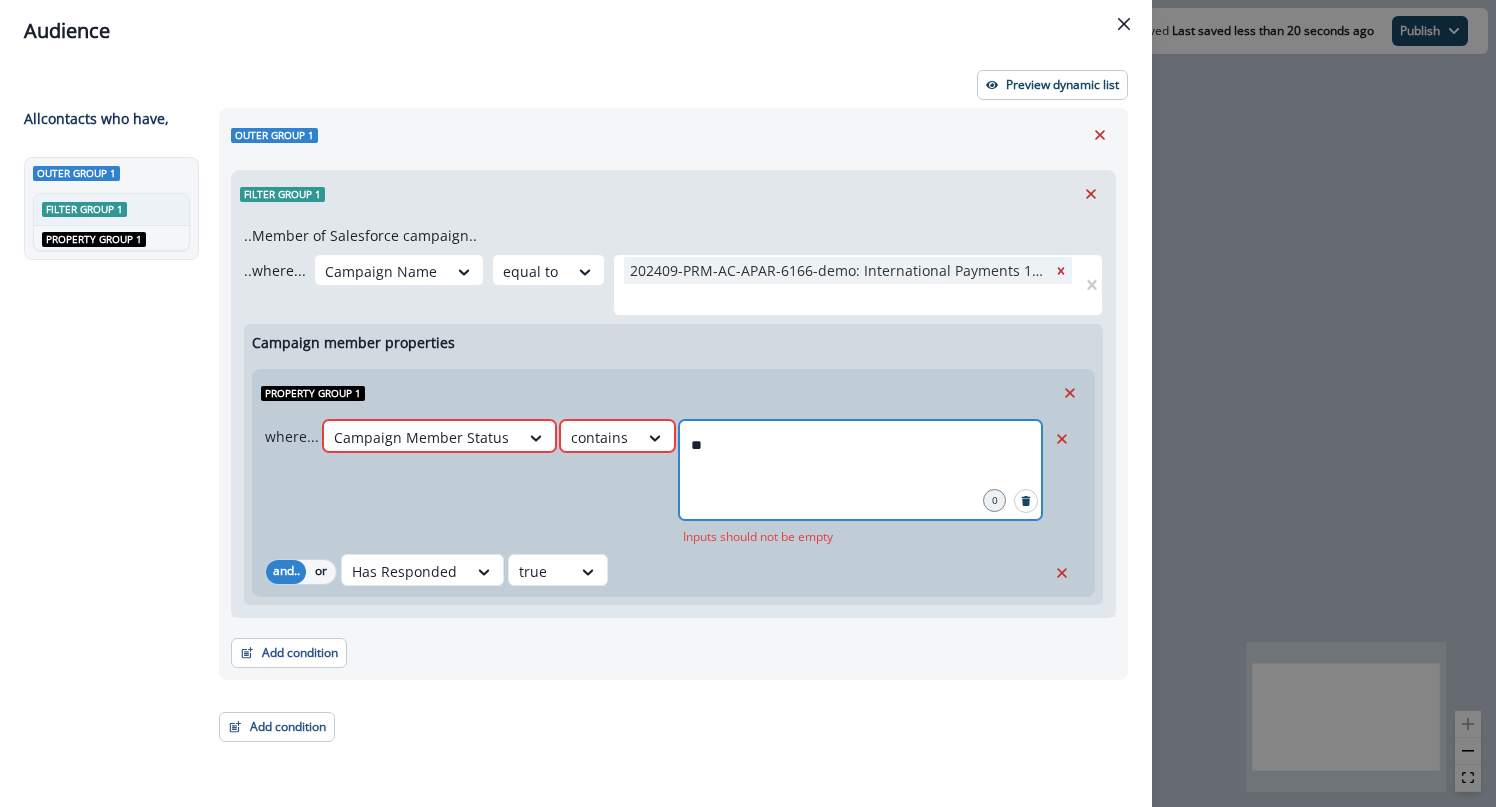type on "*" 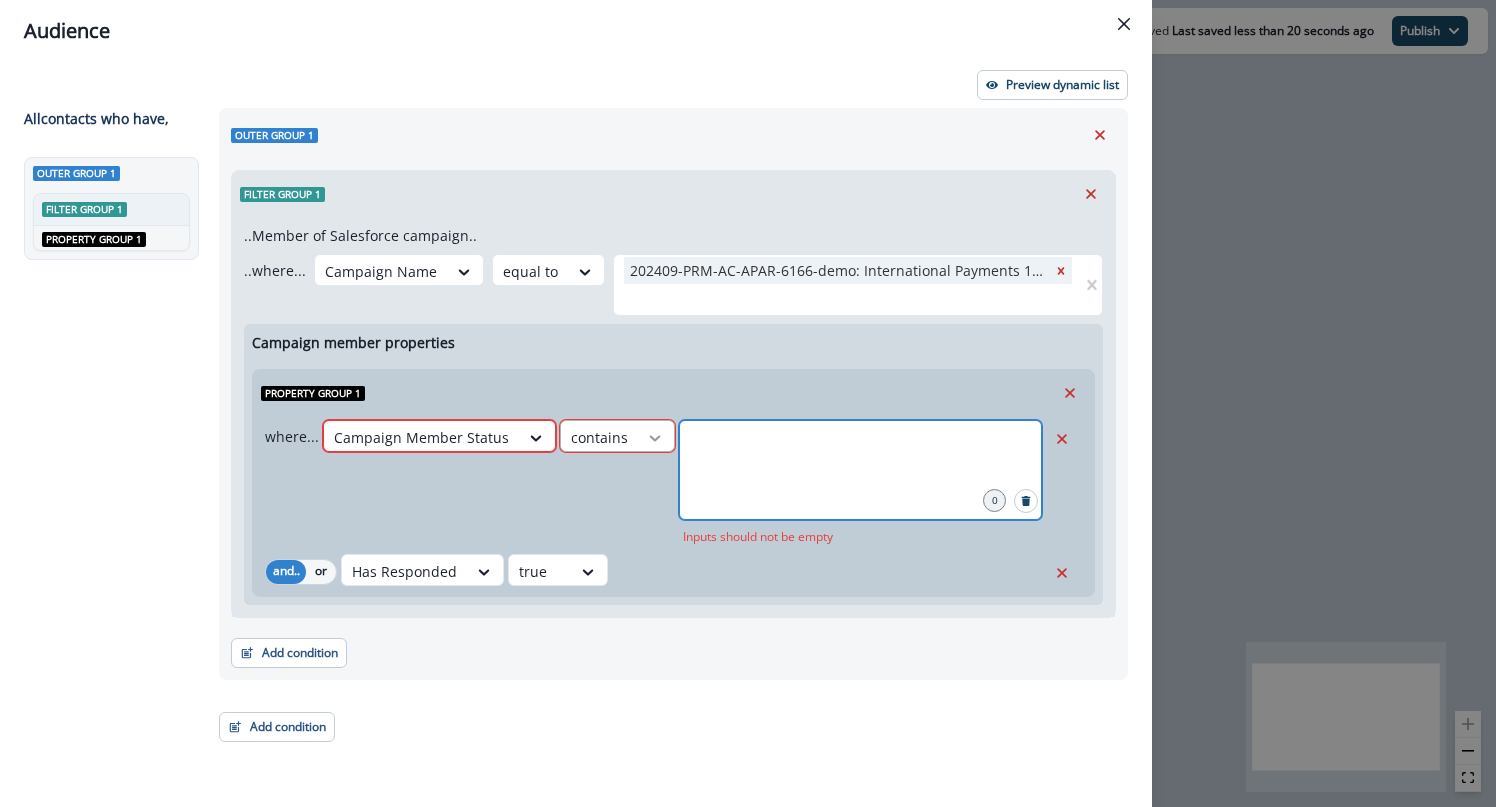 type 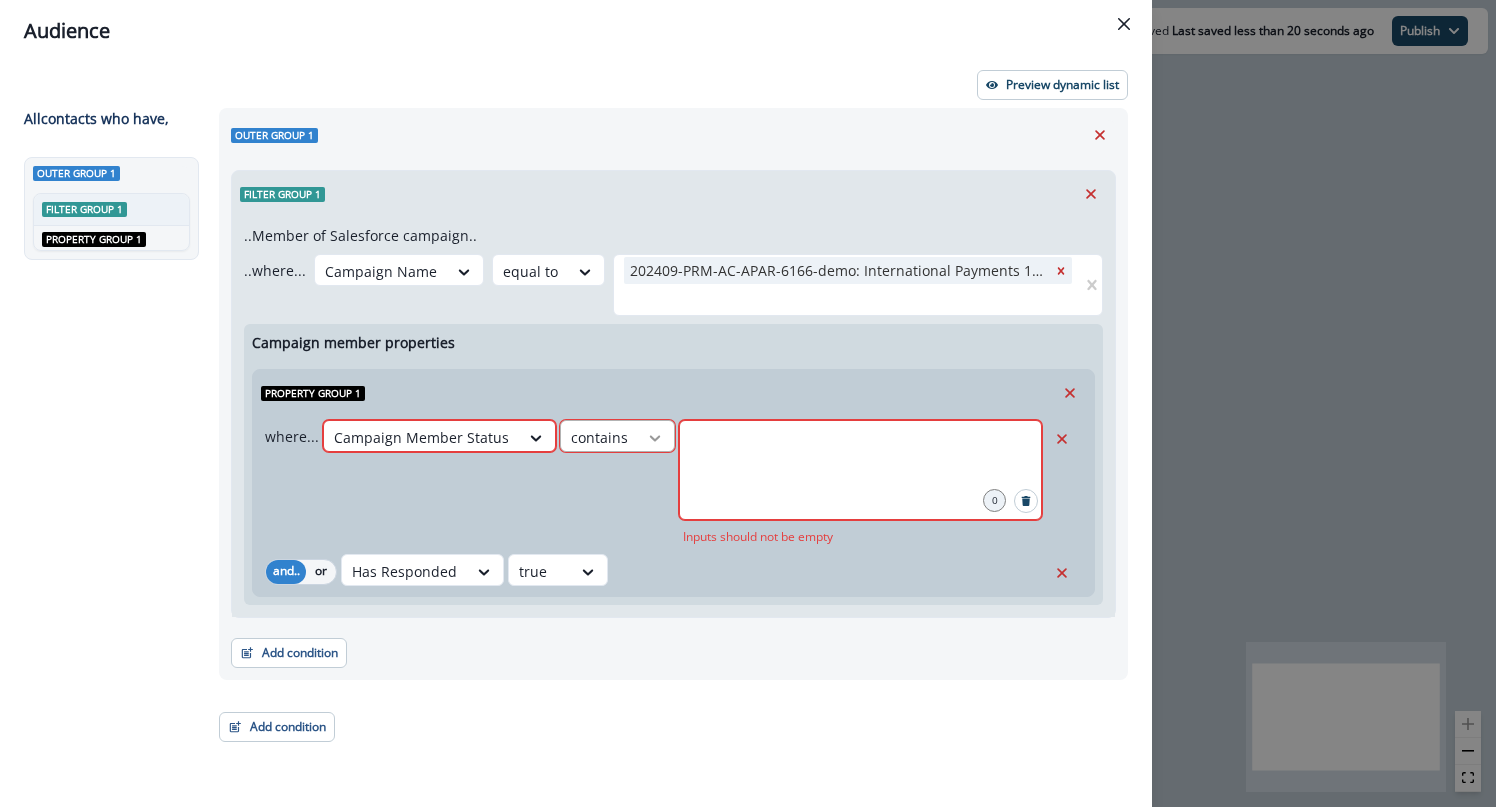 click at bounding box center (536, 438) 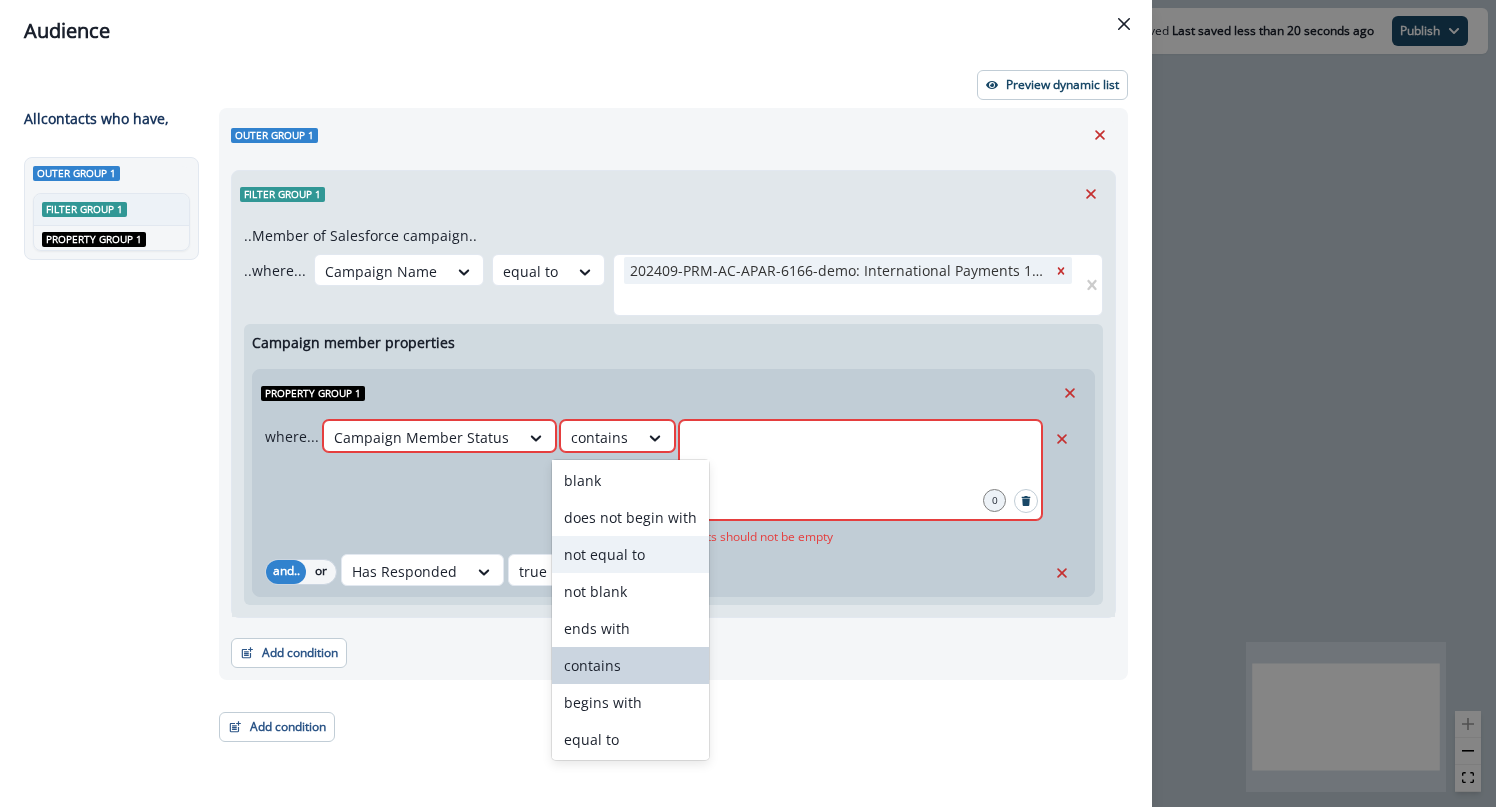 scroll, scrollTop: 78, scrollLeft: 0, axis: vertical 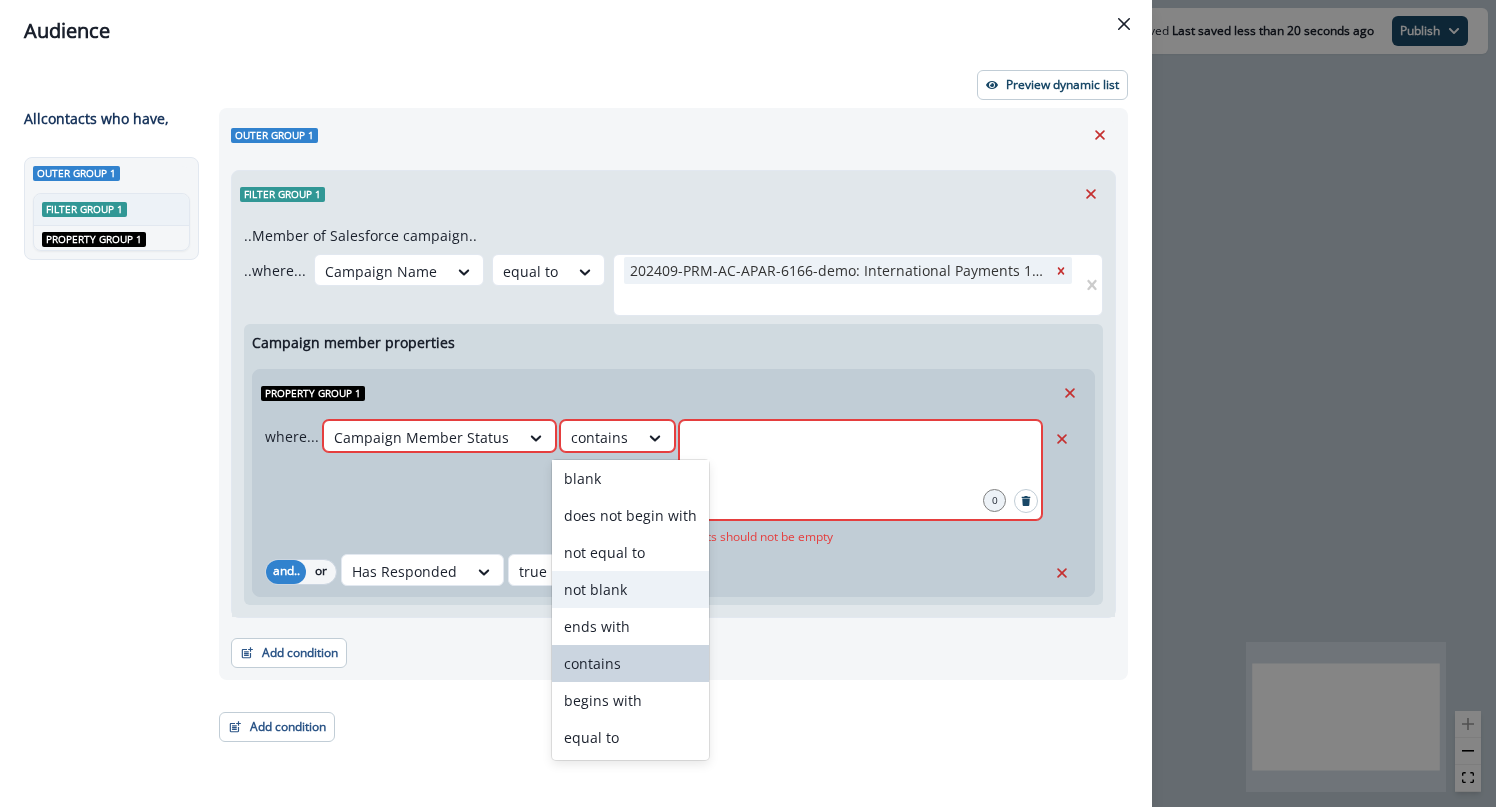click on "not blank" at bounding box center (630, 589) 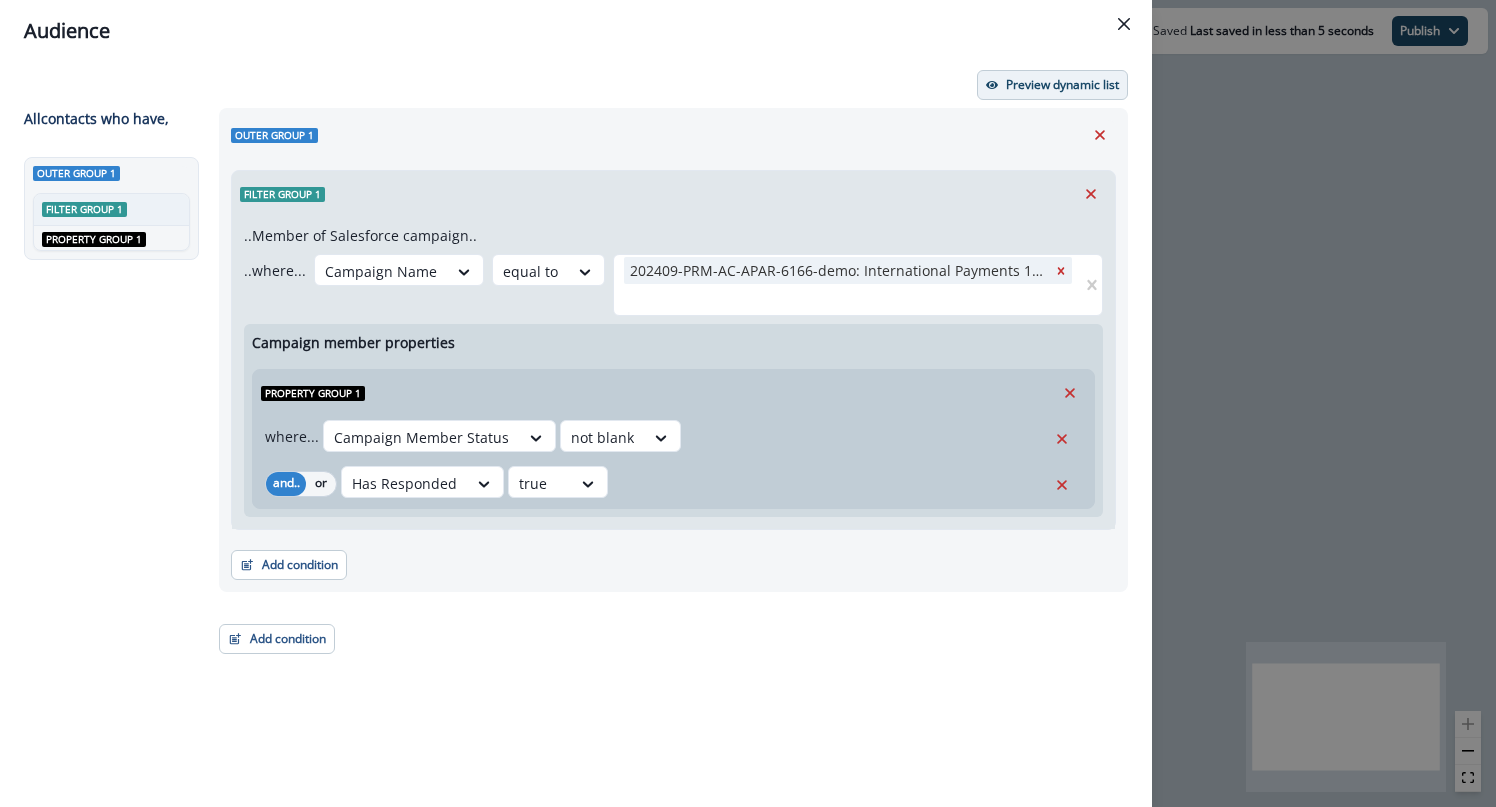 click on "Preview dynamic list" at bounding box center [1052, 85] 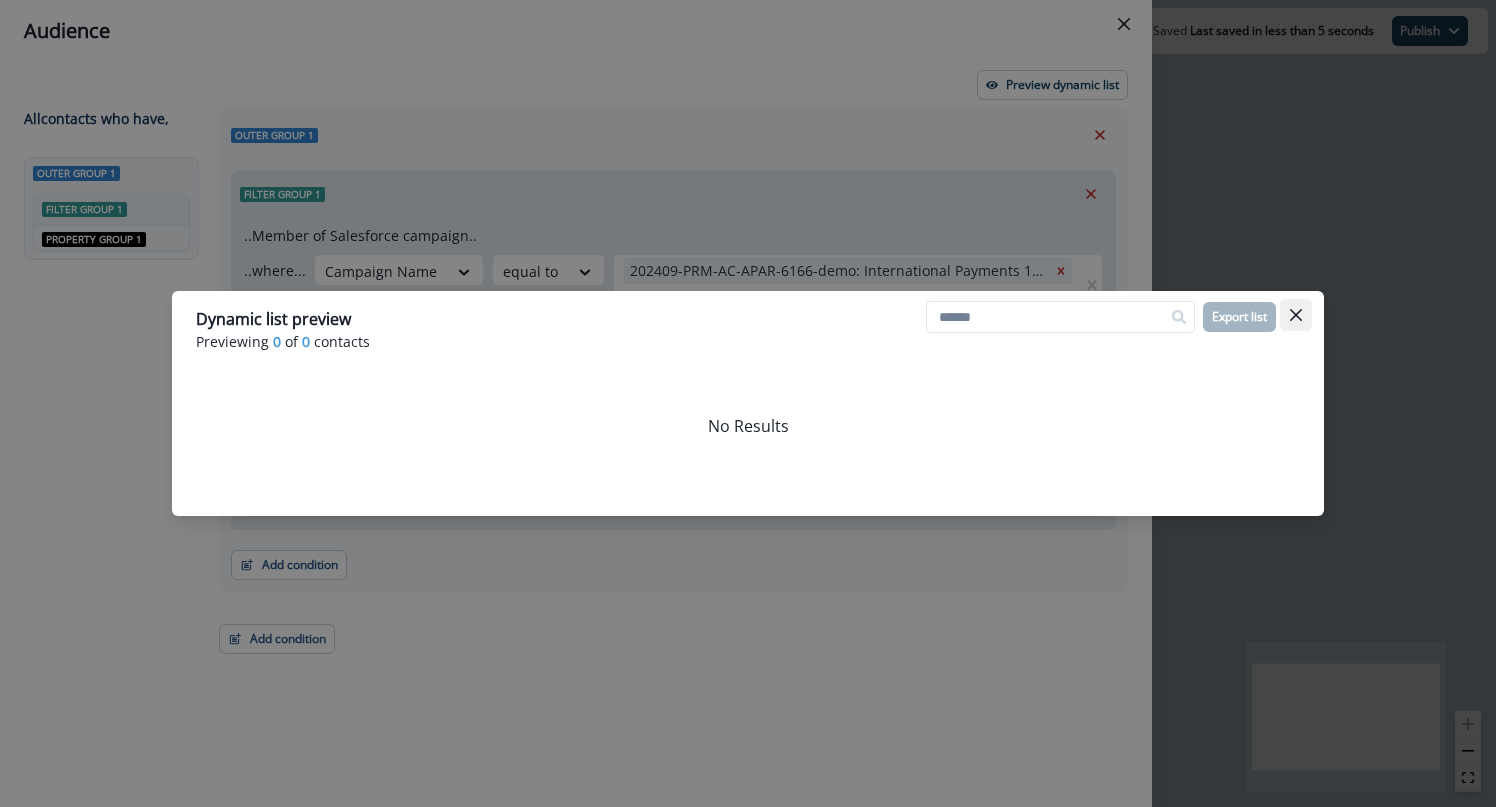 click 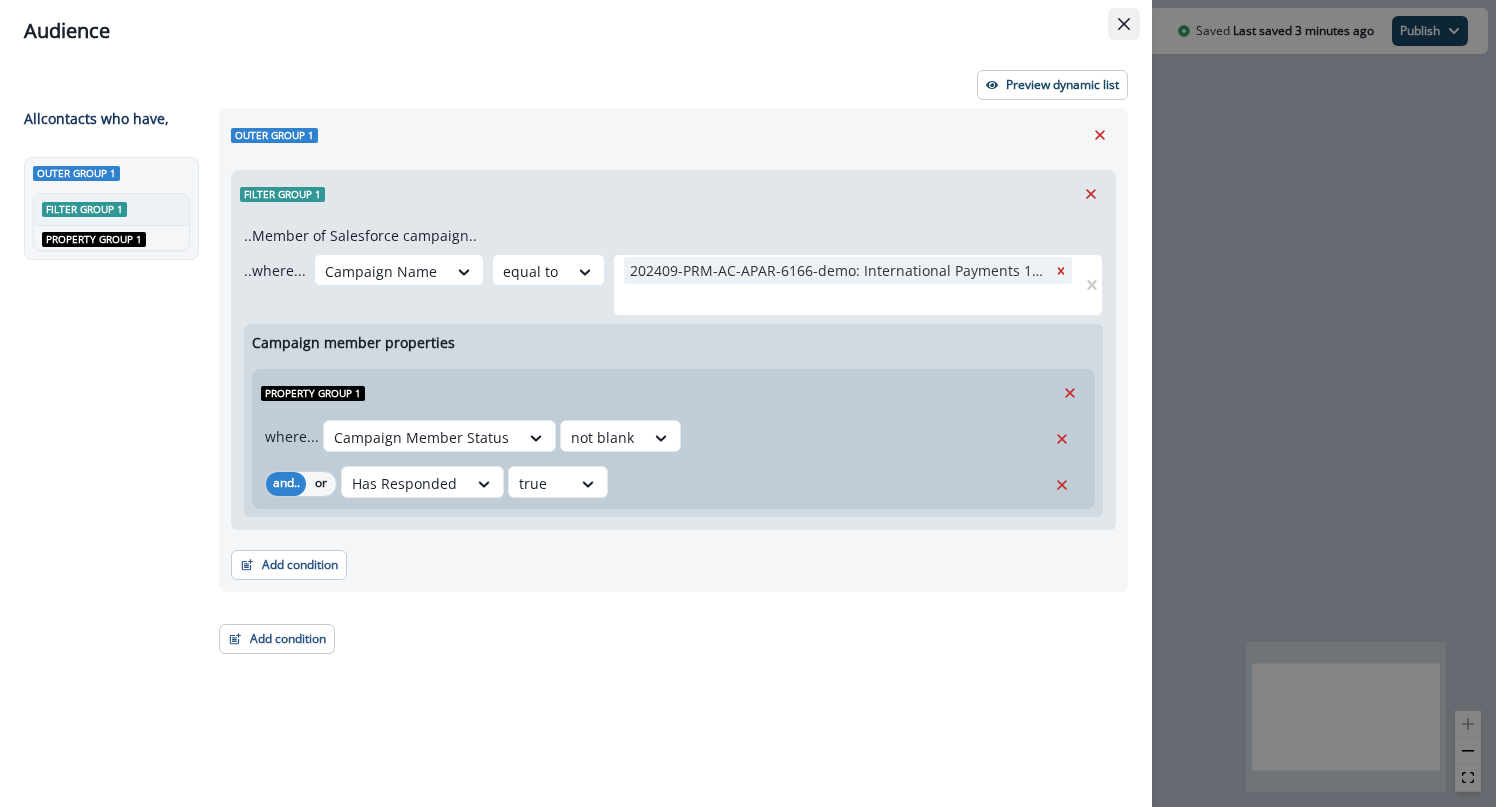 click 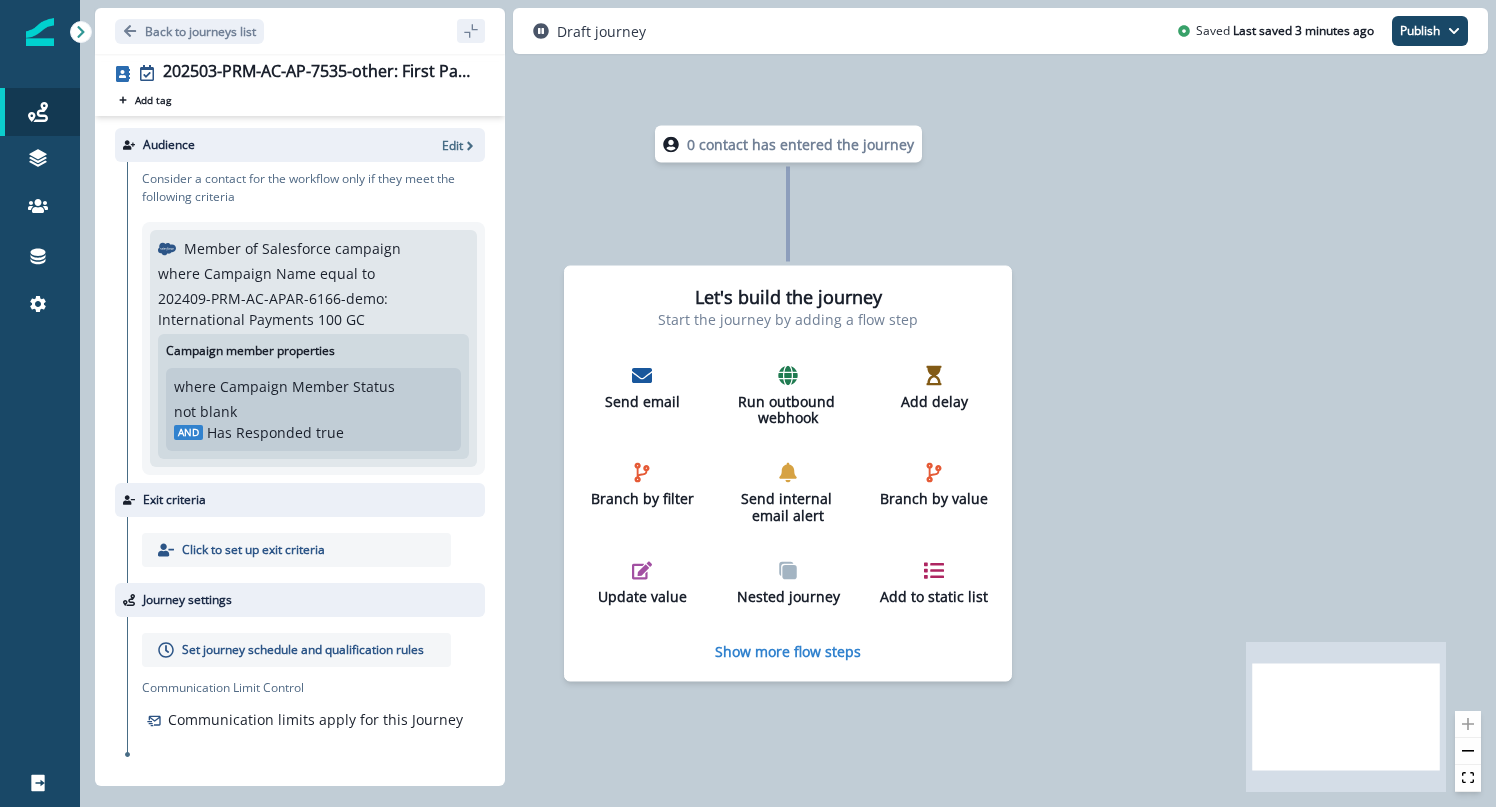 click on "where Campaign Member Status not blank" at bounding box center (313, 399) 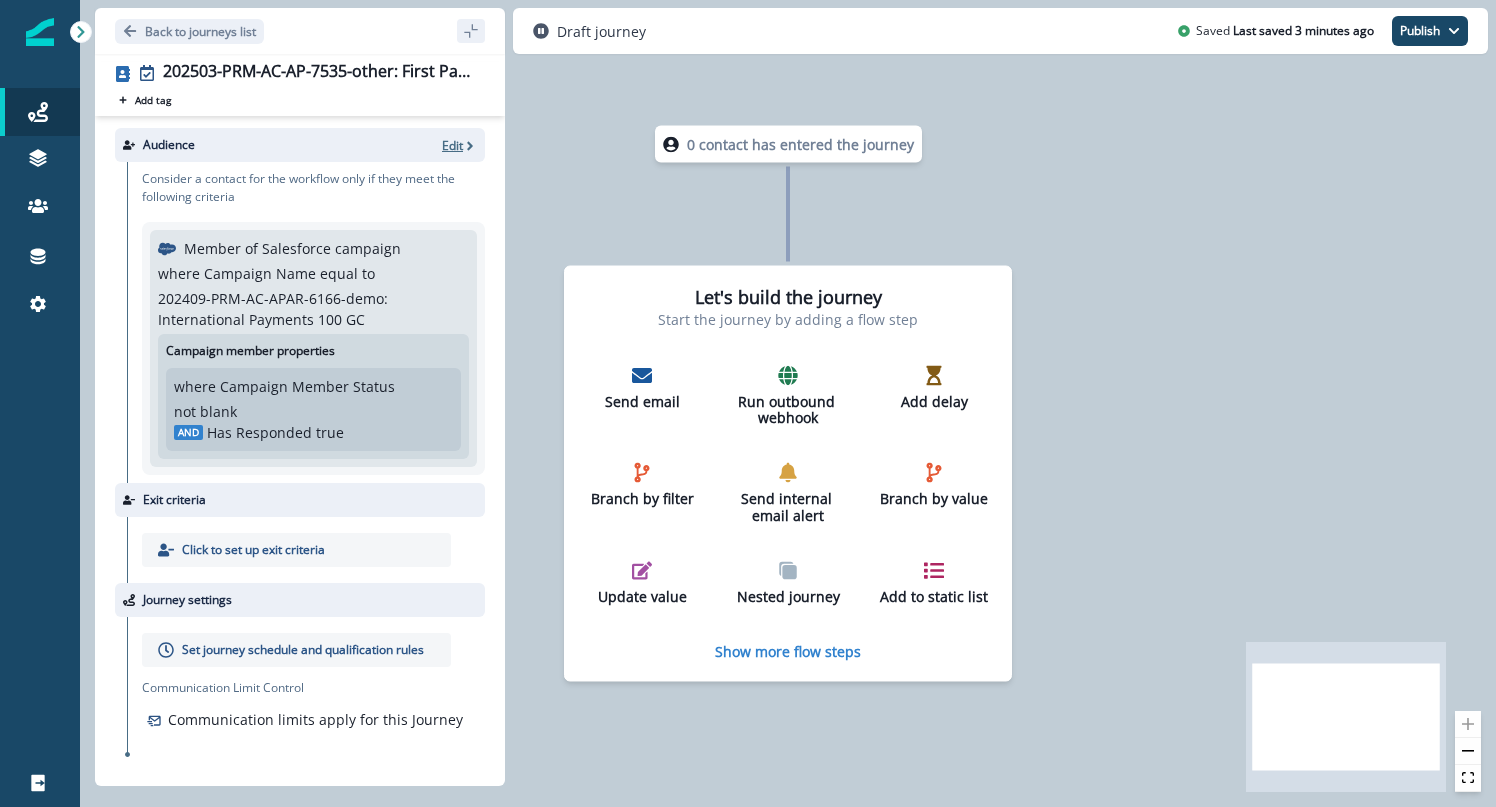 click on "Edit" at bounding box center [452, 145] 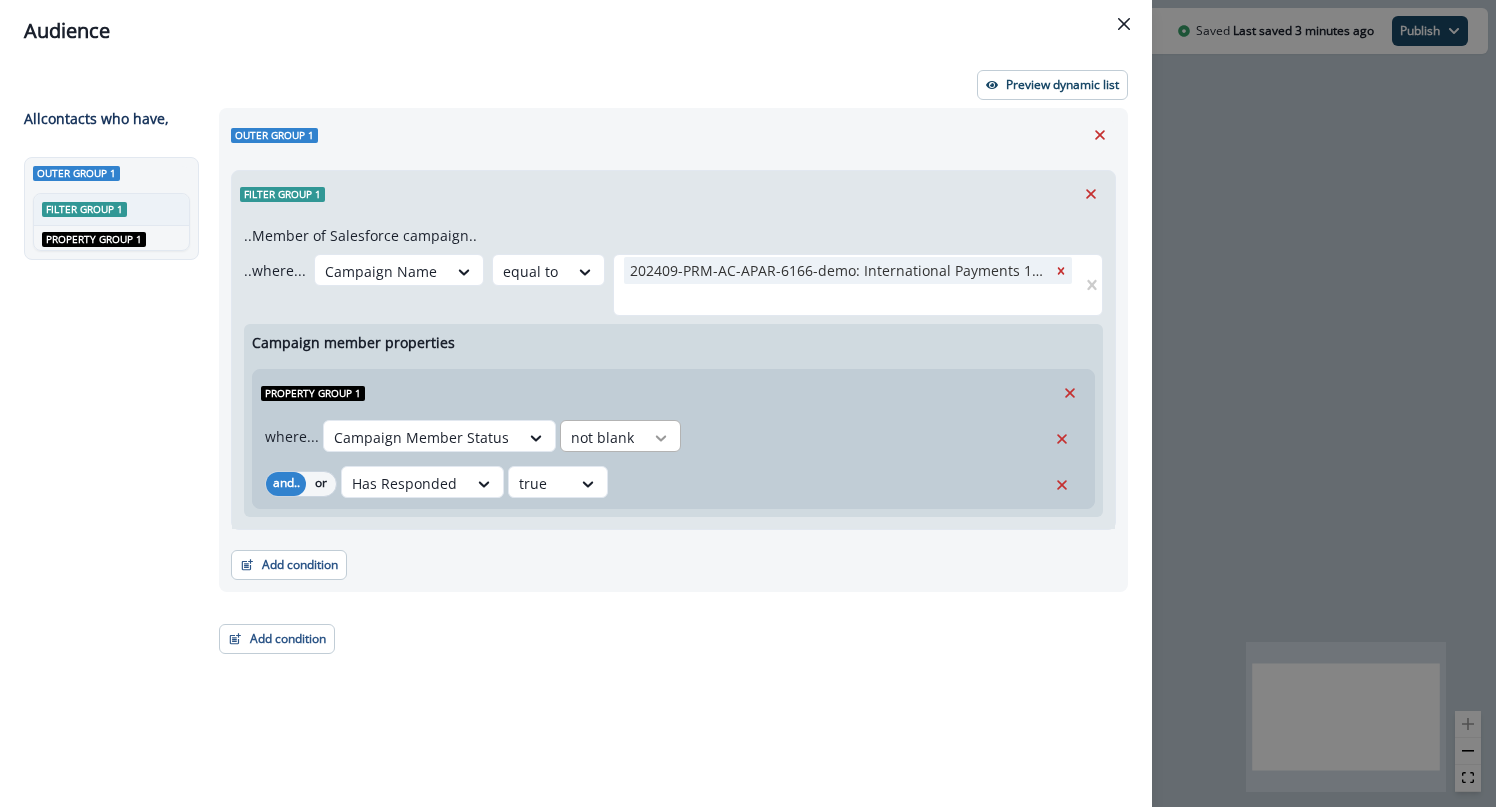 click 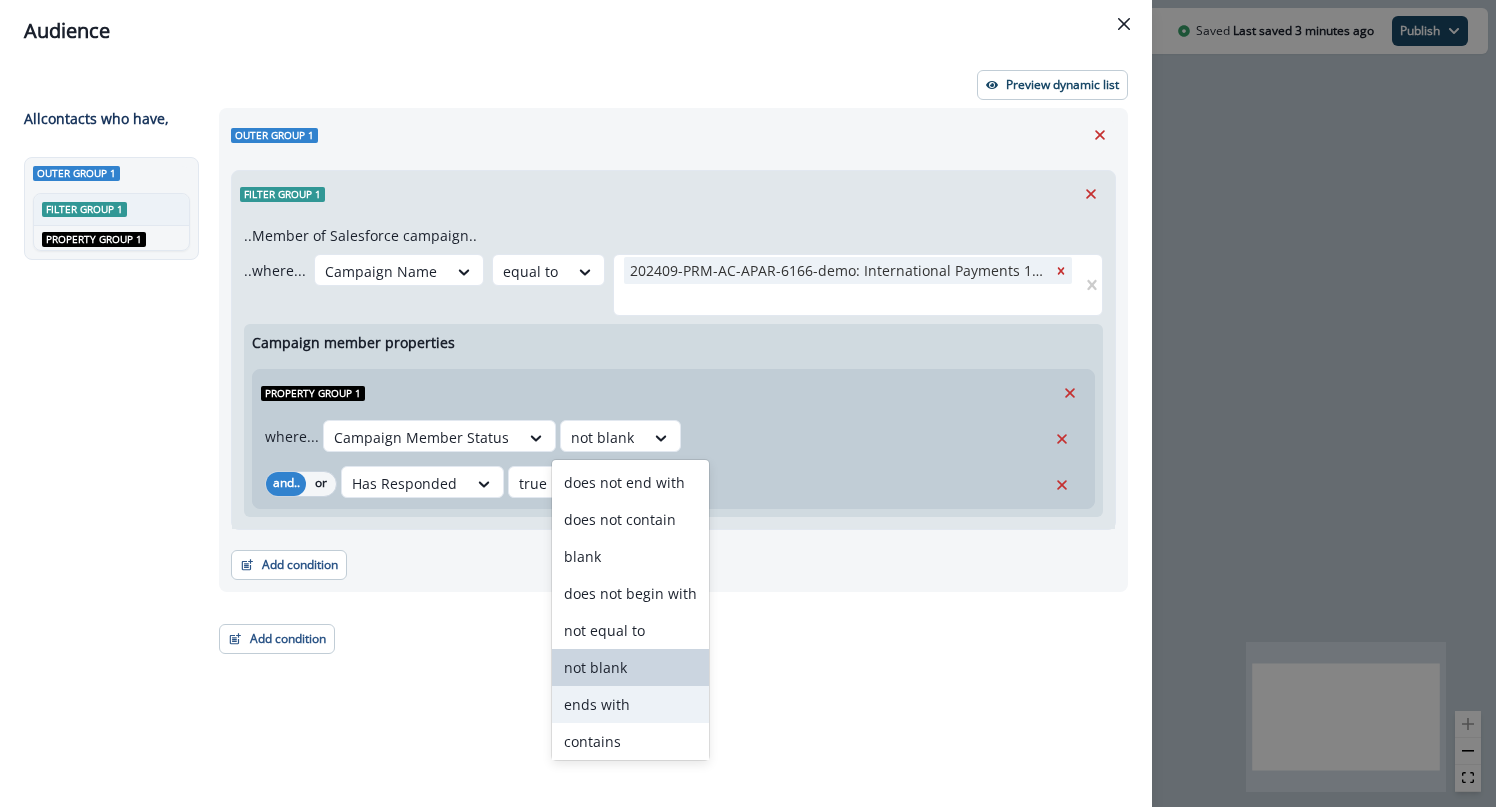 scroll, scrollTop: 78, scrollLeft: 0, axis: vertical 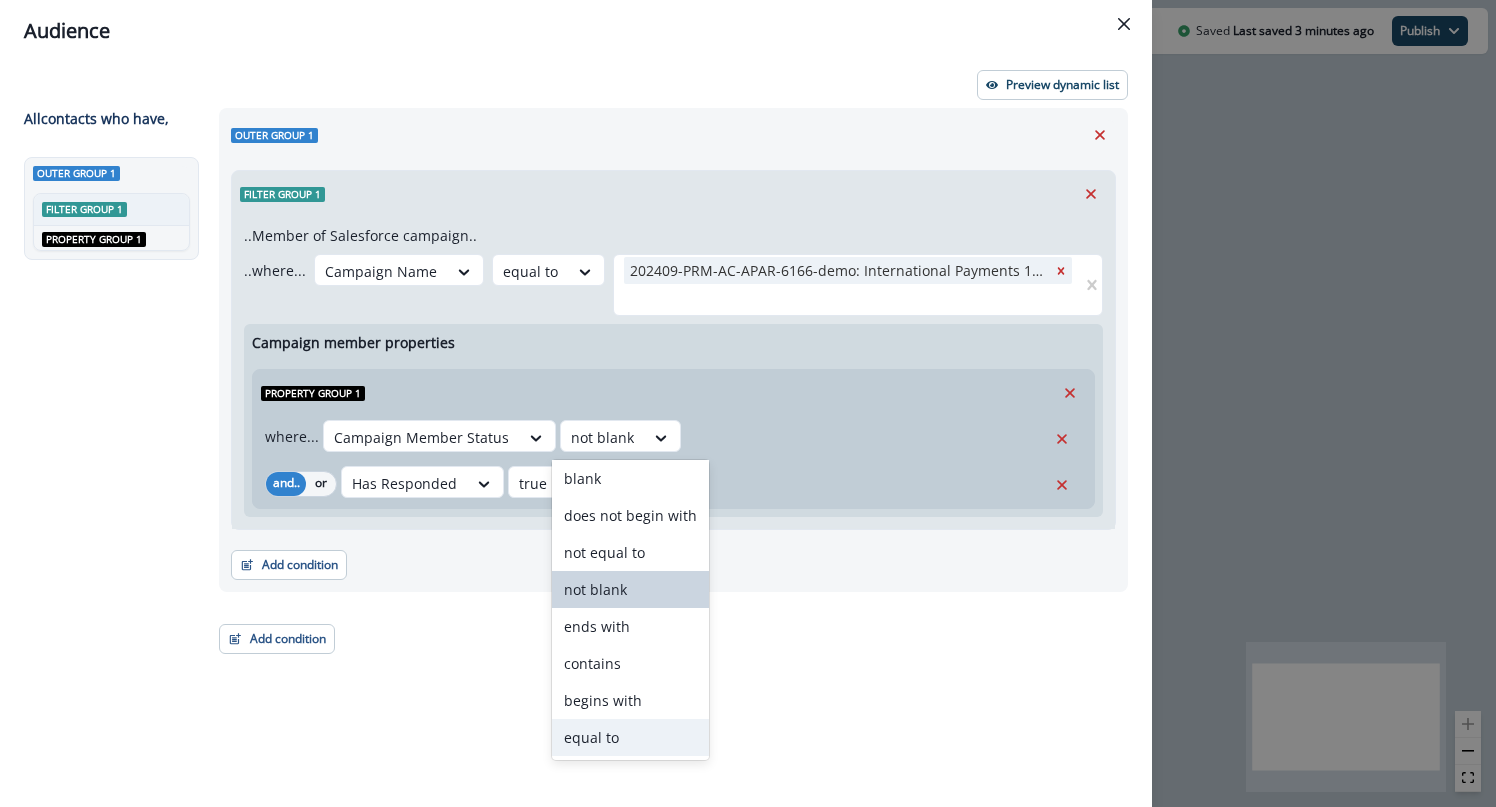 click on "equal to" at bounding box center [630, 737] 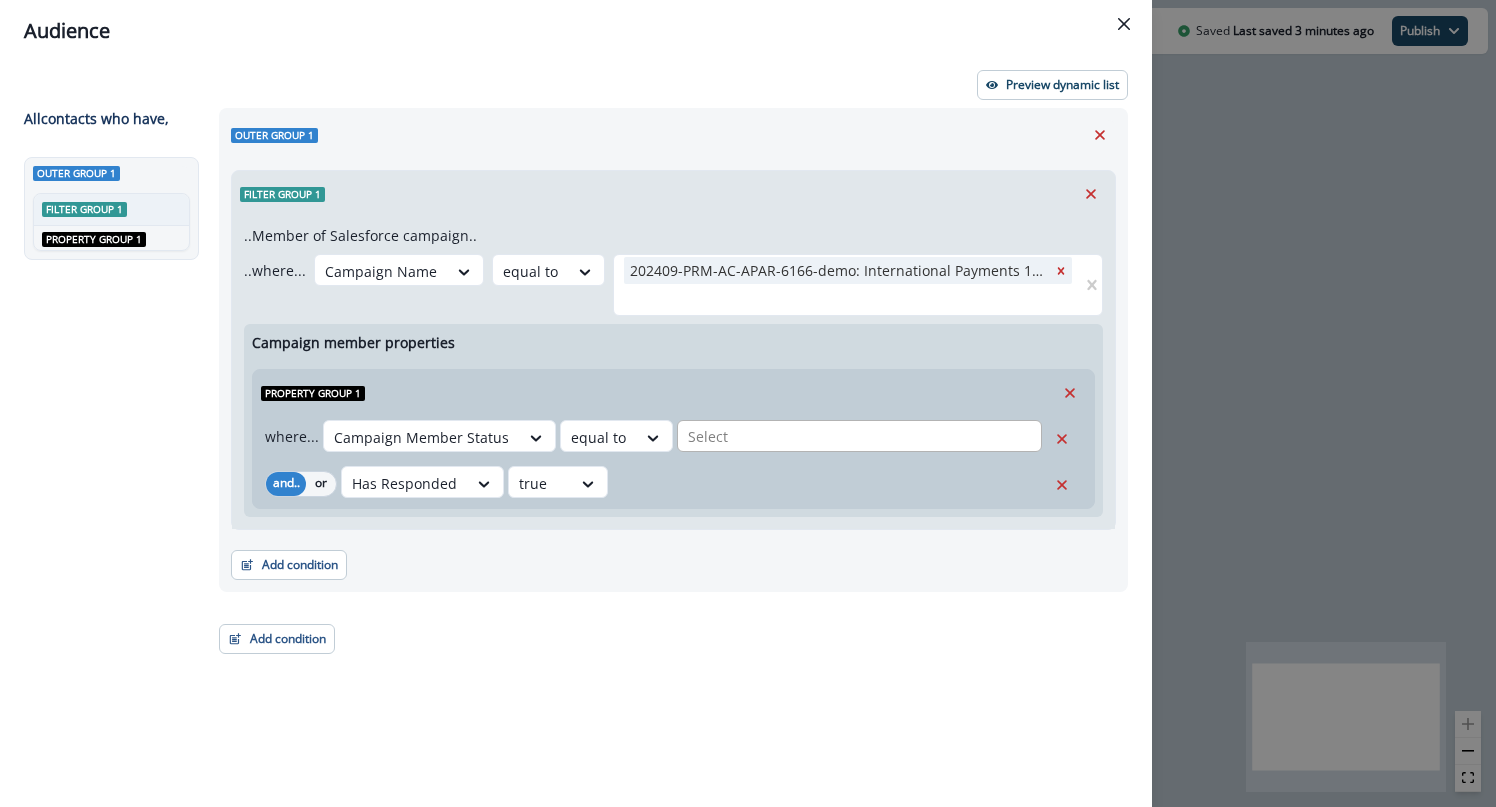 click at bounding box center [859, 436] 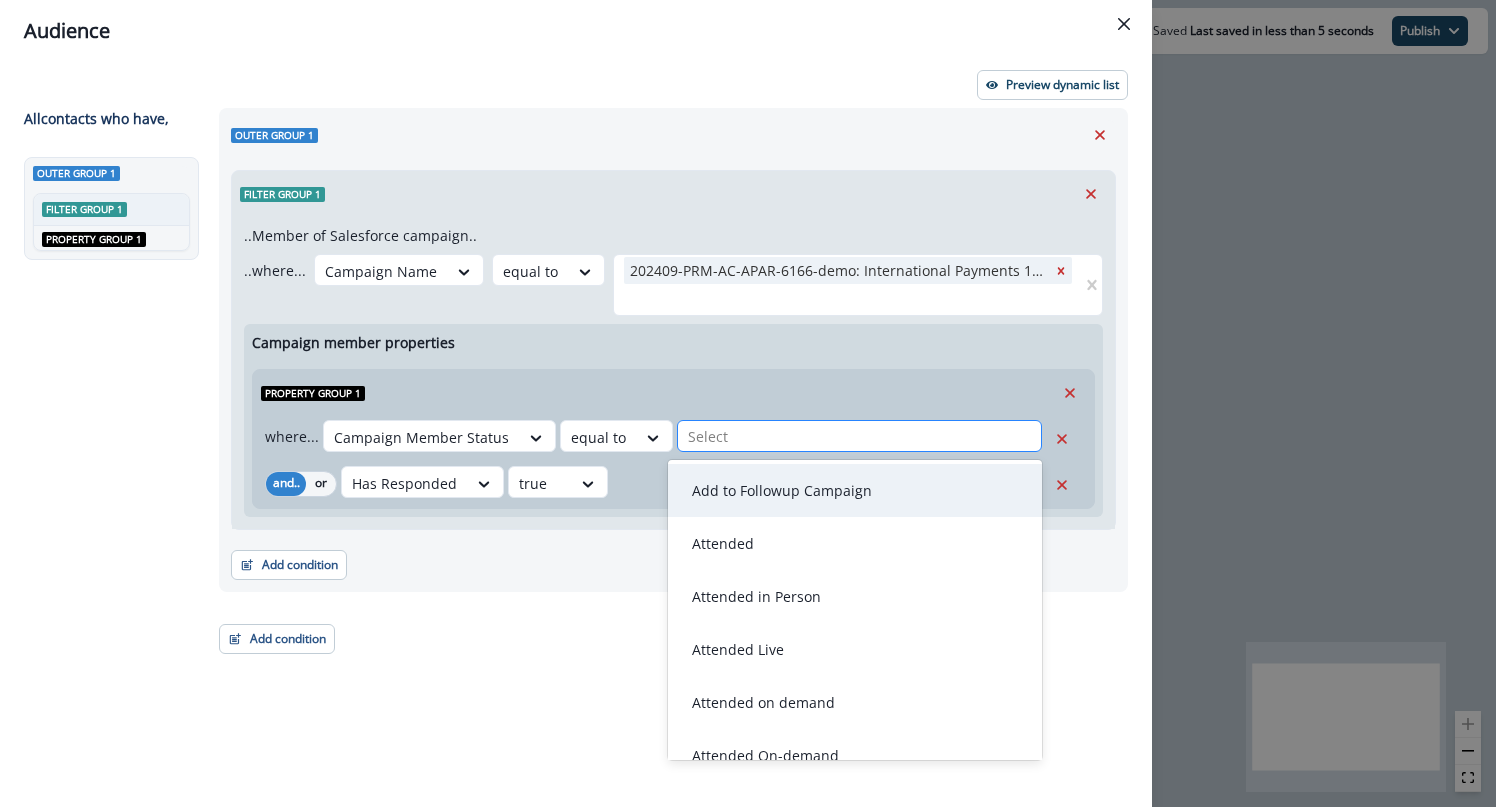 type on "*" 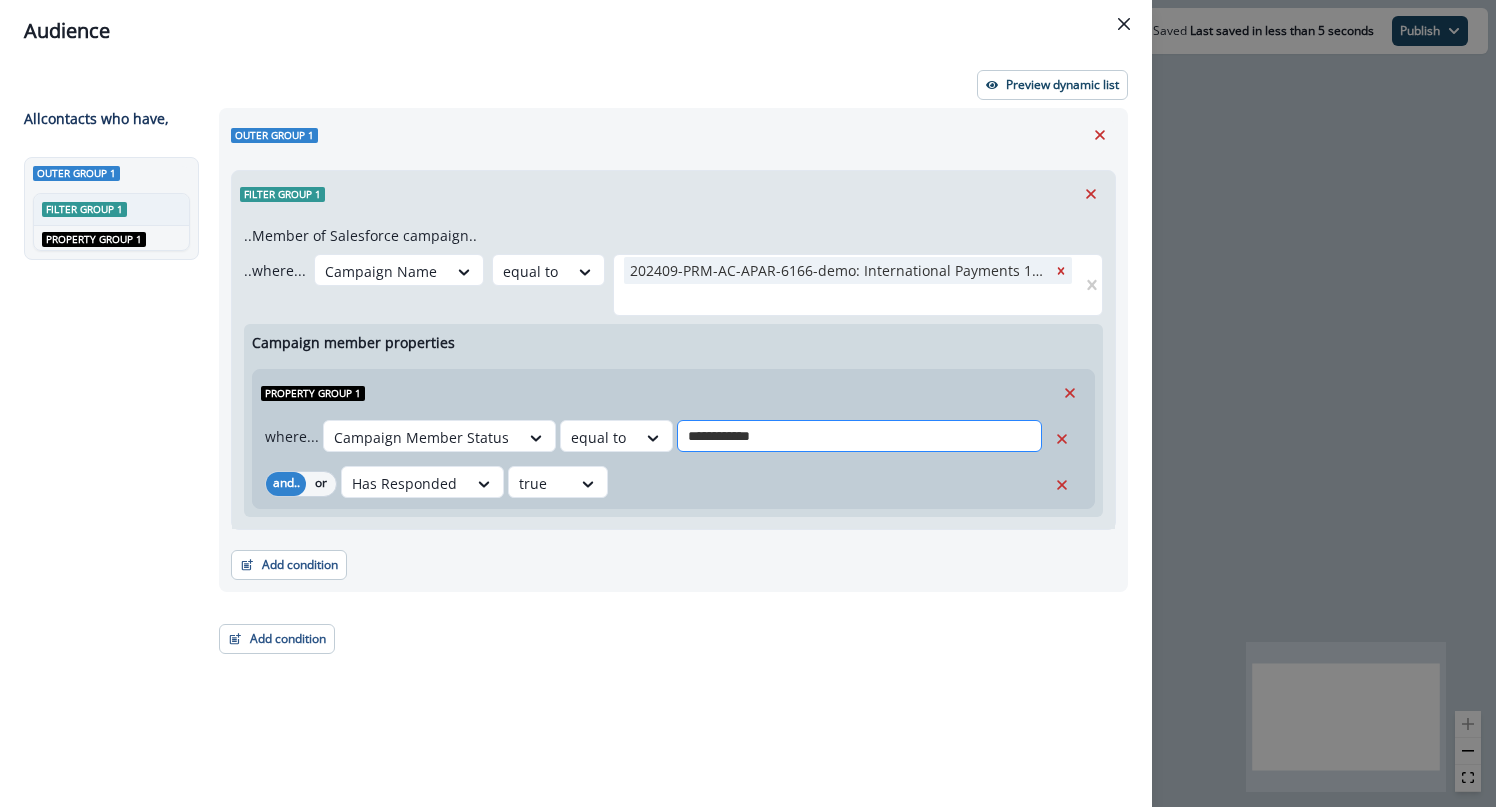 type on "**********" 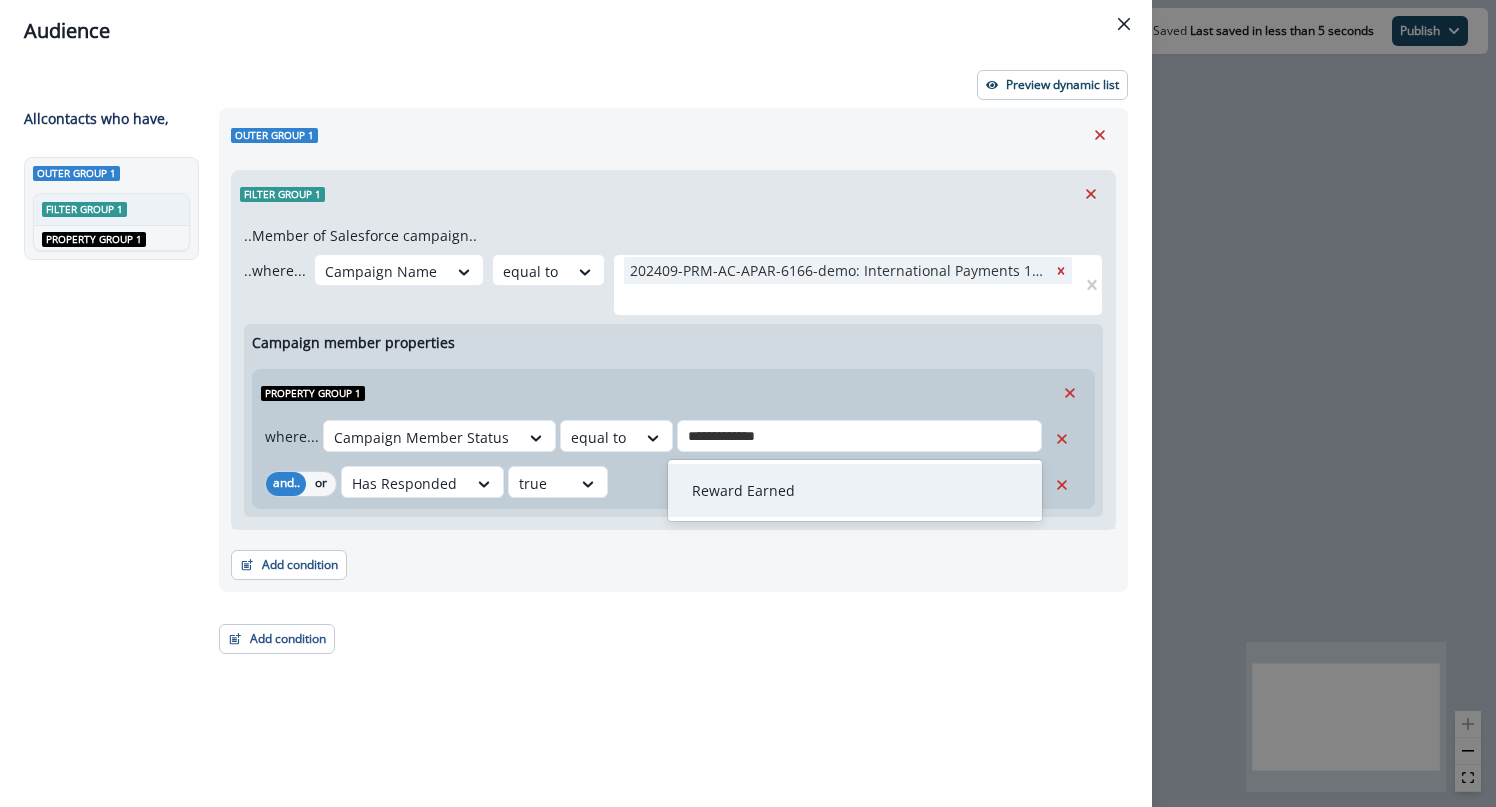 click on "Reward Earned" at bounding box center (855, 490) 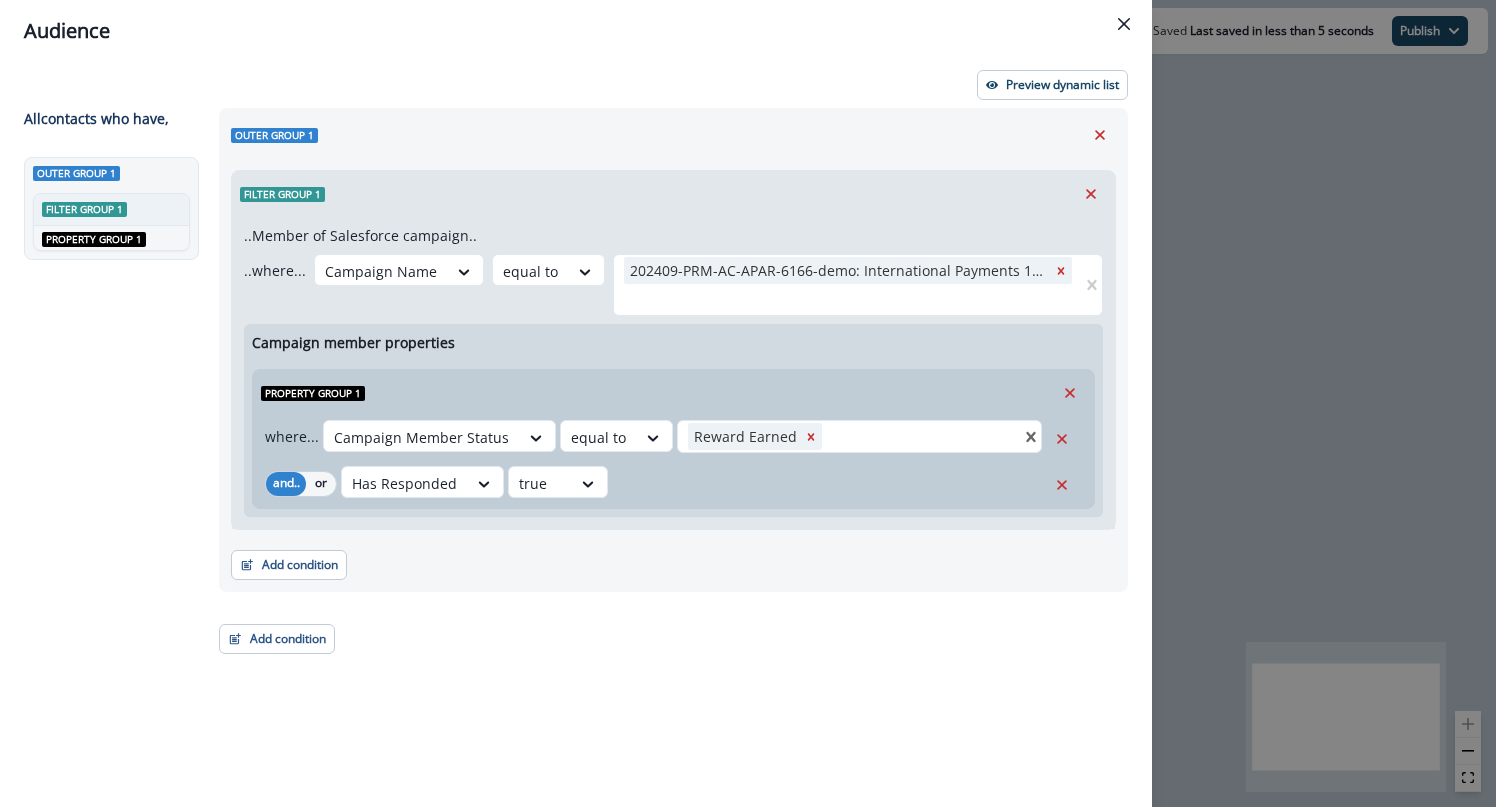 click on "Outer group 1 Filter group 1 ..Member of Salesforce campaign.. ..where... Campaign Name equal to 202409-PRM-AC-APAR-6166-demo: International Payments 100 GC 202409-PRM-AC-APAR-6166-demo: International Payments 100 GC Add property group Campaign member properties Property group 1 where... Campaign Member Status equal to Reward Earned option Reward Earned is disabled. Select another option. Reward Earned and.. or Has Responded true Add condition Contact properties A person property Performed a product event Performed a marketing activity Performed a web activity List membership Salesforce campaign membership Add condition Contact properties A person property Performed a product event Performed a marketing activity Performed a web activity List membership Salesforce campaign membership Grouped properties Account members" at bounding box center [667, 421] 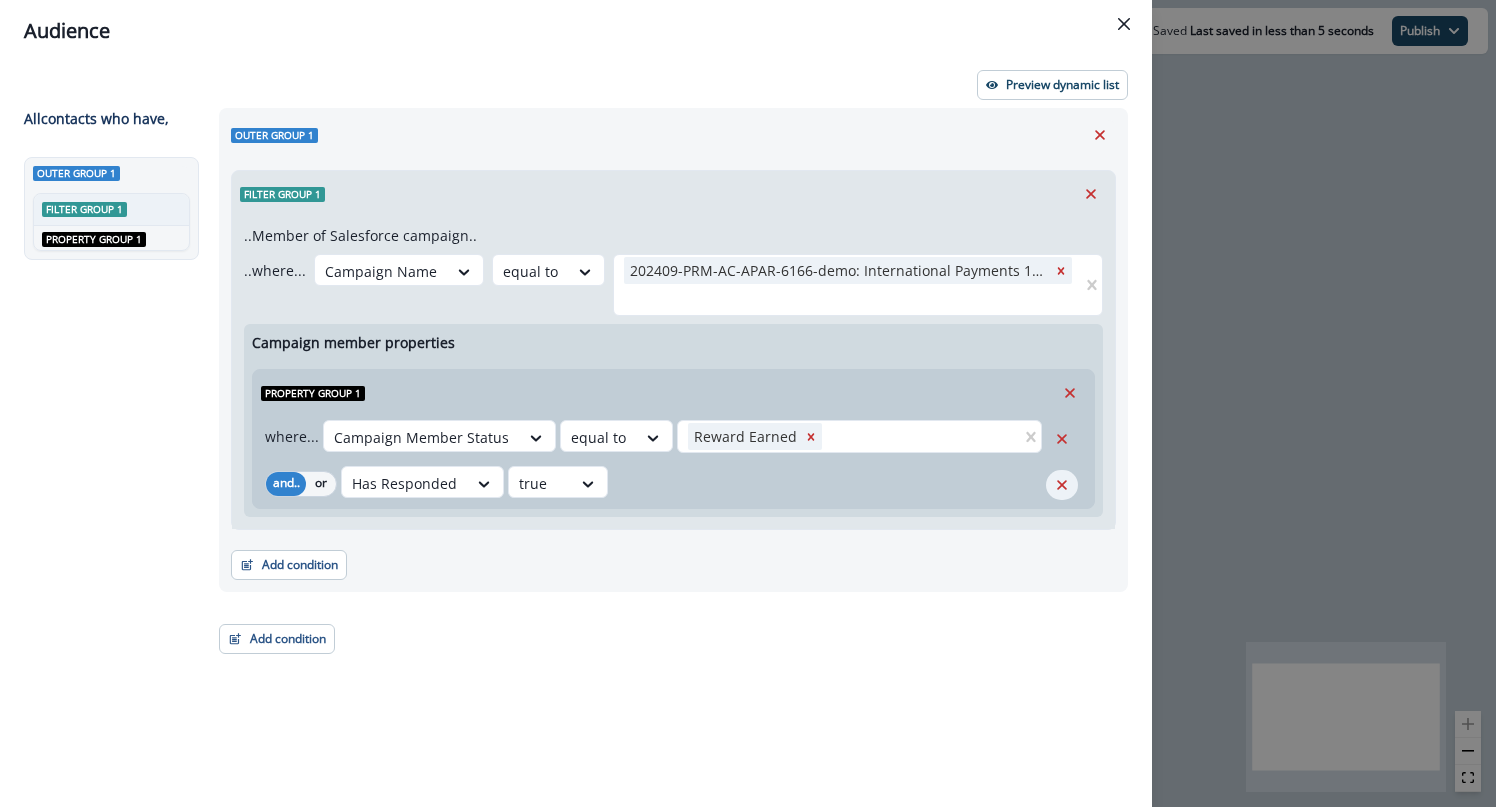 click 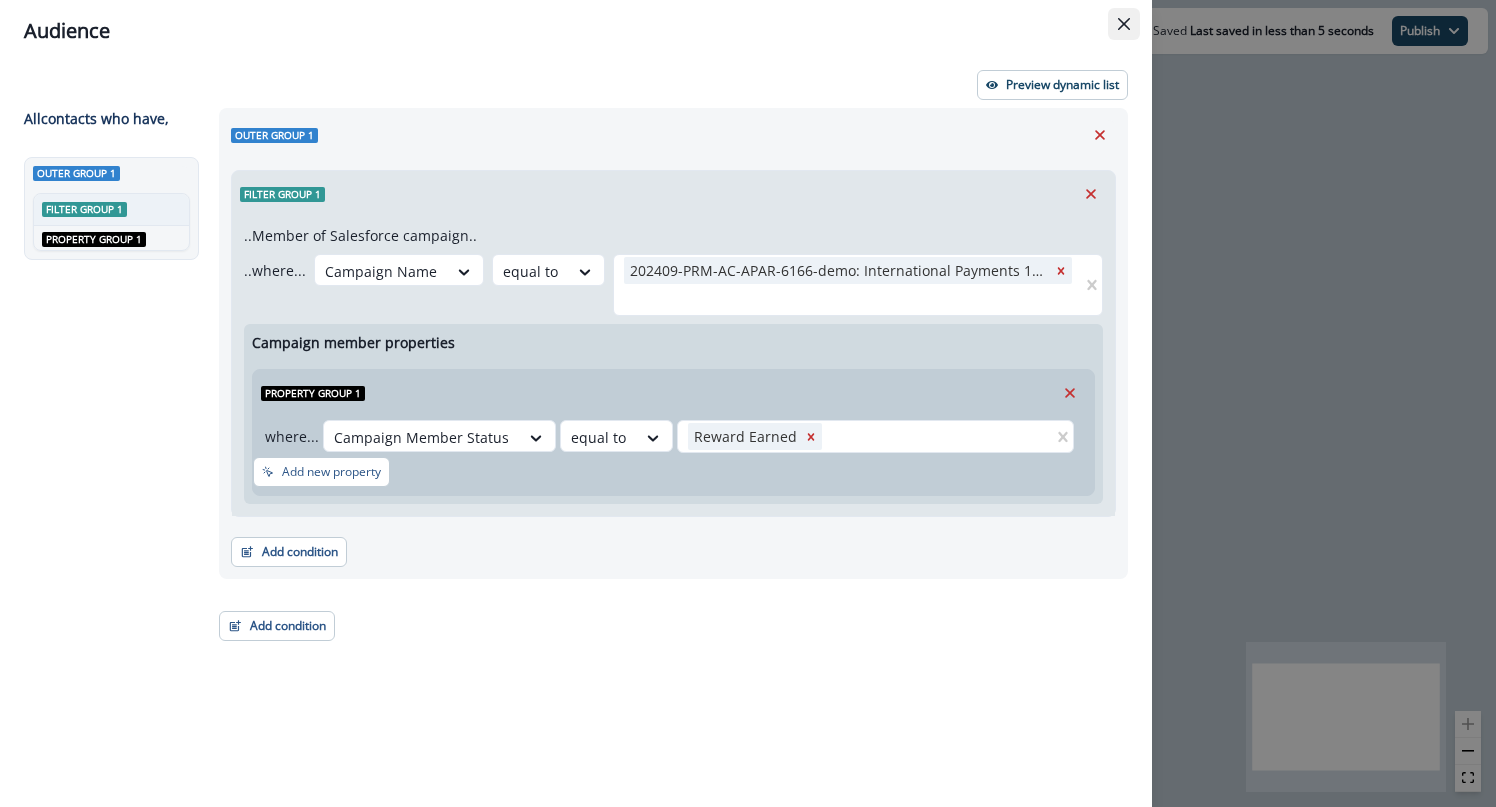 click 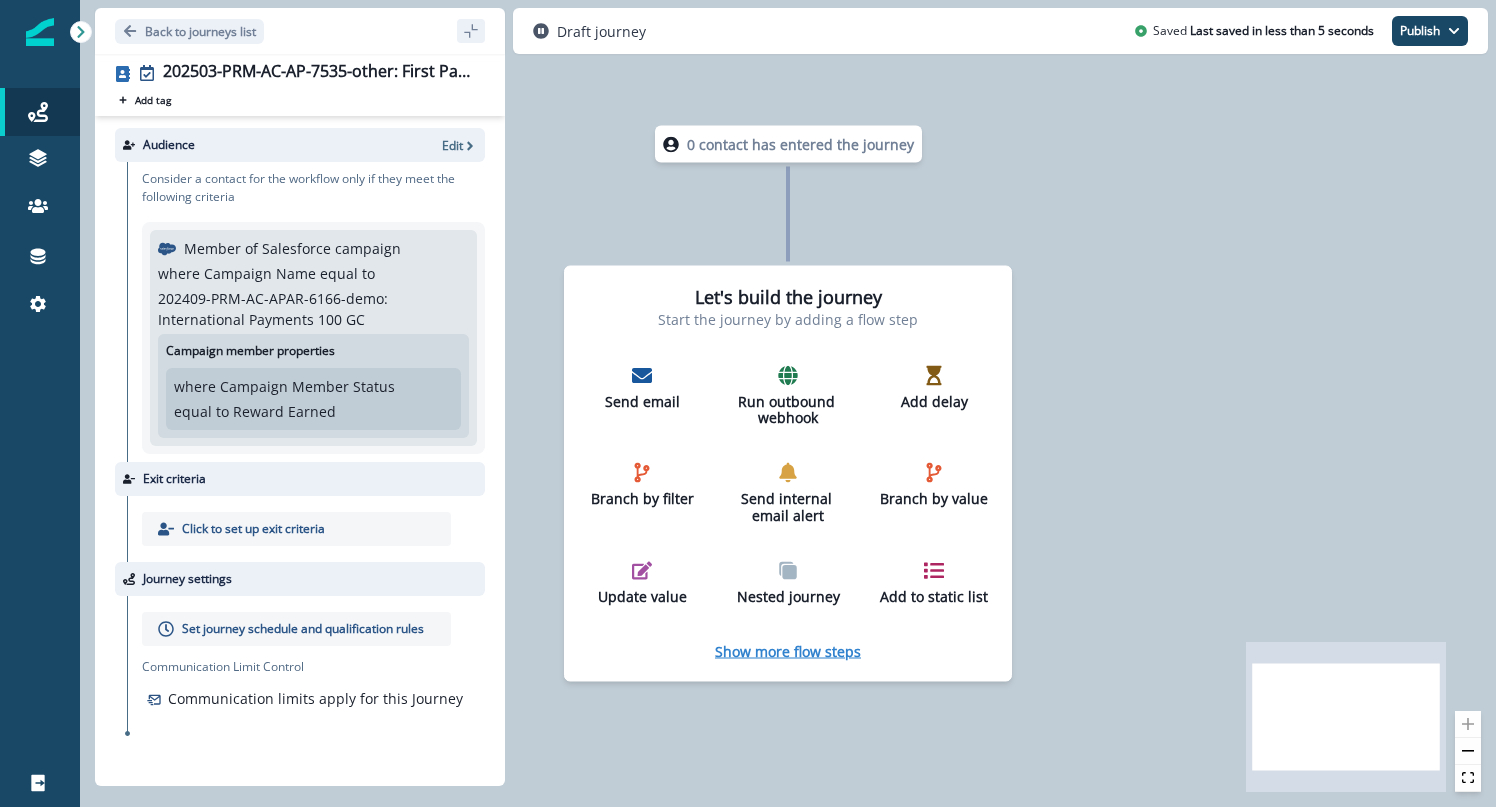 click on "Show more flow steps" at bounding box center (788, 650) 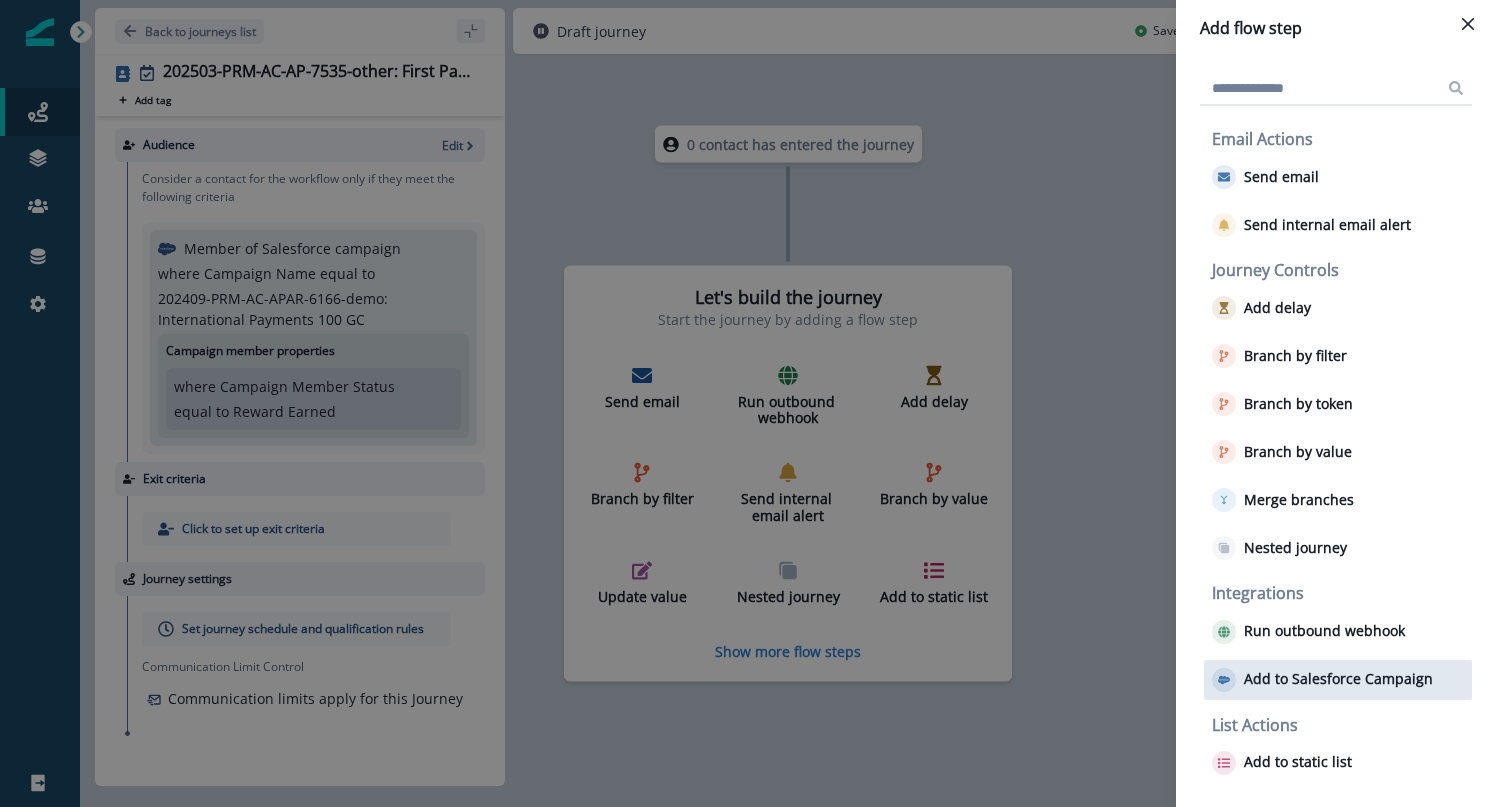 click on "Add to Salesforce Campaign" at bounding box center (1322, 680) 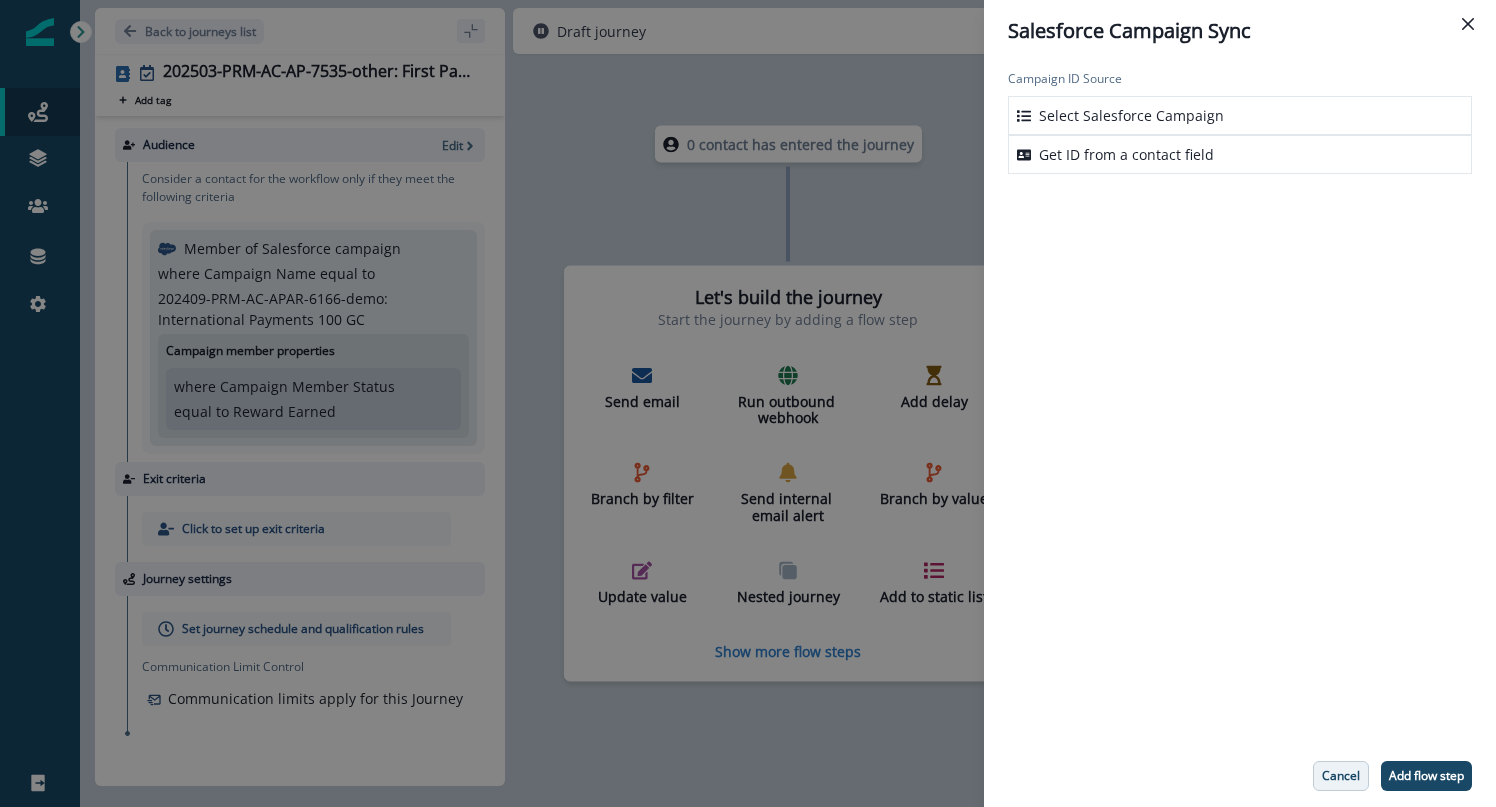 click on "Cancel" at bounding box center [1341, 776] 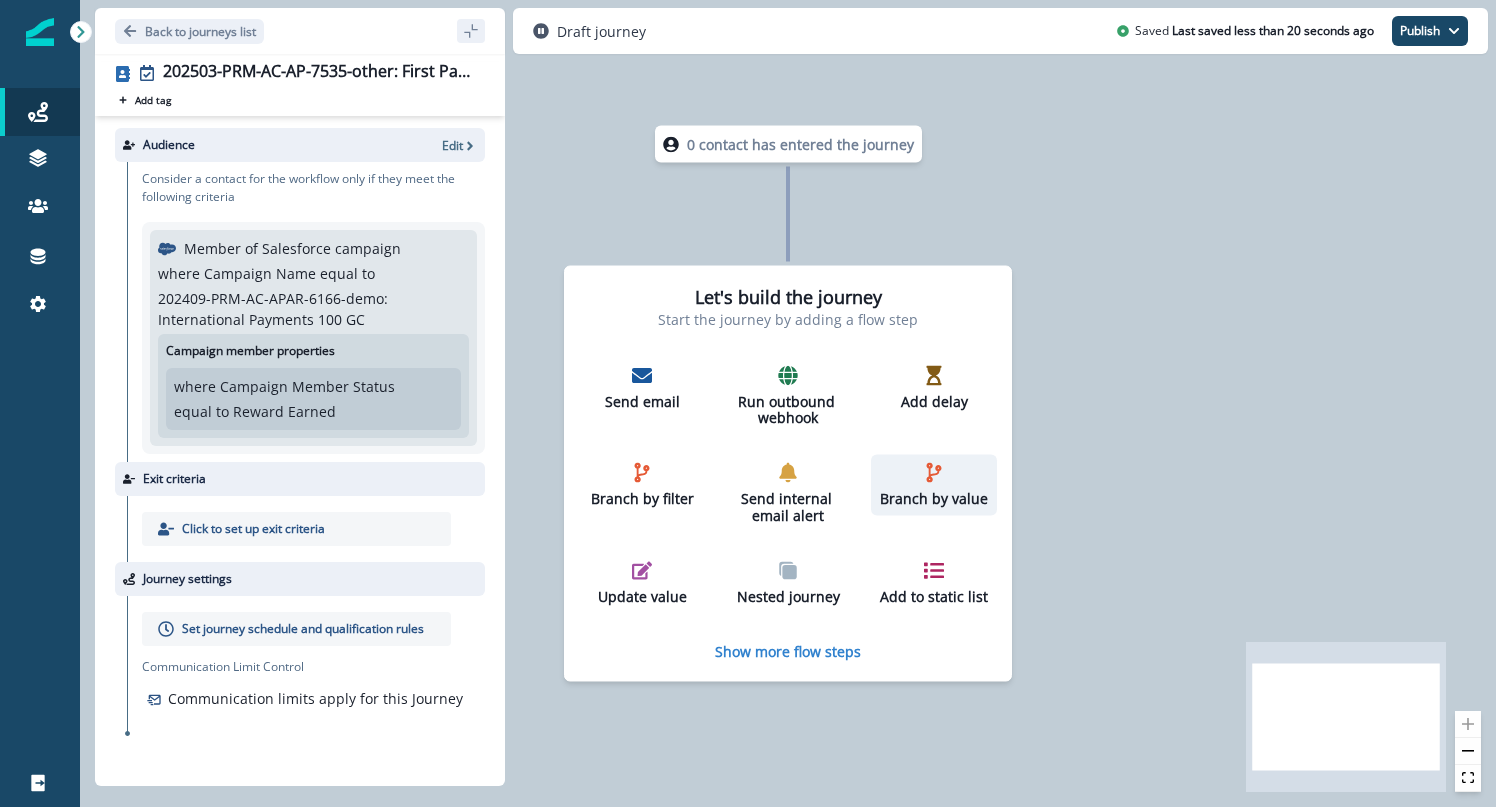 click on "Branch by value" at bounding box center (934, 485) 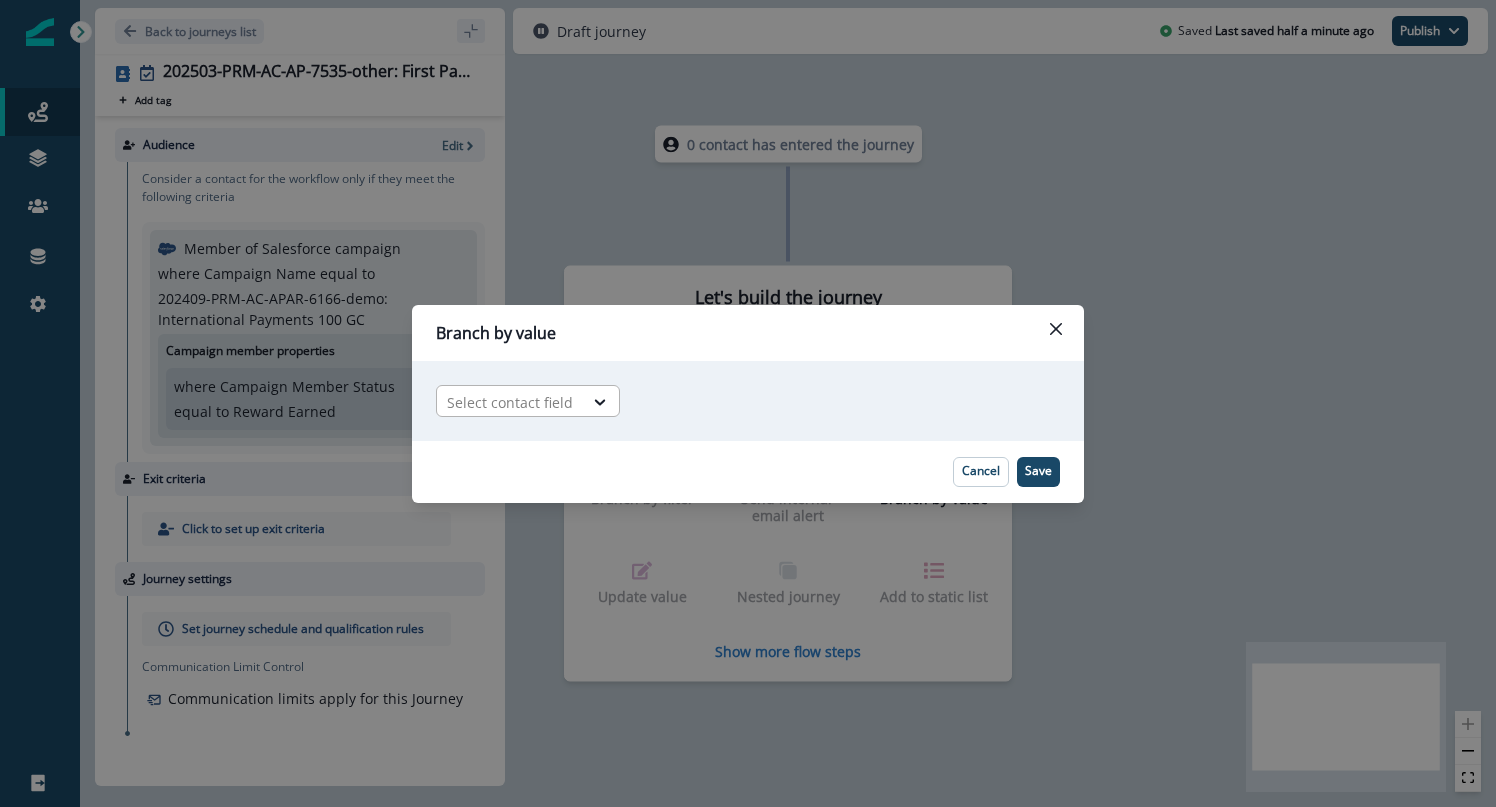 click at bounding box center (510, 402) 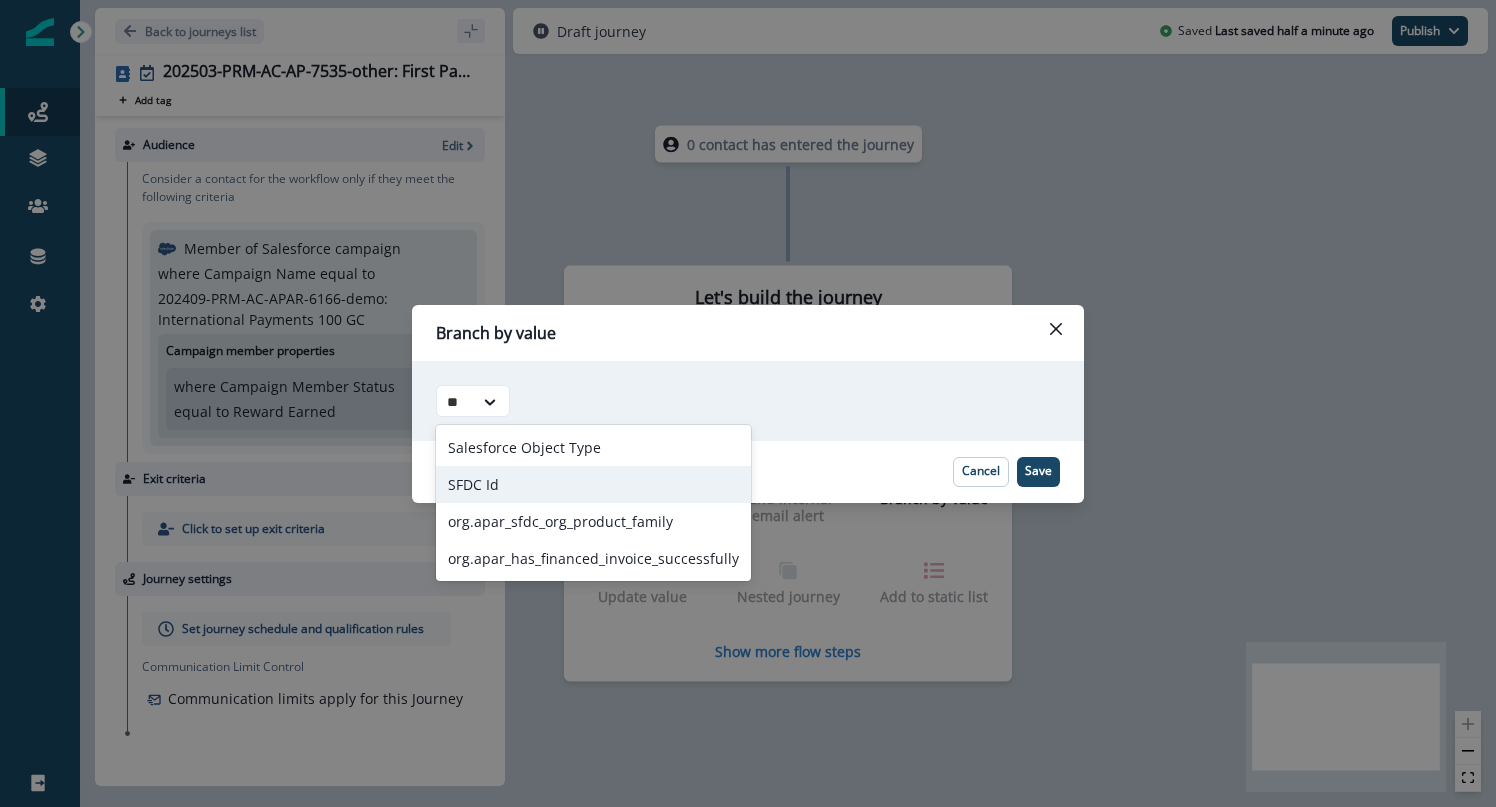 type on "*" 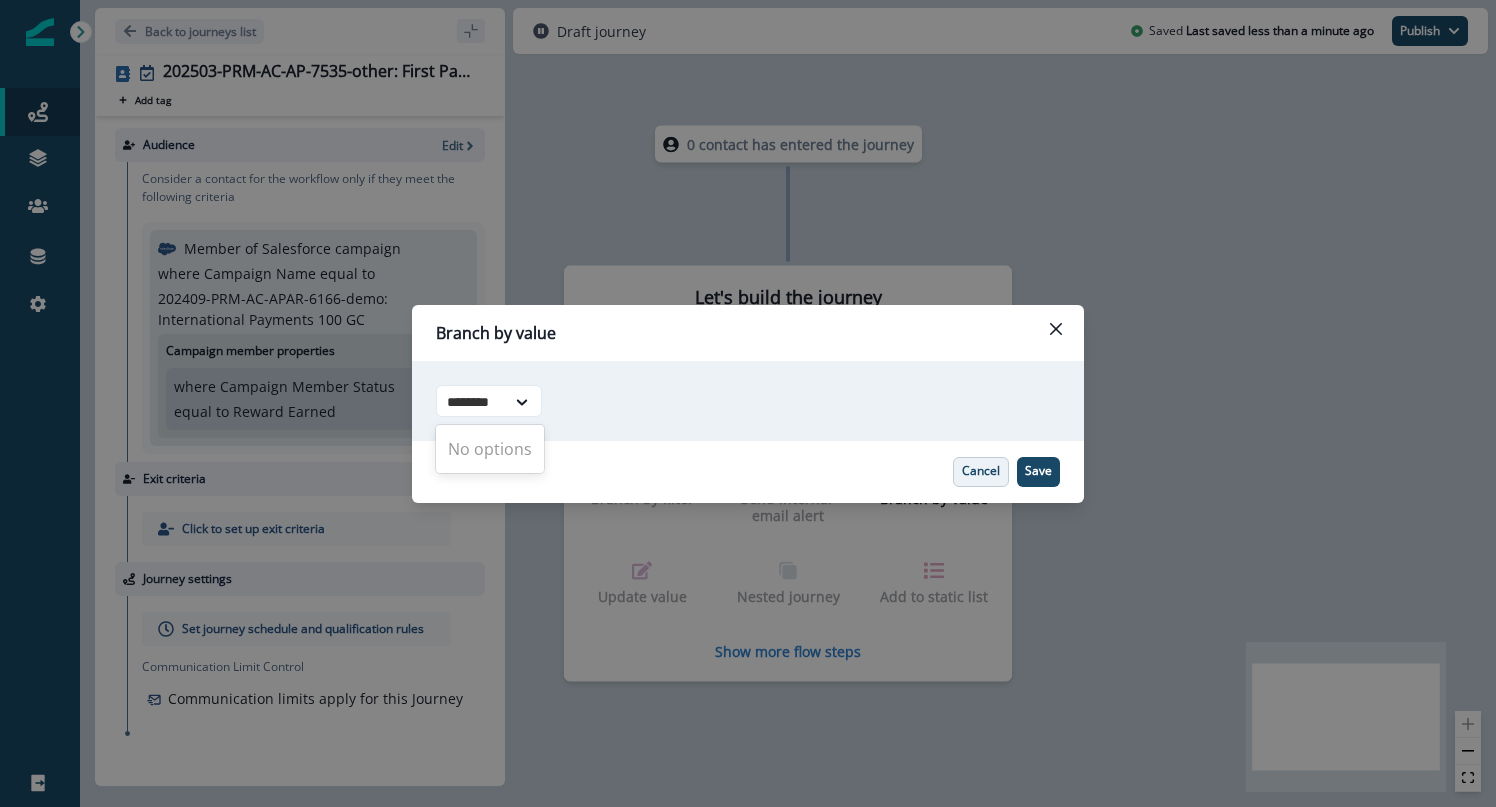type on "********" 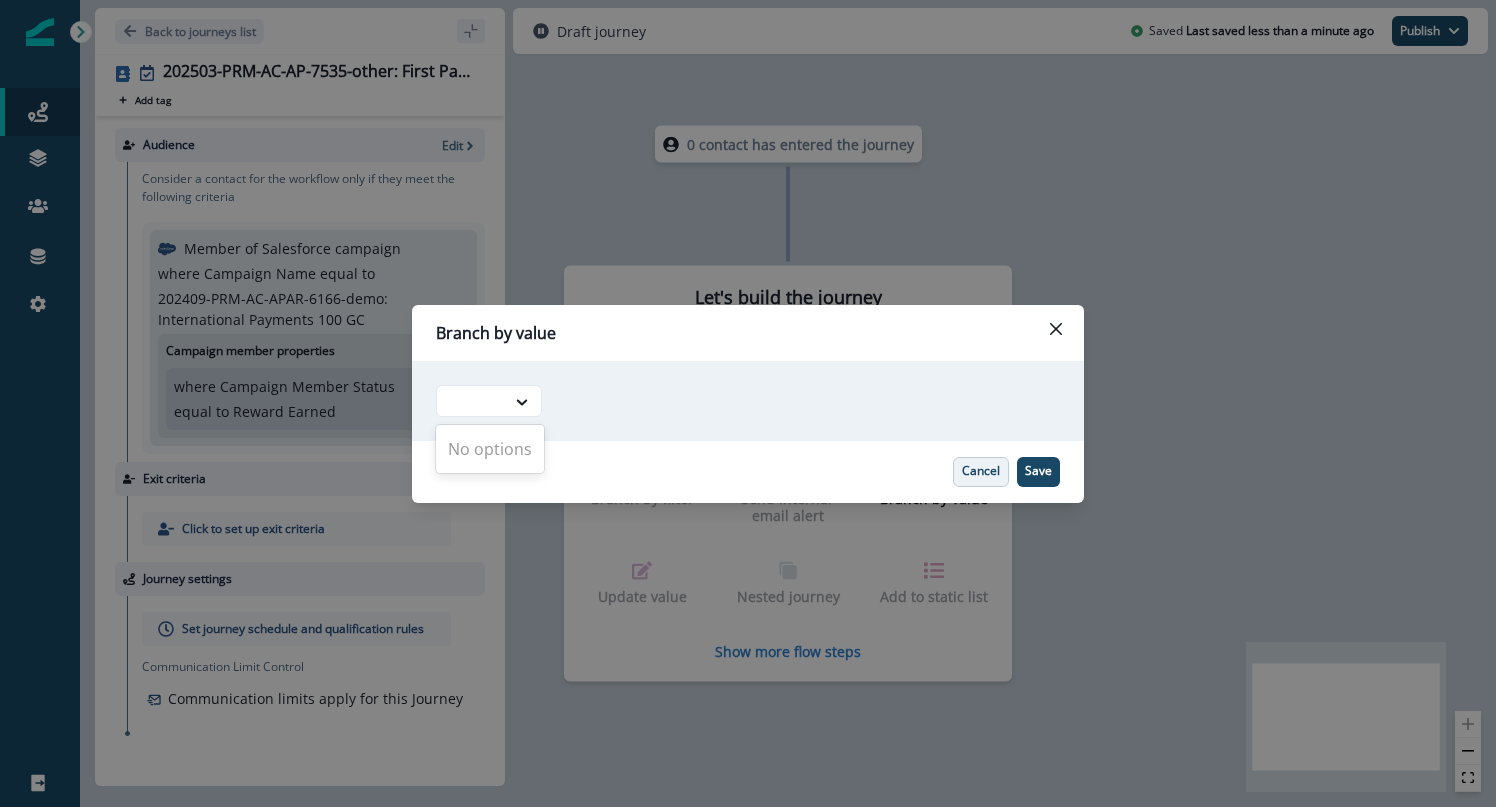 click on "Cancel" at bounding box center [981, 471] 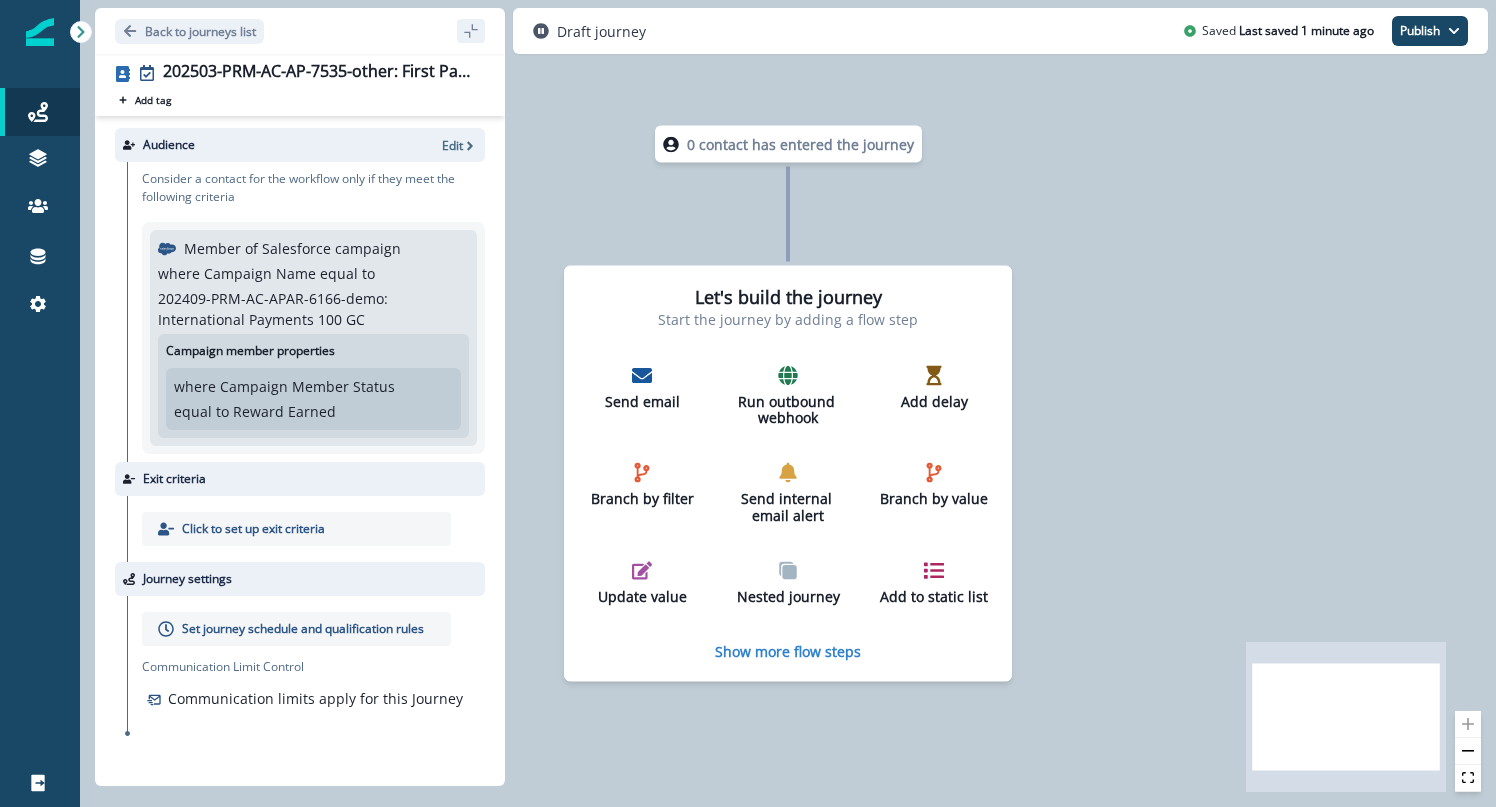 click on "Let's build the journey Start the journey by adding a flow step Send email Run outbound webhook Add delay Branch by filter Send internal email alert Branch by value Update value Nested journey Add to static list Show more flow steps" at bounding box center (788, 474) 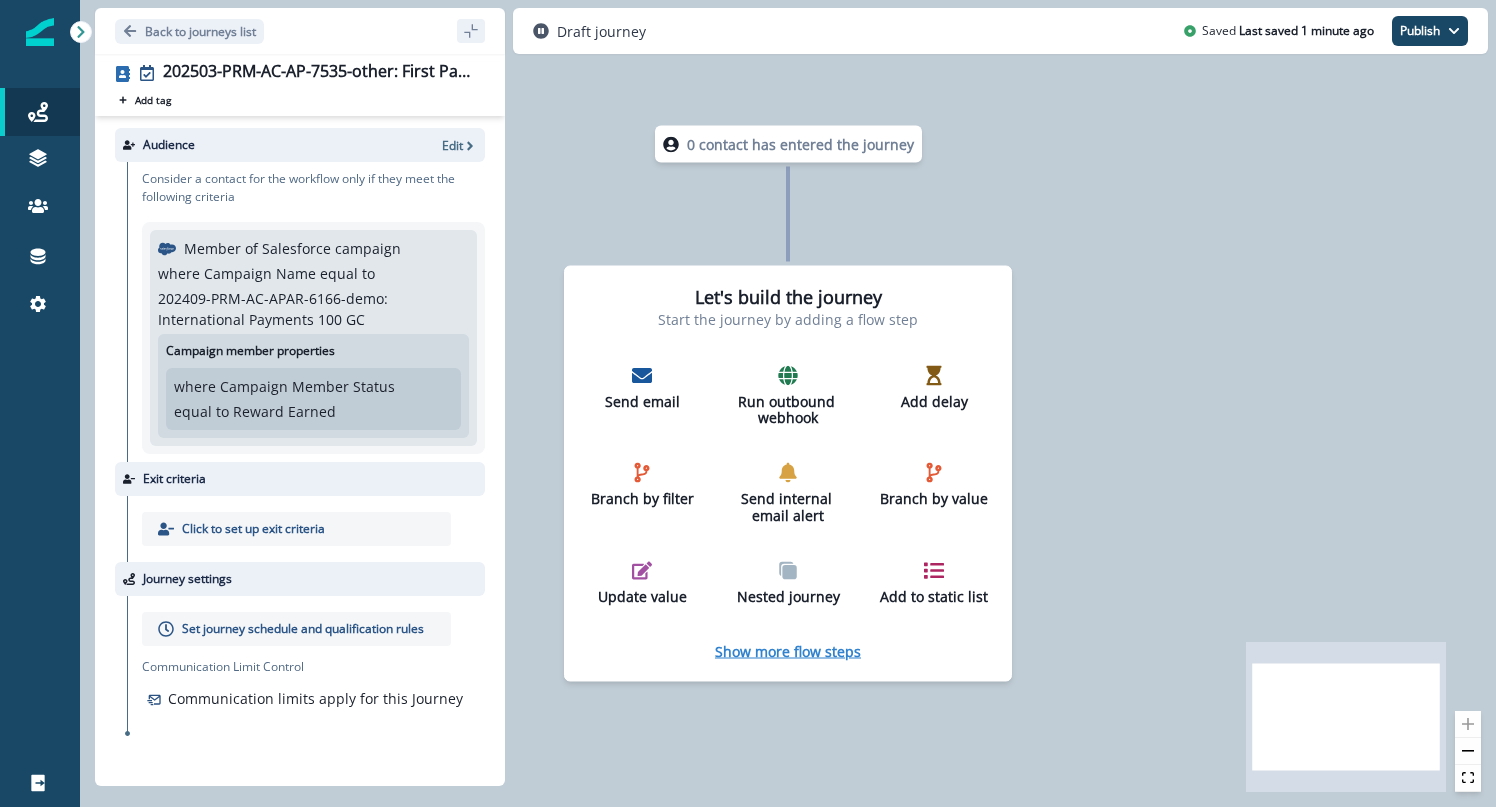 click on "Show more flow steps" at bounding box center [788, 650] 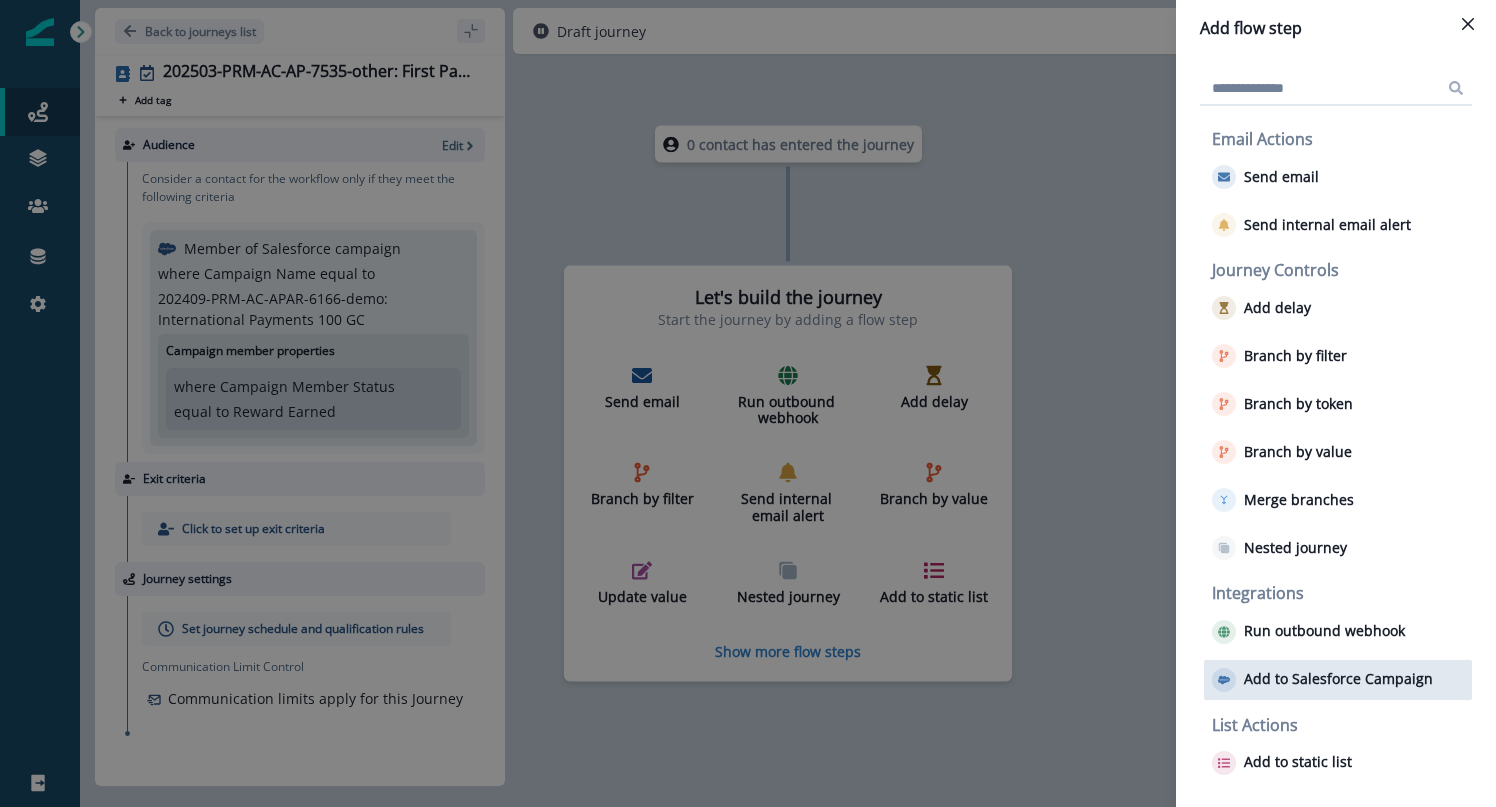 click on "Add to Salesforce Campaign" at bounding box center [1338, 679] 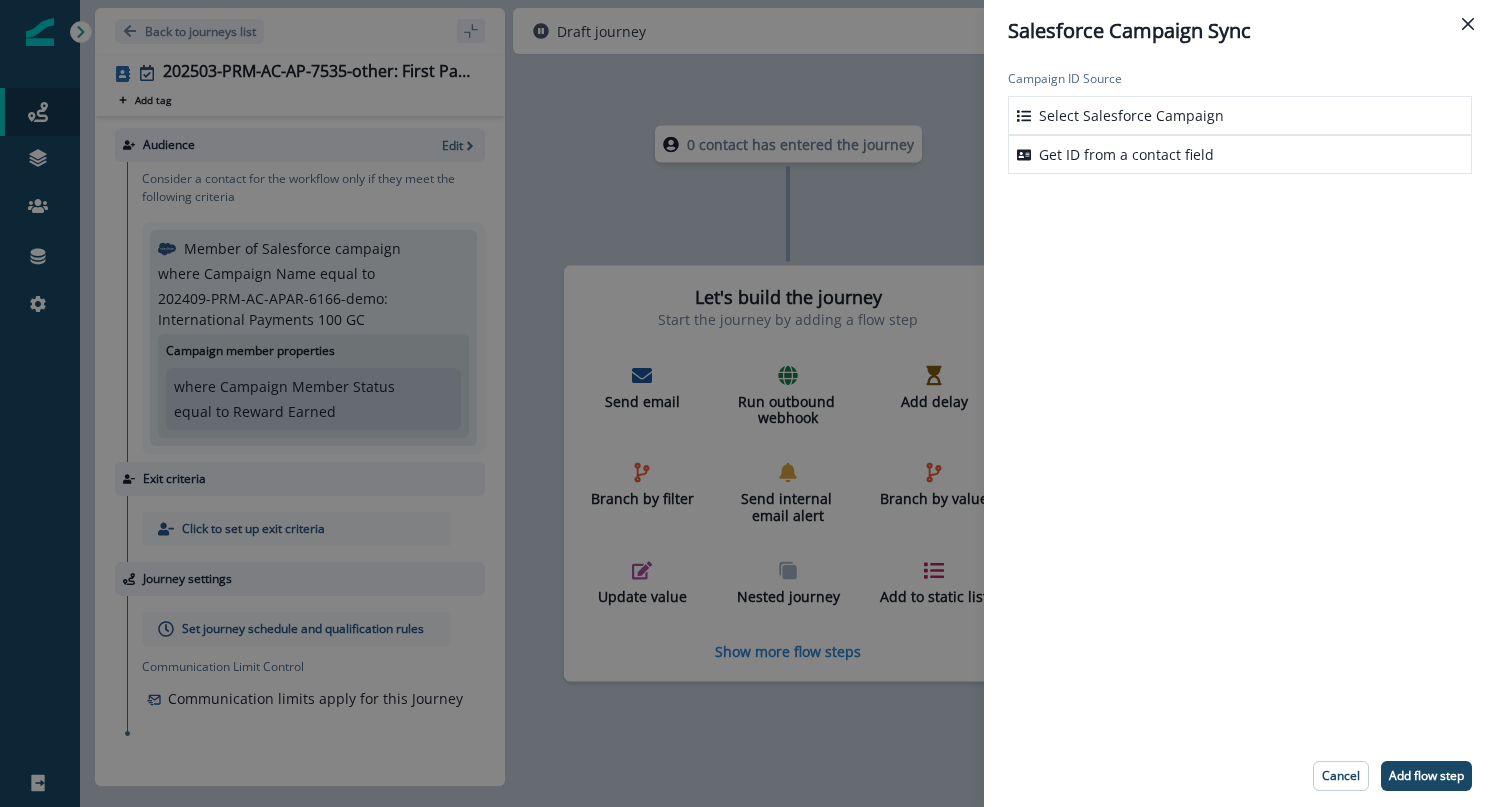 click on "Select Salesforce Campaign" at bounding box center [1131, 115] 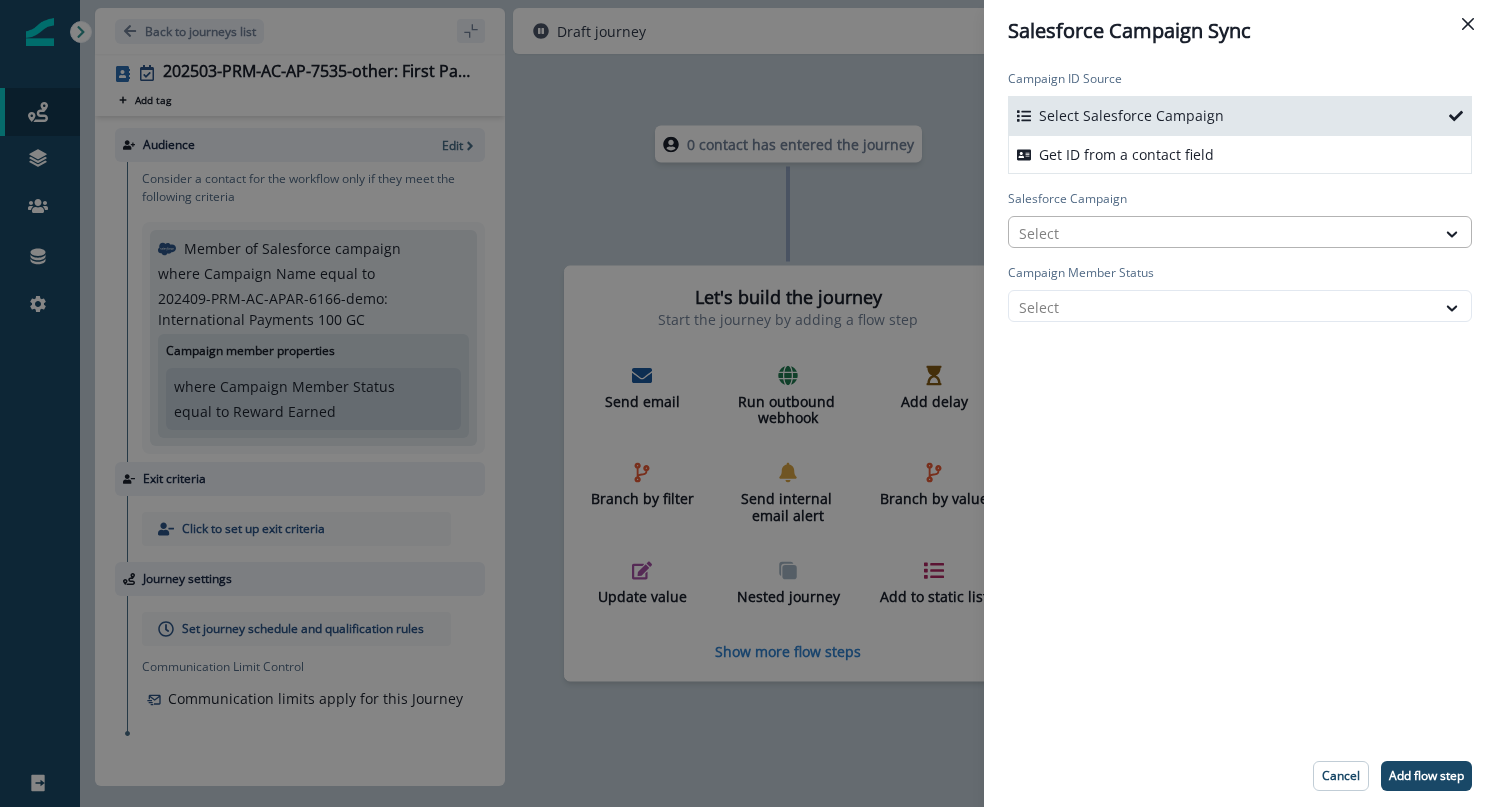 click at bounding box center (1222, 233) 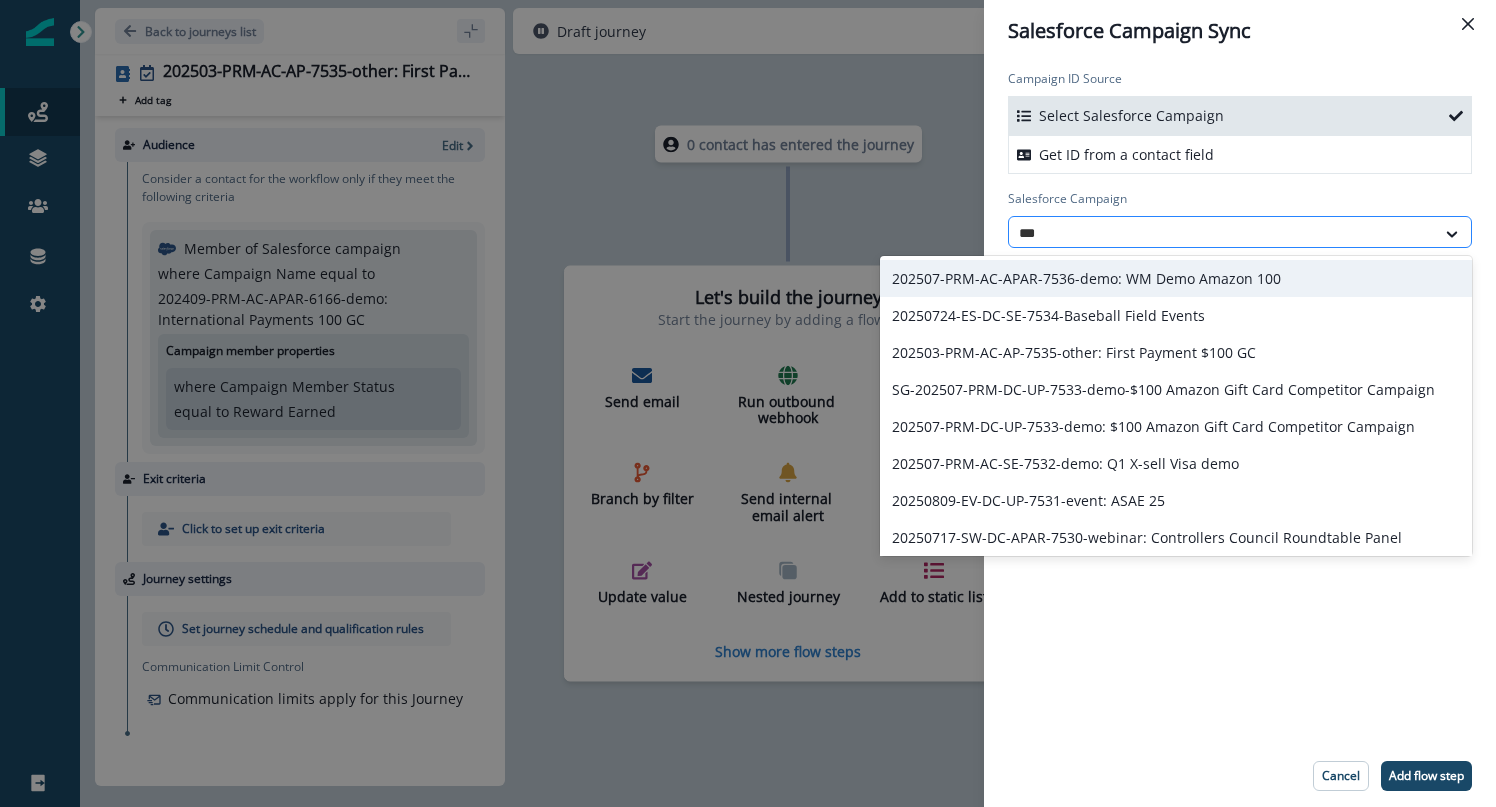 type on "****" 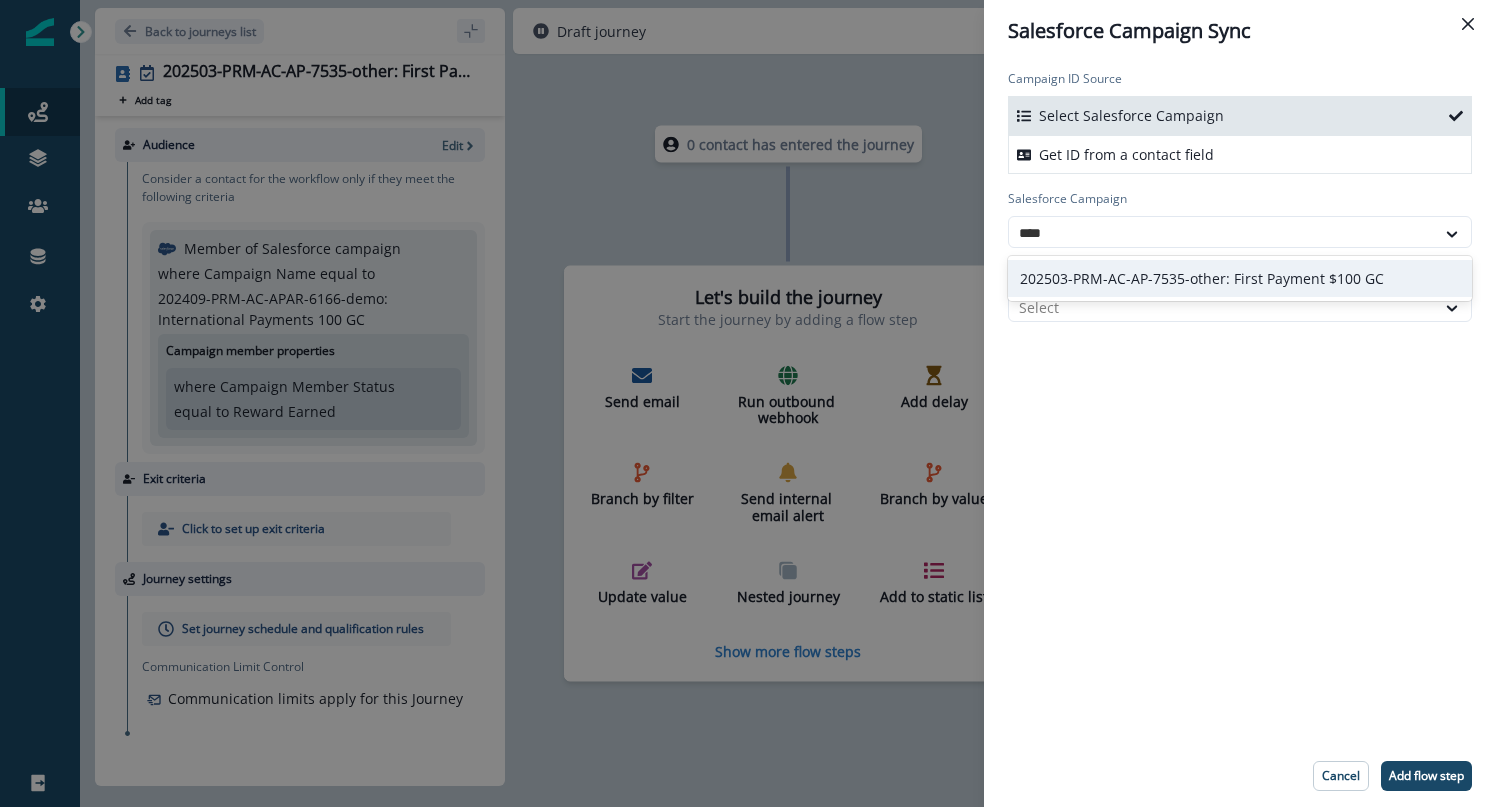 click on "202503-PRM-AC-AP-7535-other: First Payment $100 GC" at bounding box center (1240, 278) 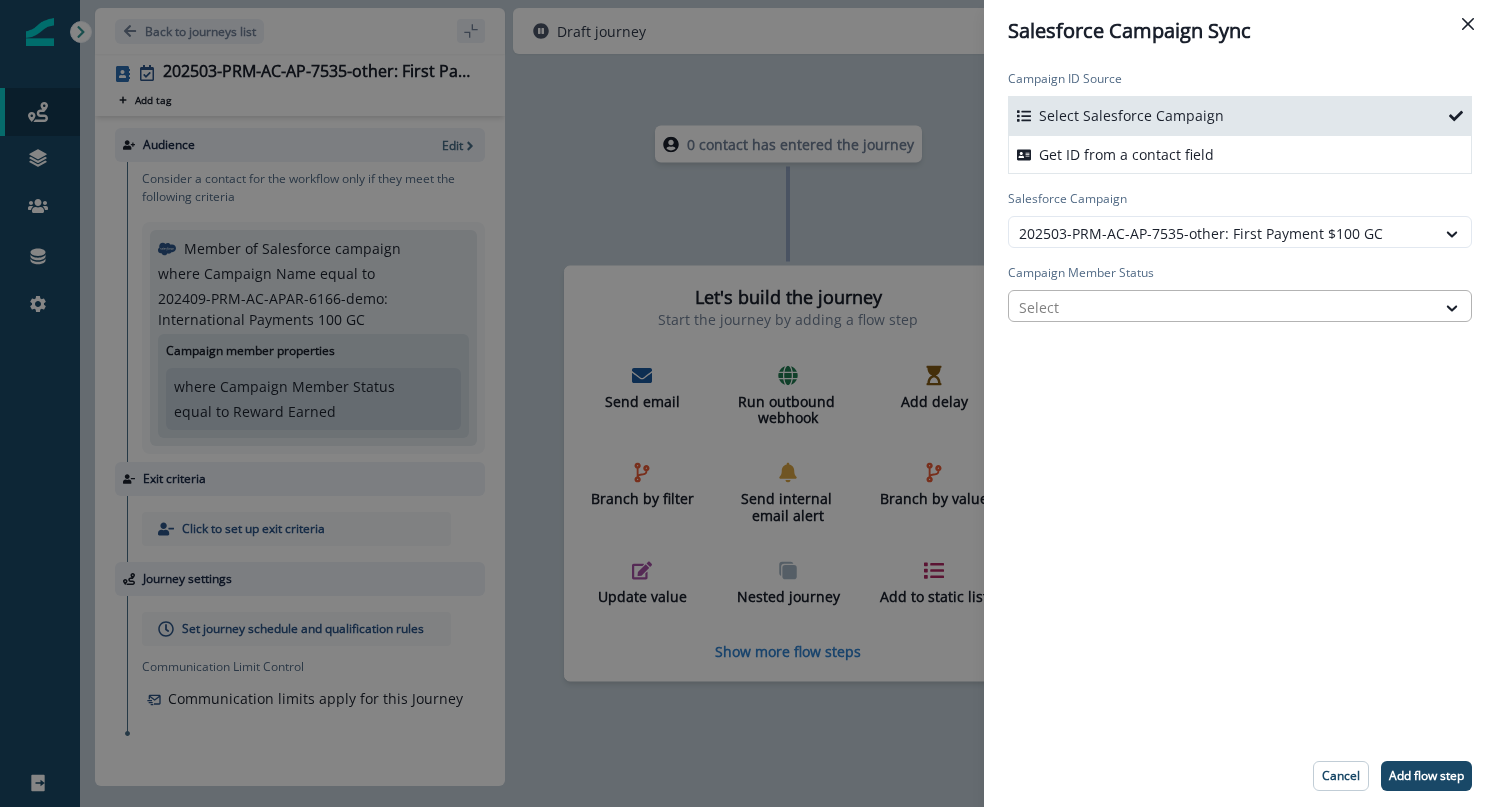 click at bounding box center [1222, 307] 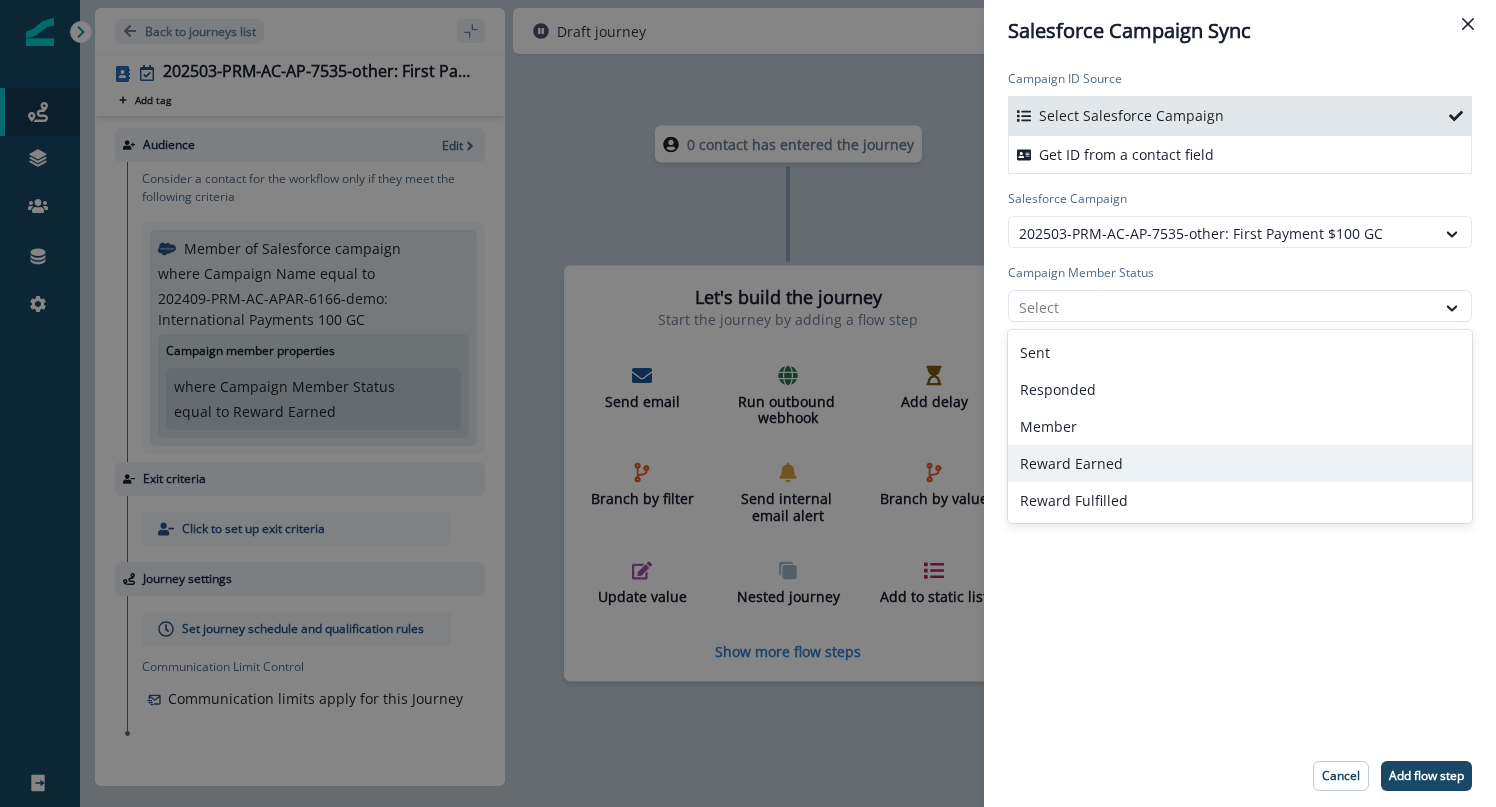 click on "Reward Earned" at bounding box center (1240, 463) 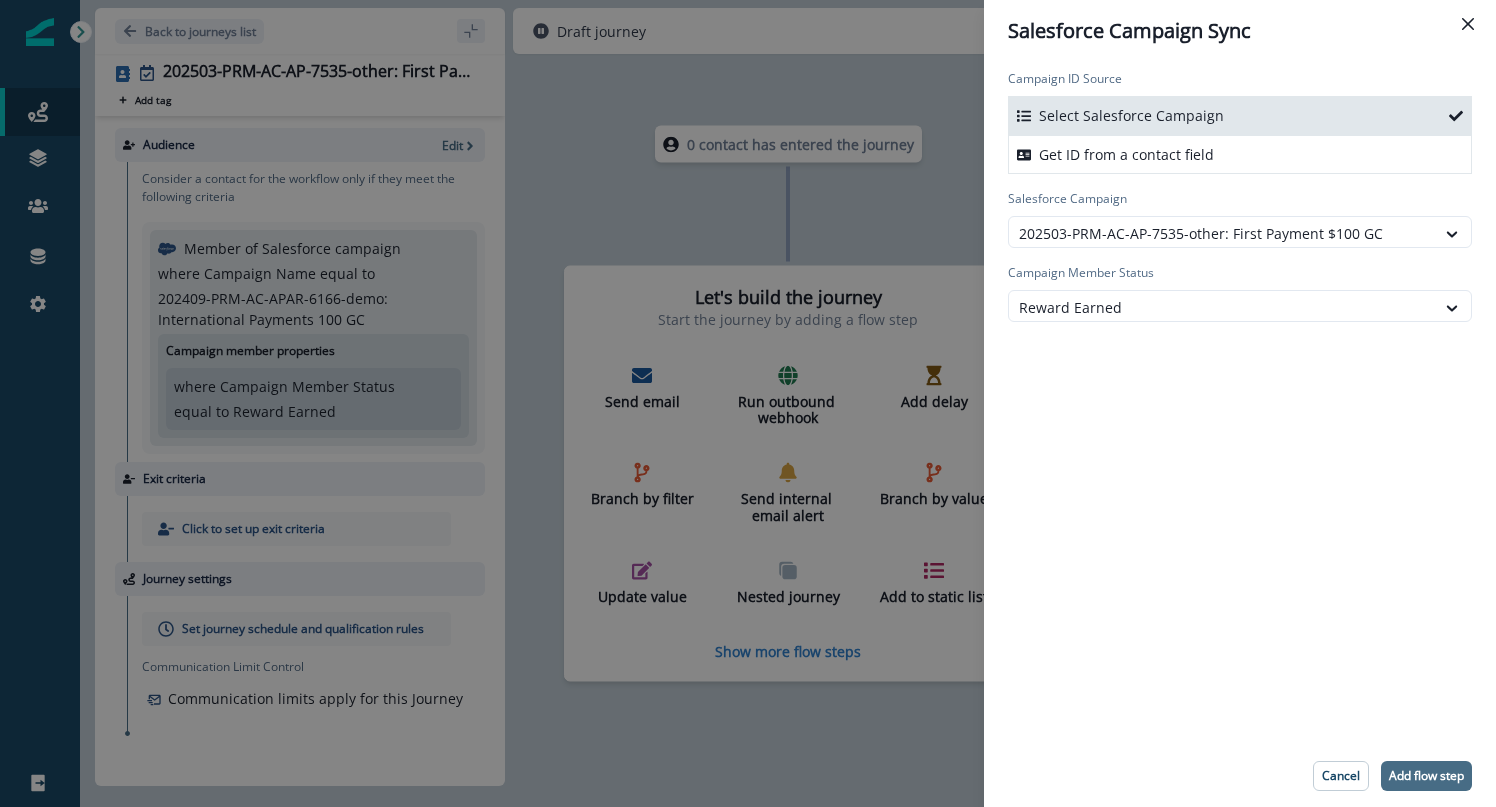 click on "Add flow step" at bounding box center (1426, 776) 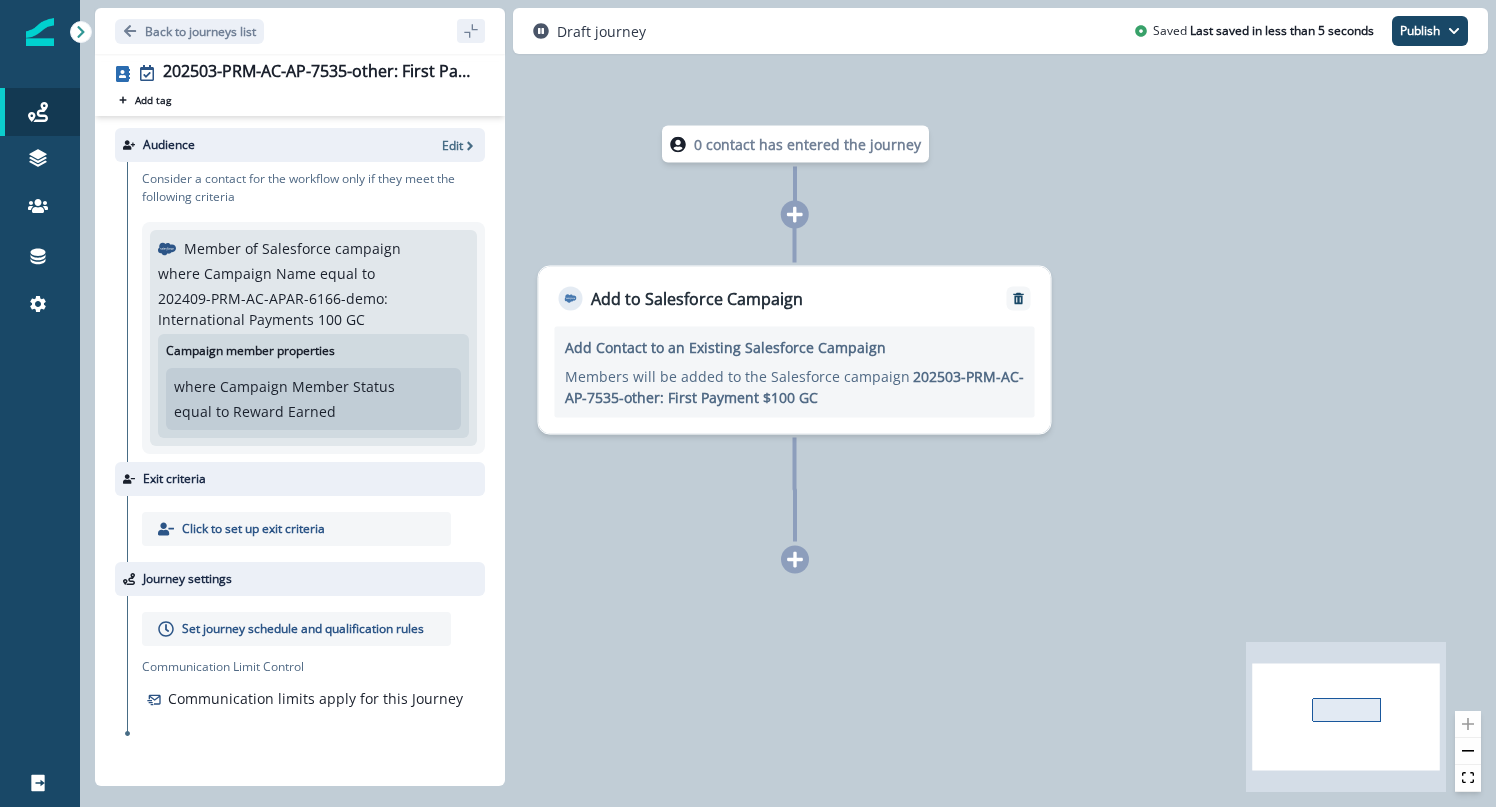 click on "0 contact has entered the journey Add to Salesforce Campaign Add Contact to an Existing Salesforce Campaign Members will be added to the Salesforce campaign 202503-PRM-AC-AP-7535-other: First Payment $100 GC" at bounding box center [788, 403] 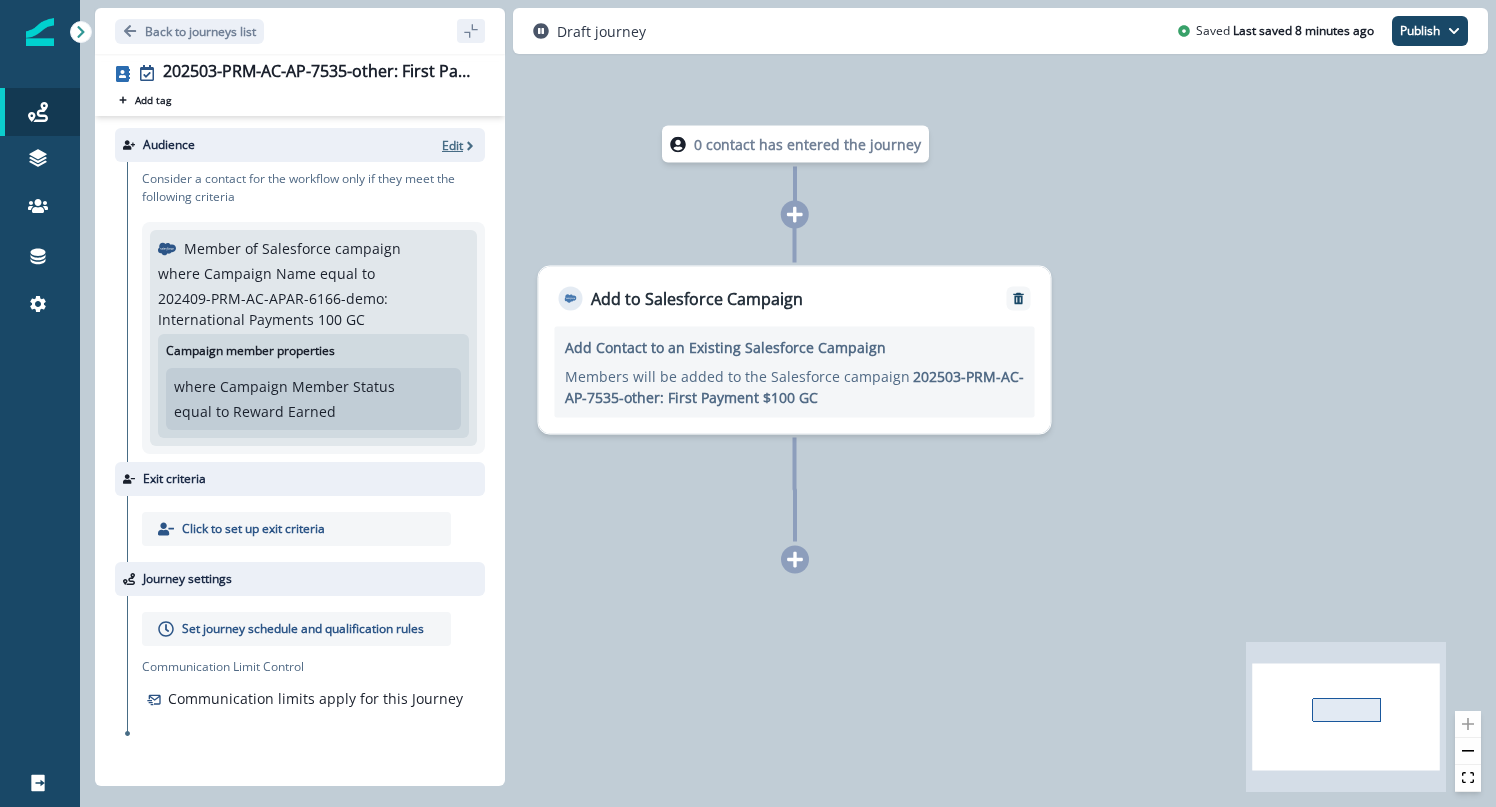 click on "Edit" at bounding box center [452, 145] 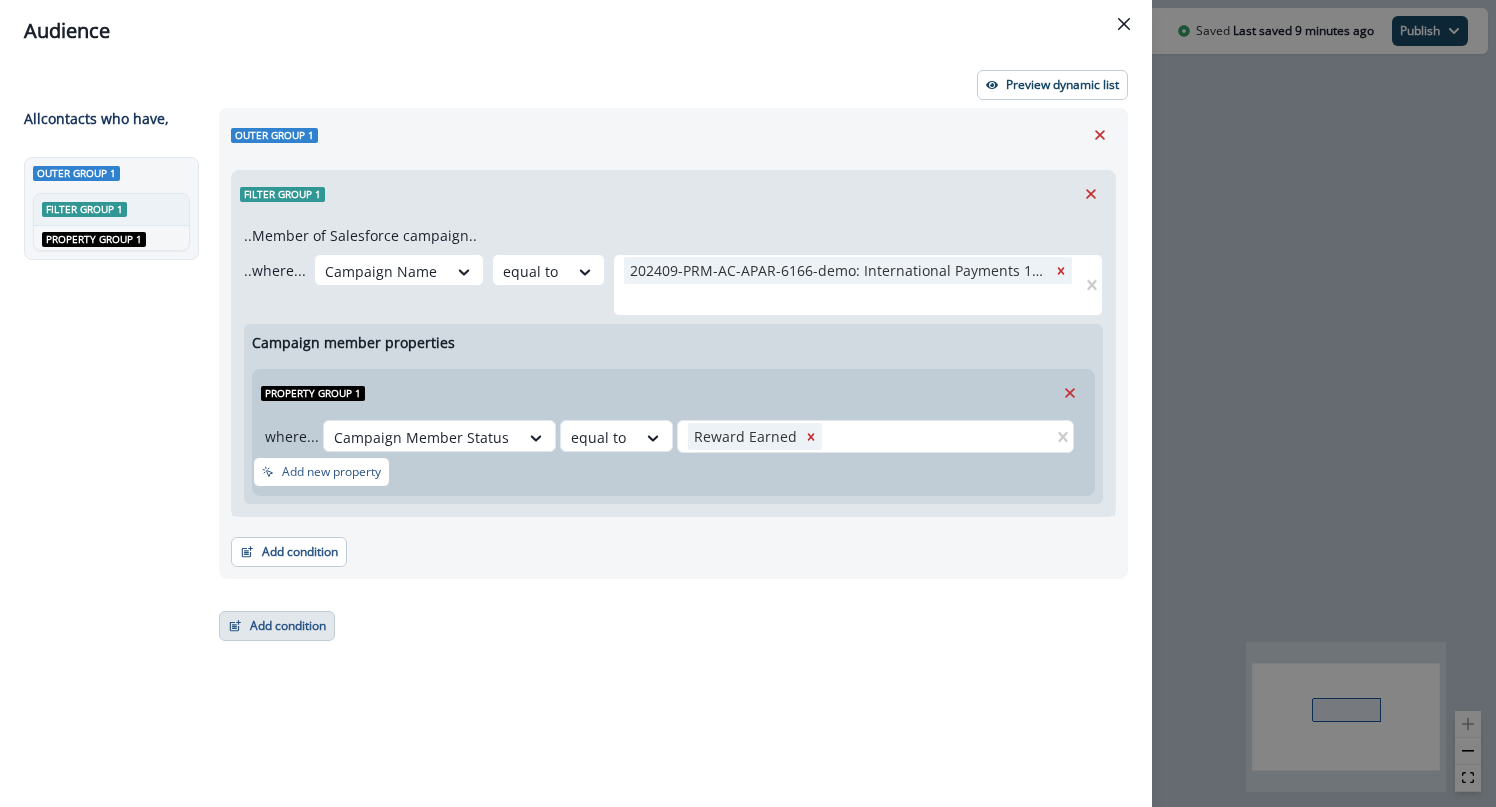click on "Add condition" at bounding box center [277, 626] 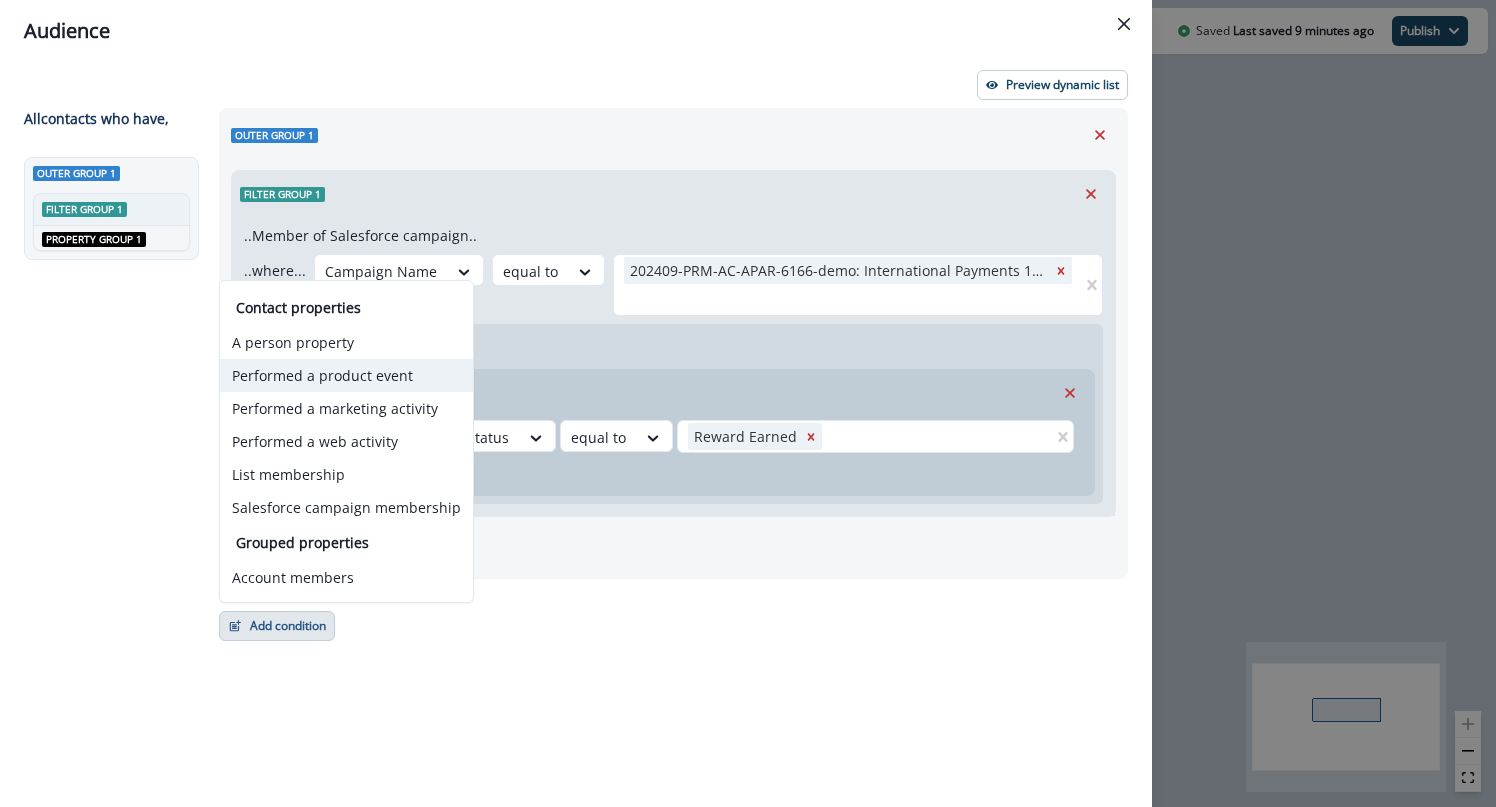 click on "Performed a product event" at bounding box center [346, 375] 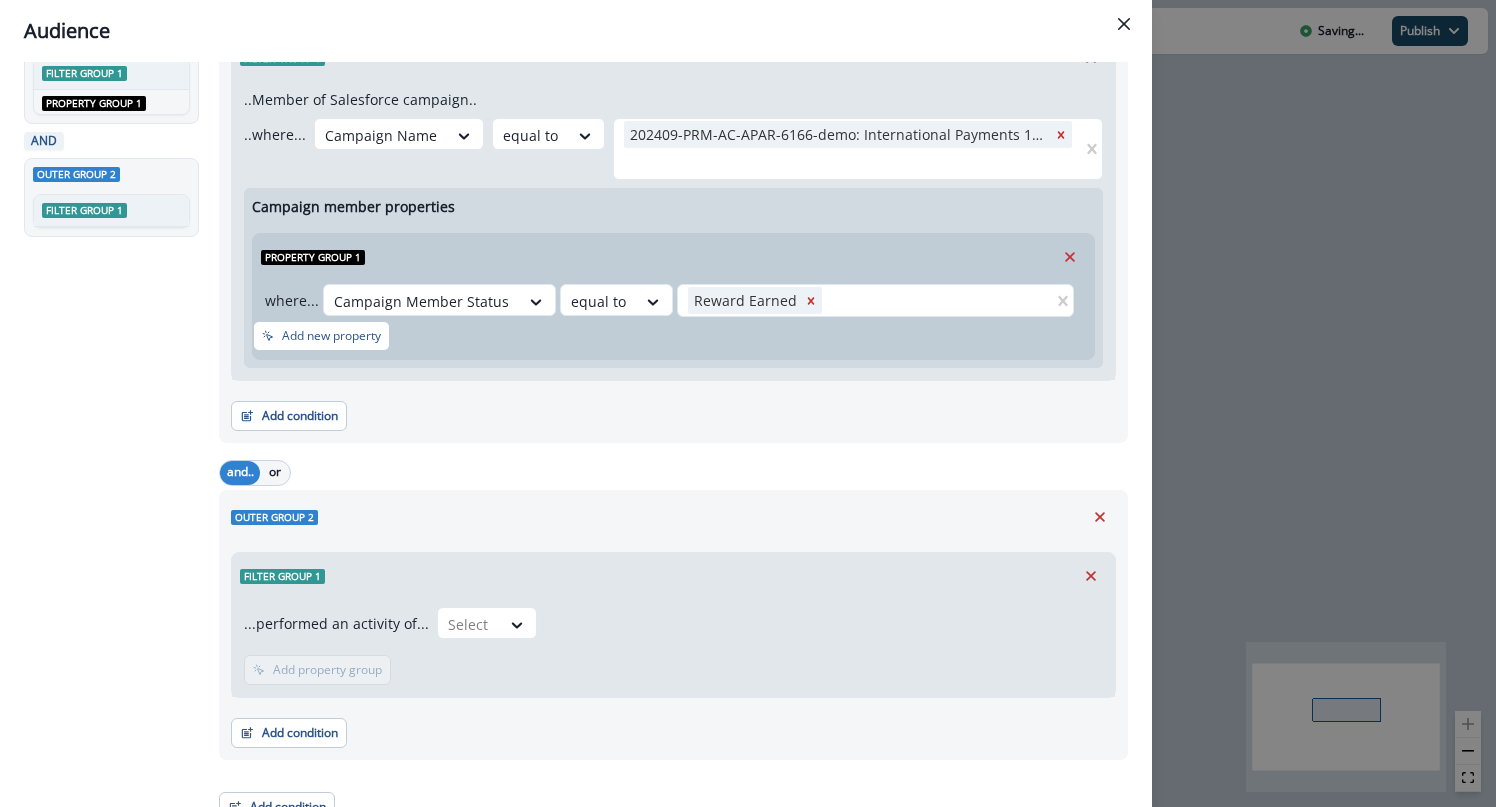 scroll, scrollTop: 159, scrollLeft: 0, axis: vertical 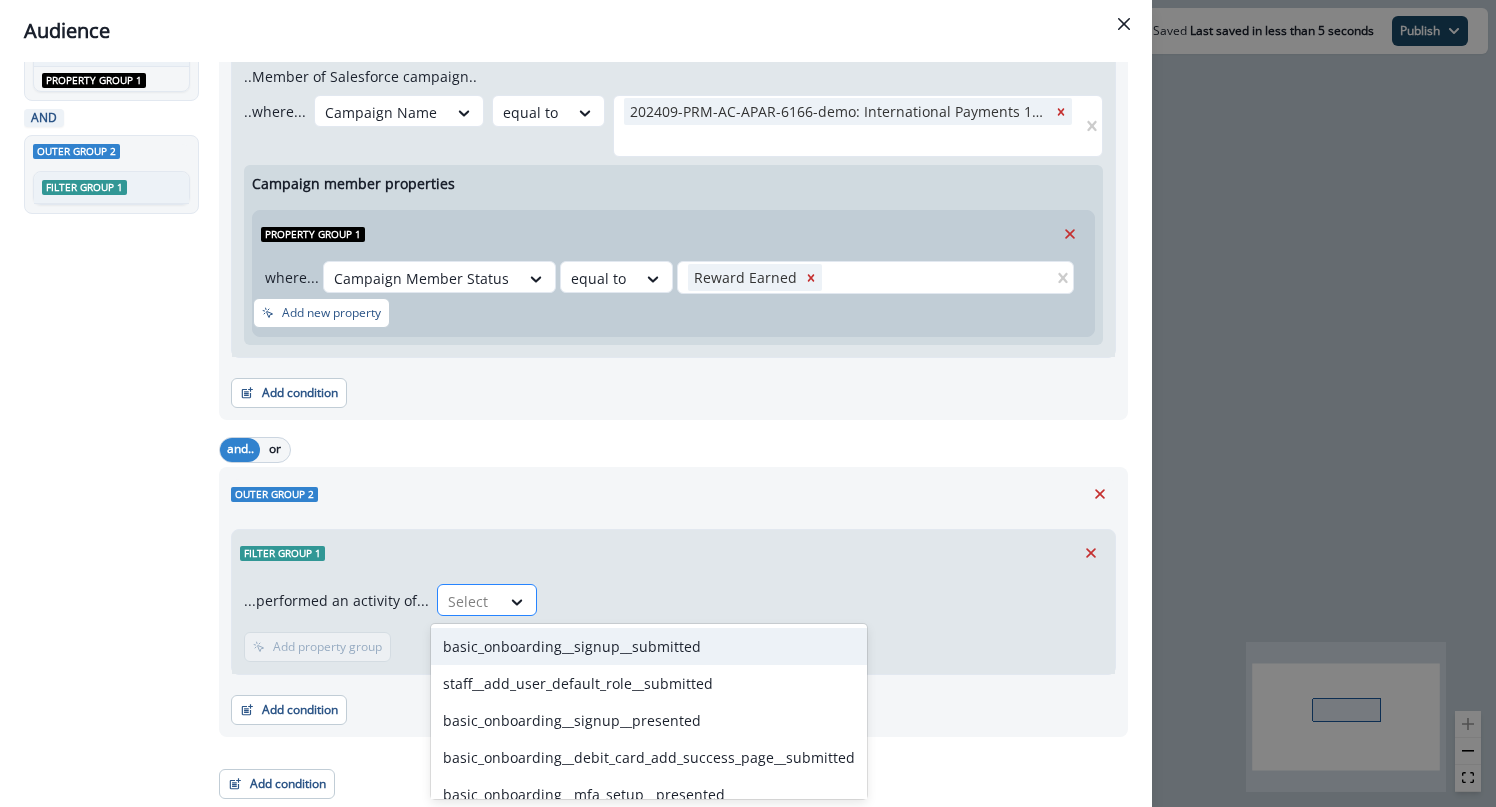 click on "Select" at bounding box center [469, 601] 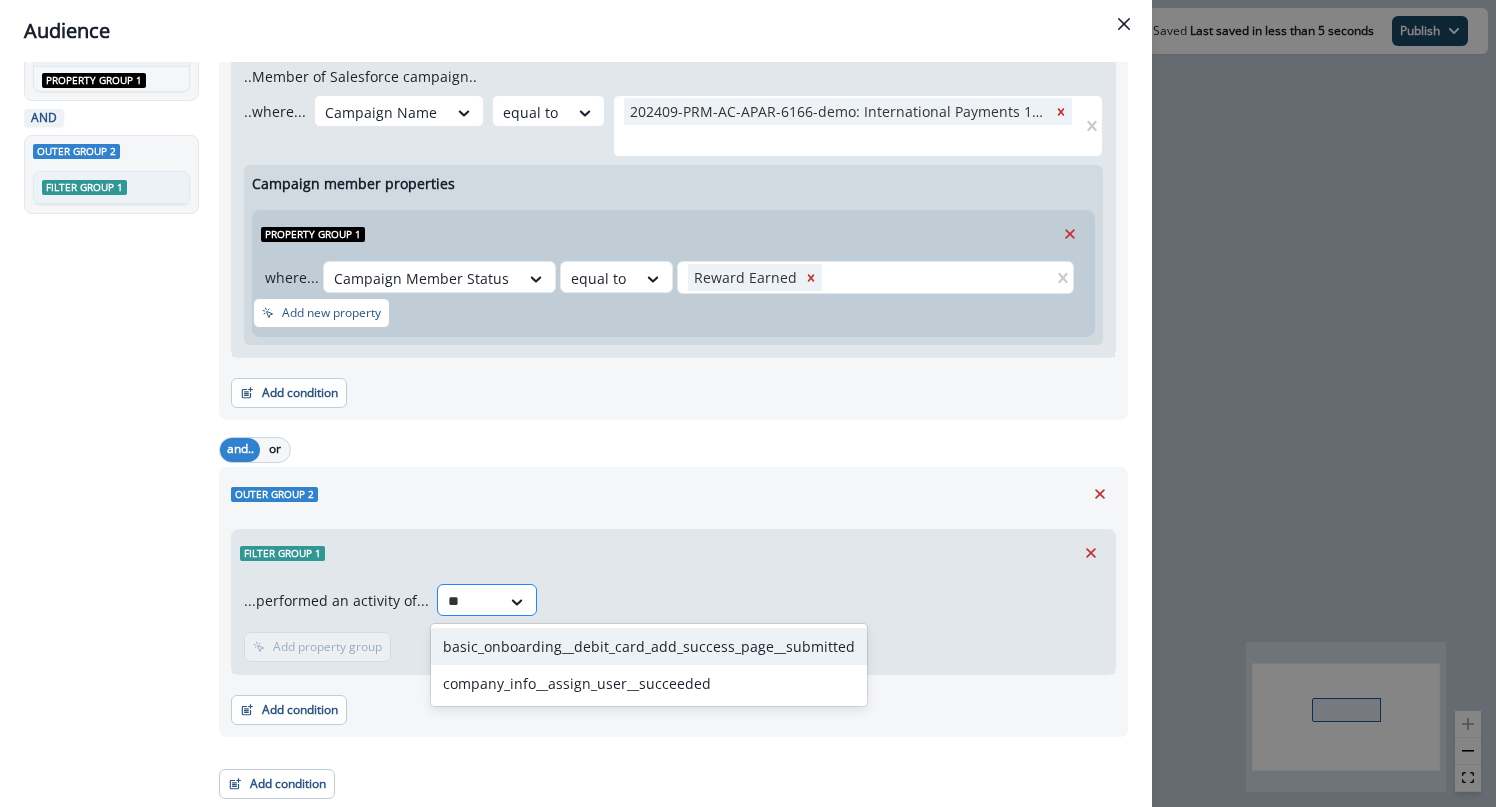 type on "*" 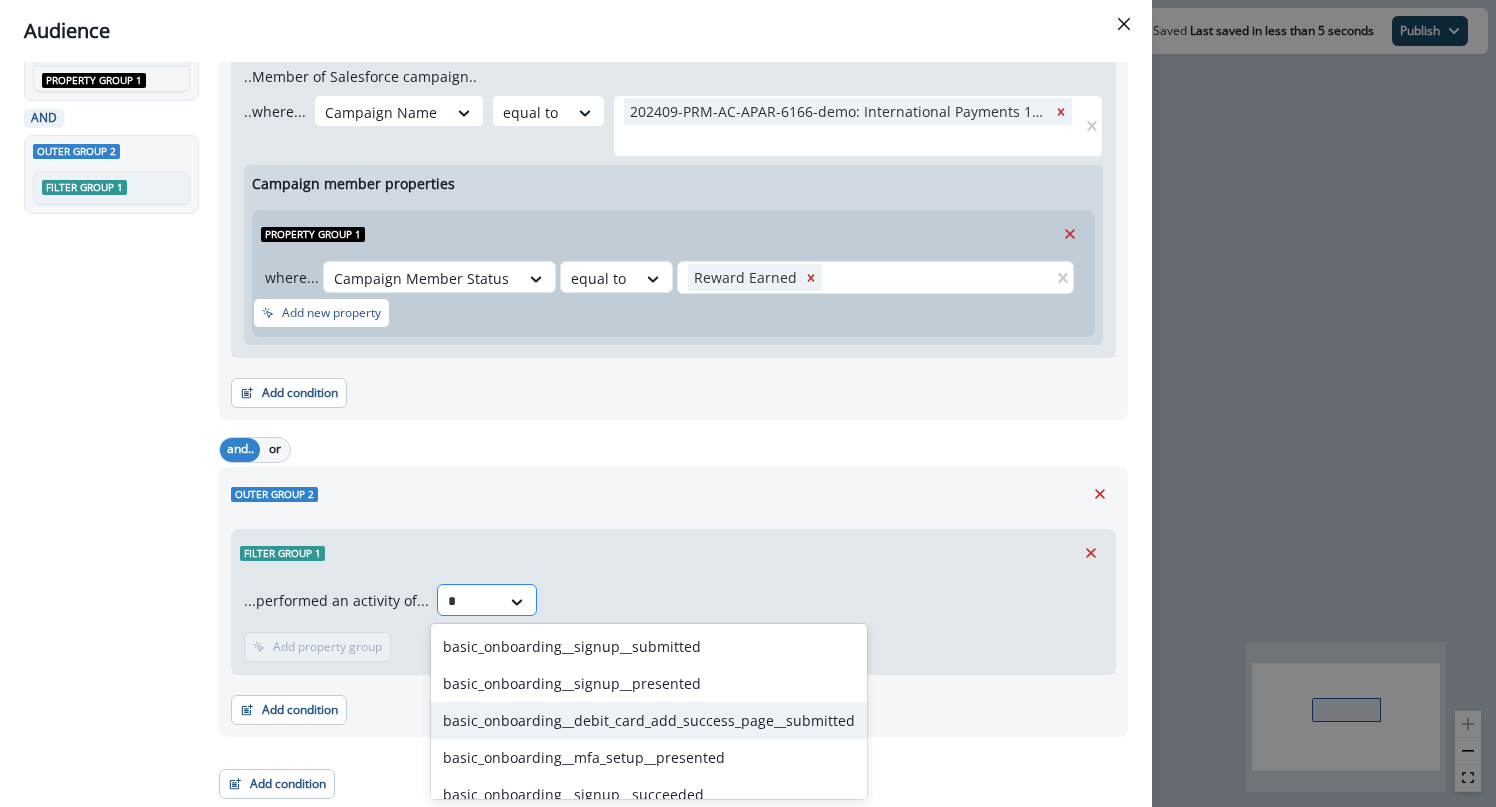 type 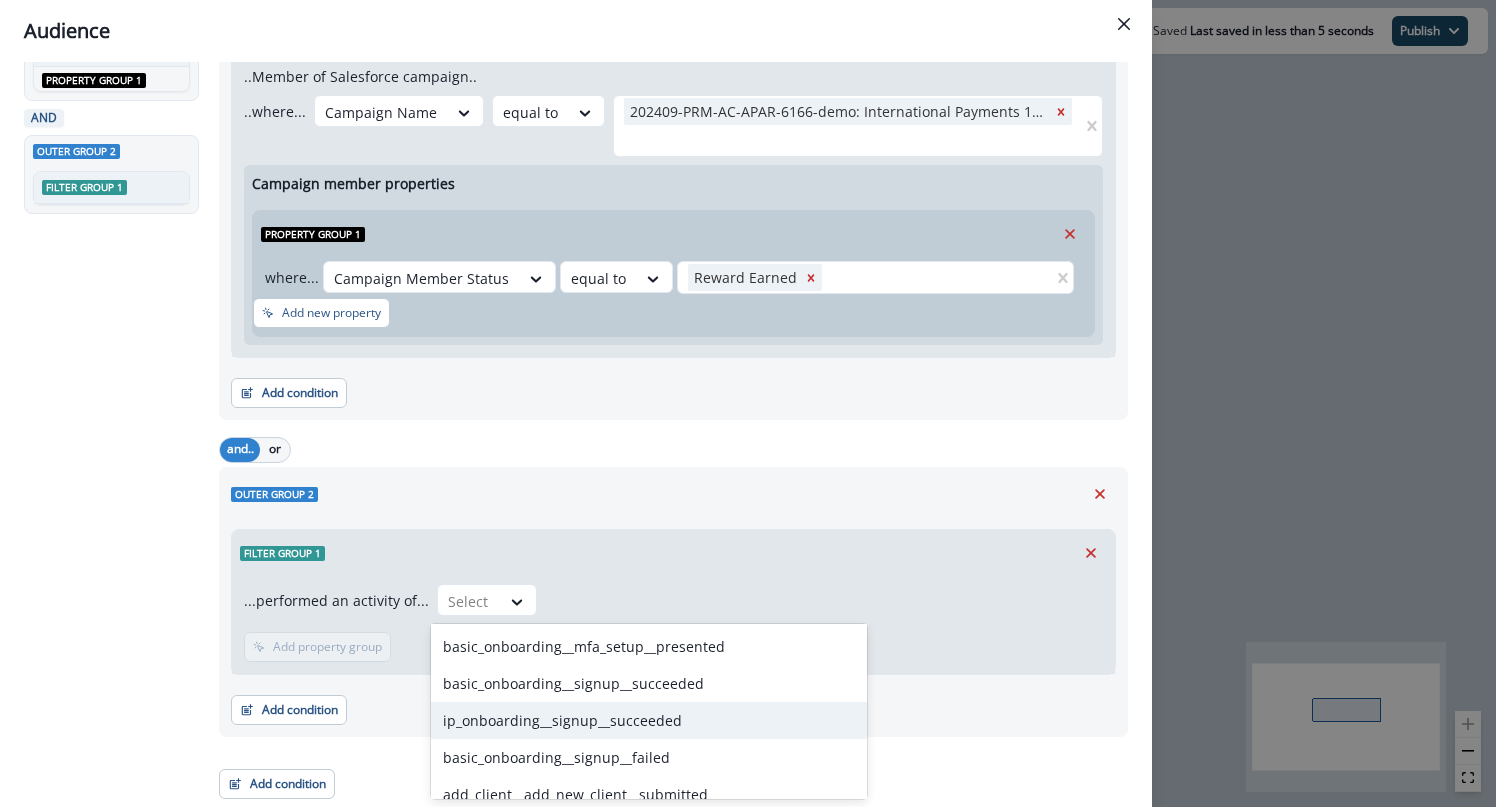 scroll, scrollTop: 145, scrollLeft: 0, axis: vertical 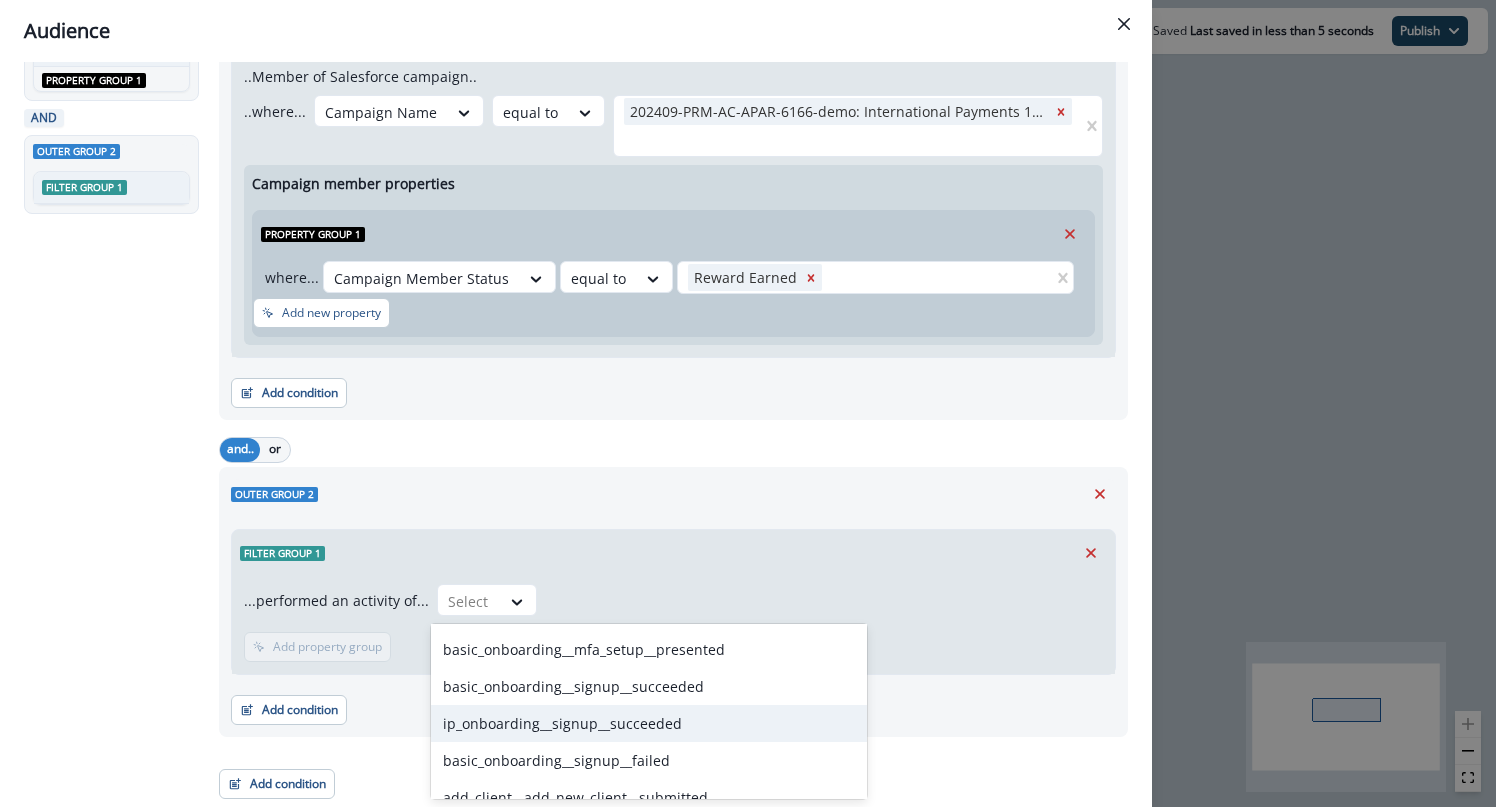 click on "ip_onboarding__signup__succeeded" at bounding box center [649, 723] 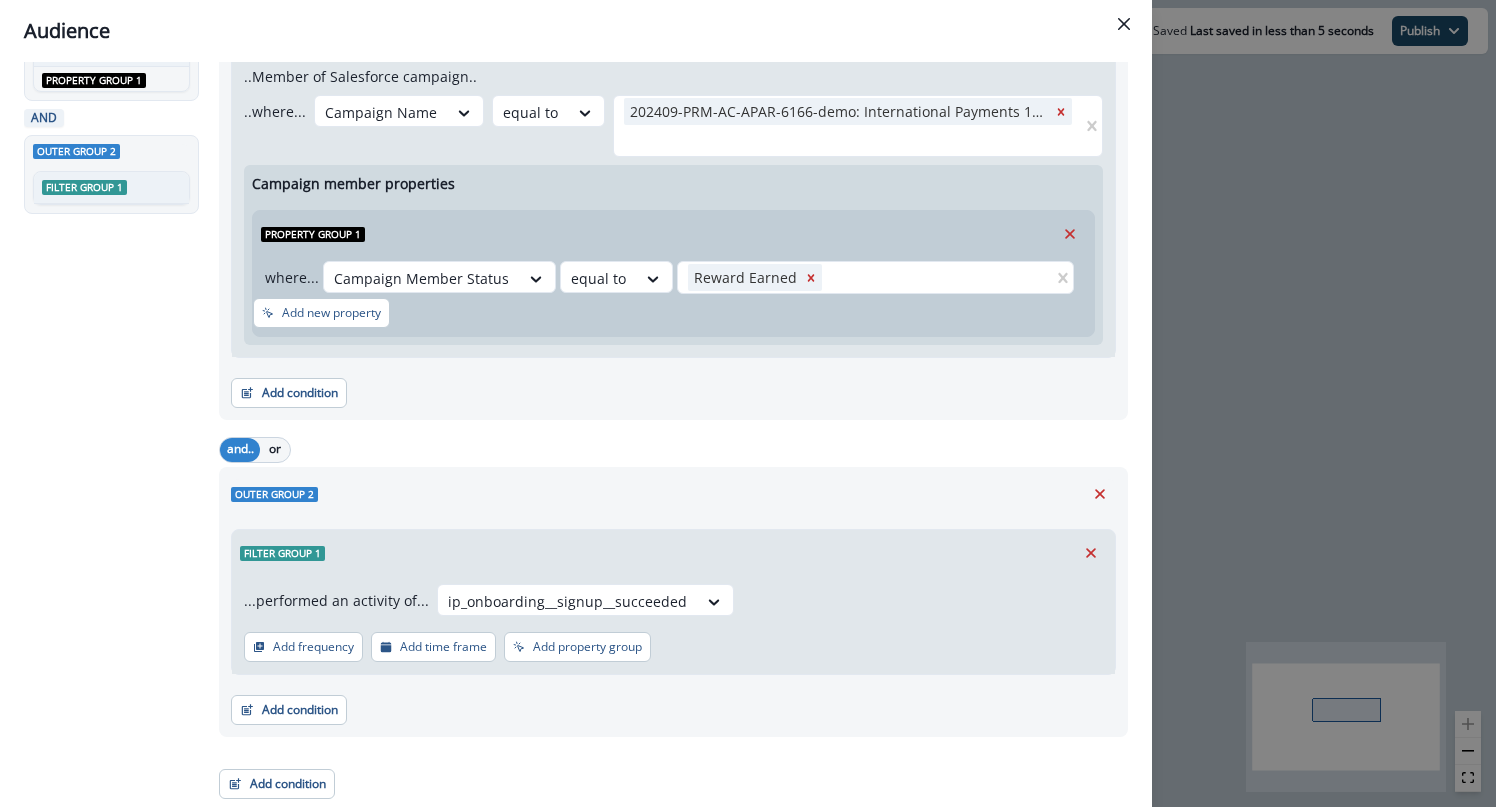 scroll, scrollTop: 0, scrollLeft: 0, axis: both 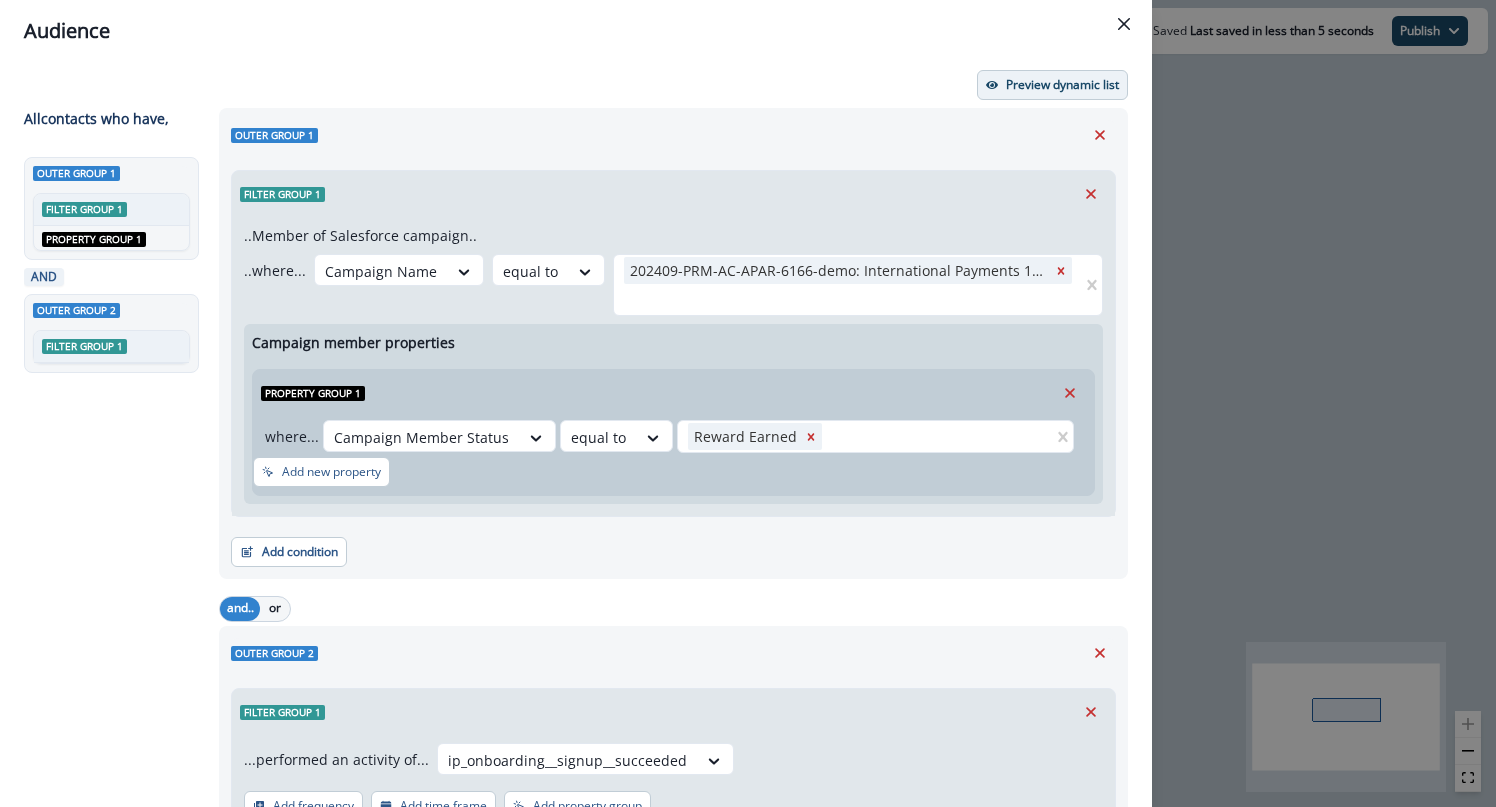 click on "Preview dynamic list" at bounding box center (1052, 85) 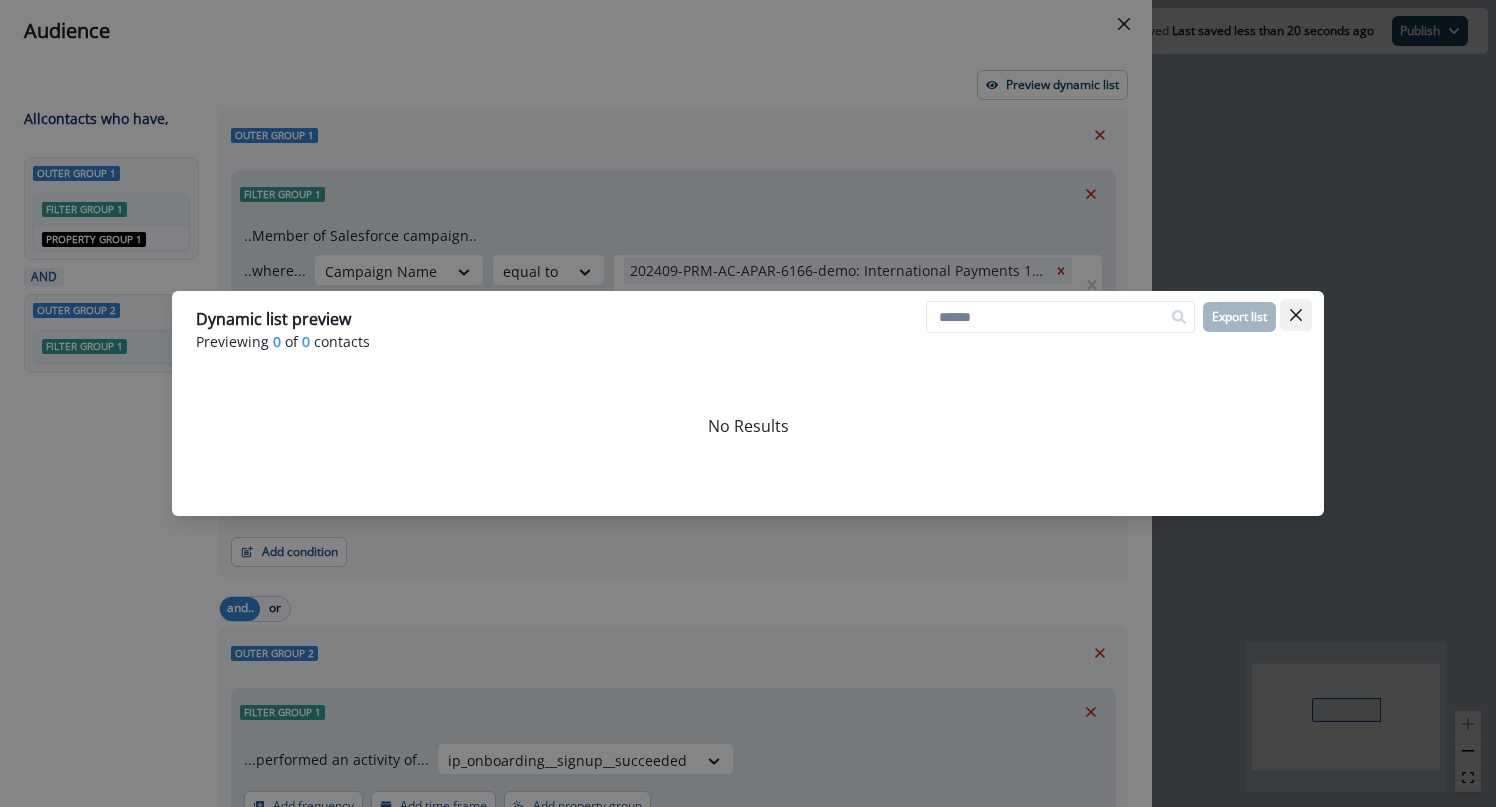 click 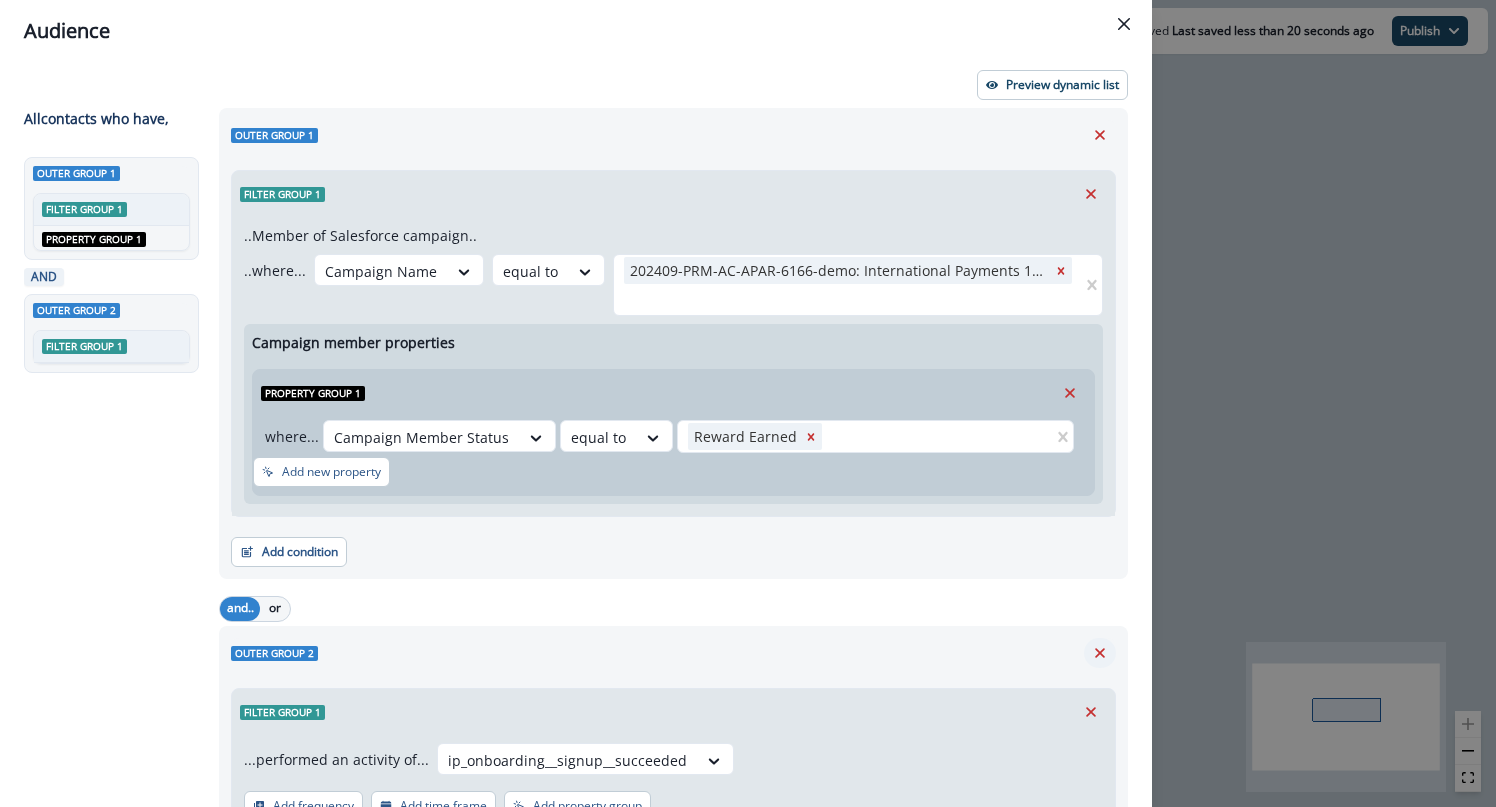 click 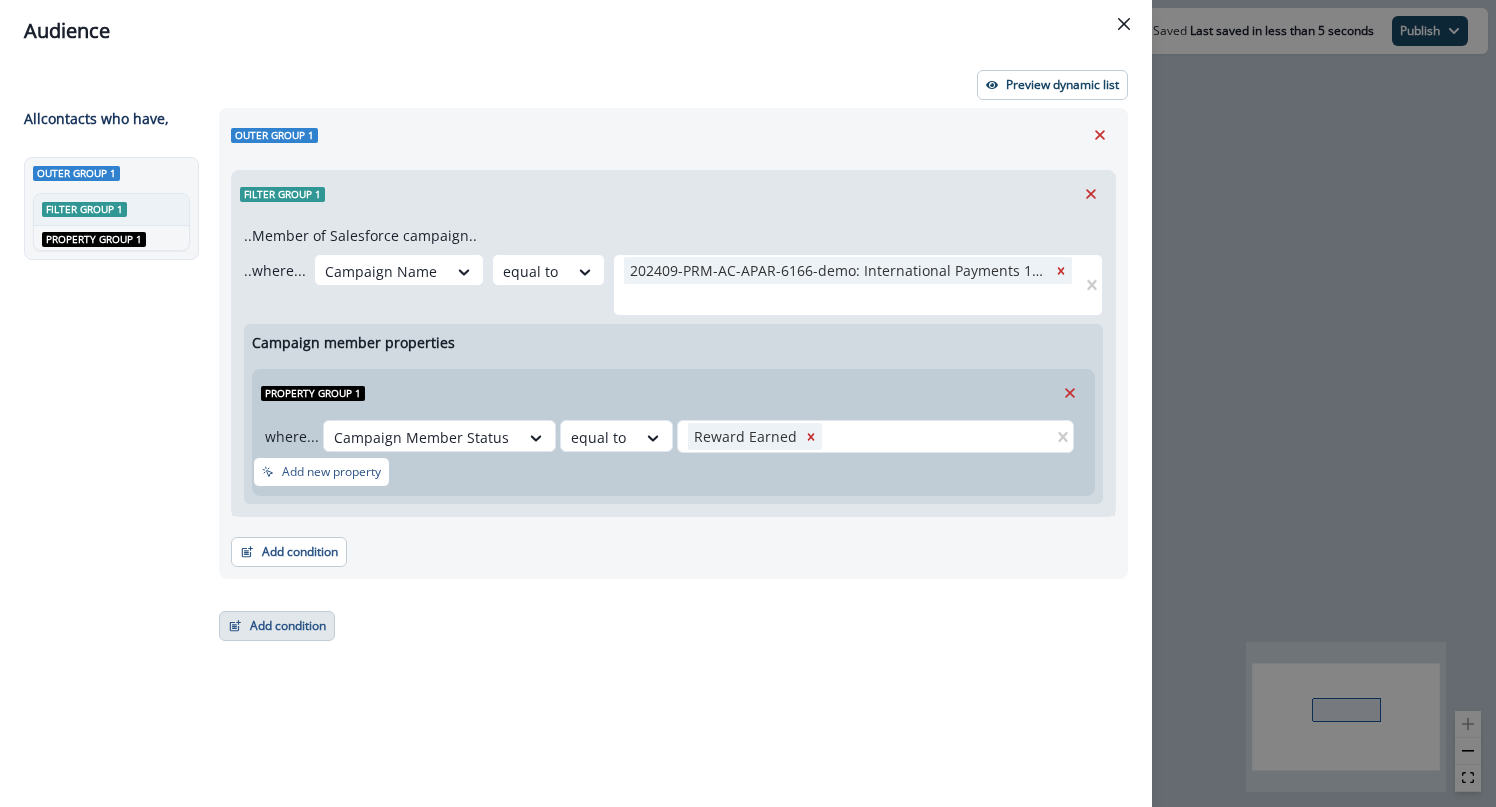 click on "Add condition" at bounding box center (277, 626) 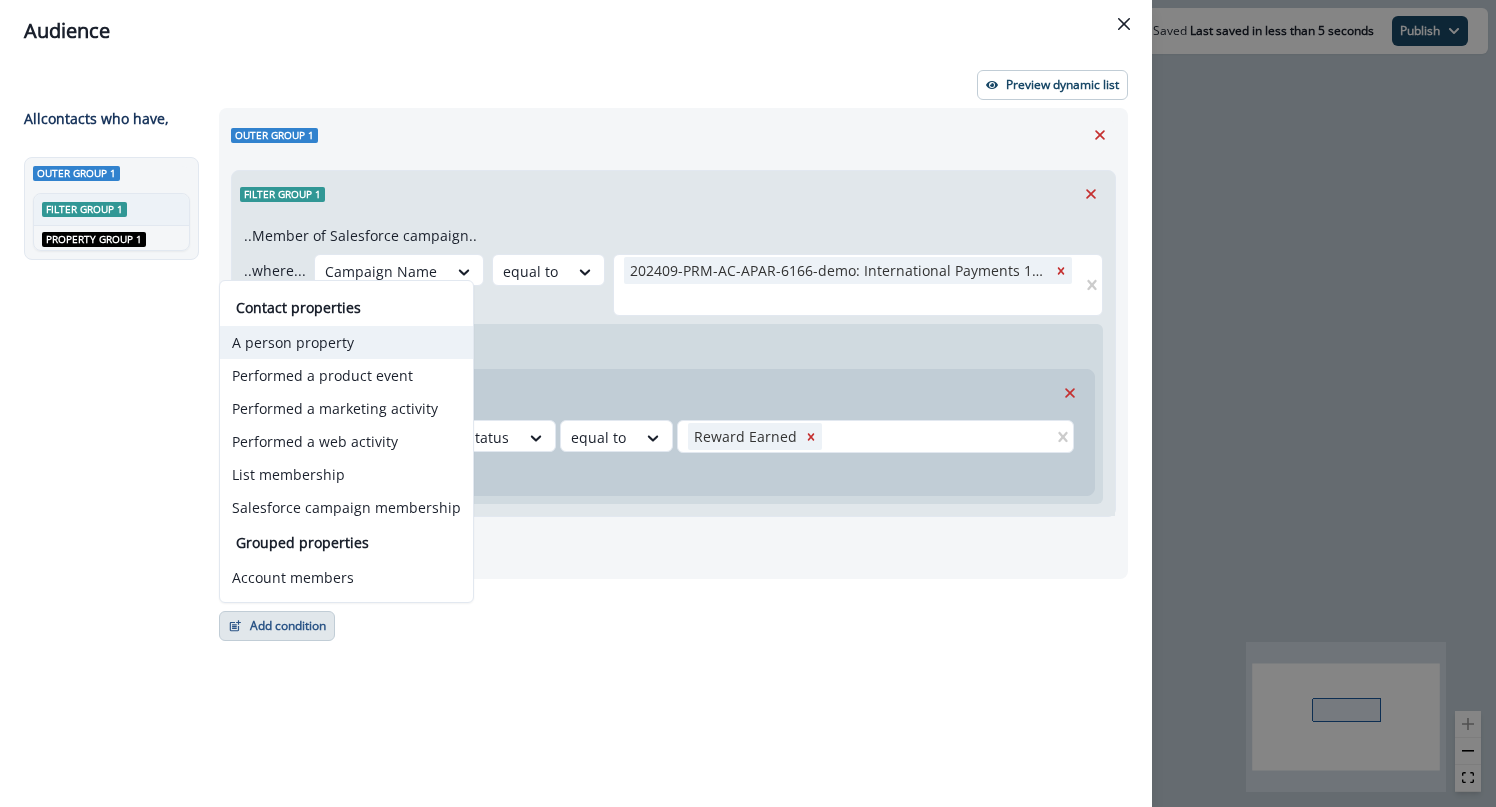 click on "A person property" at bounding box center (346, 342) 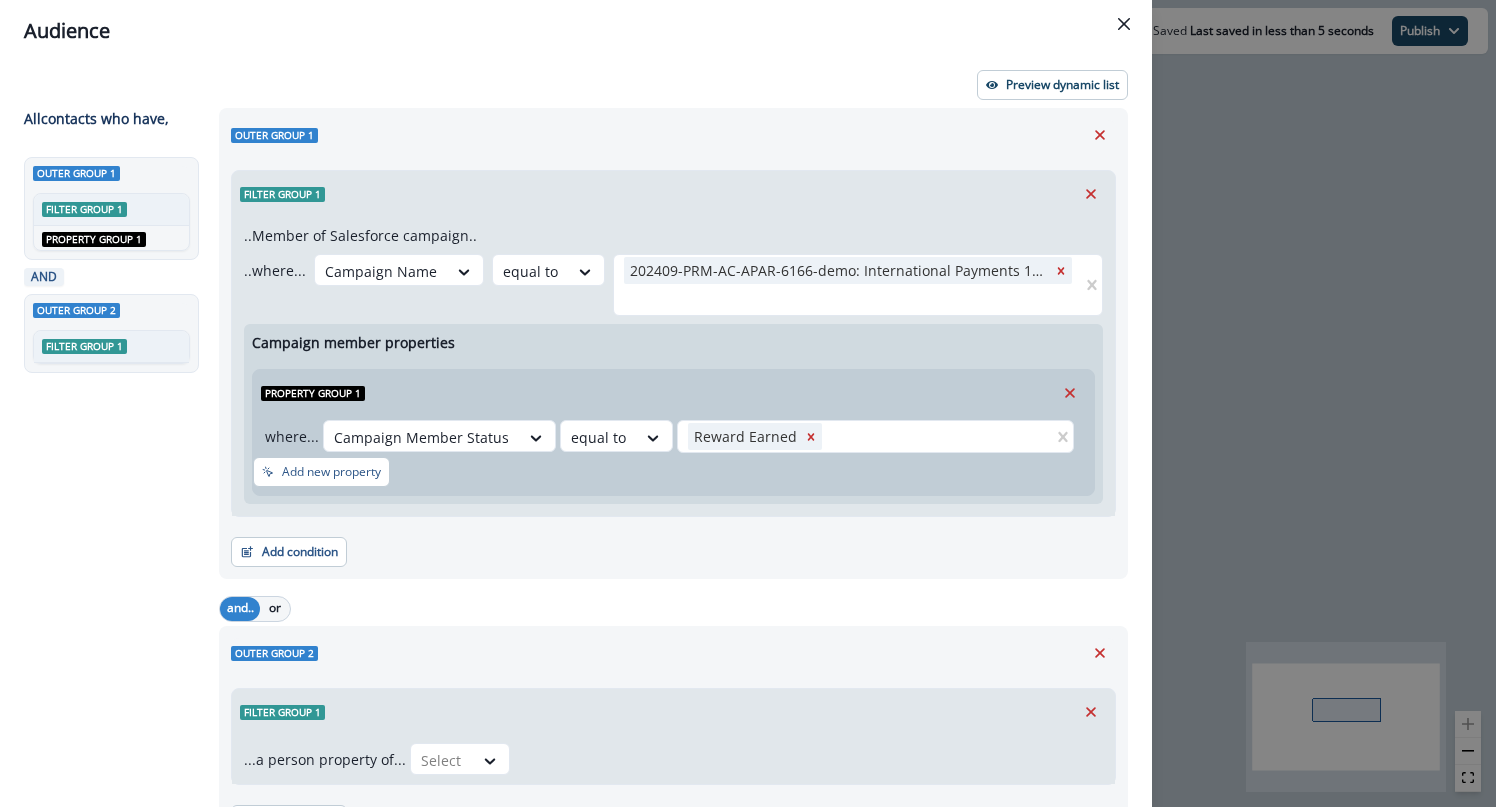 scroll, scrollTop: 110, scrollLeft: 0, axis: vertical 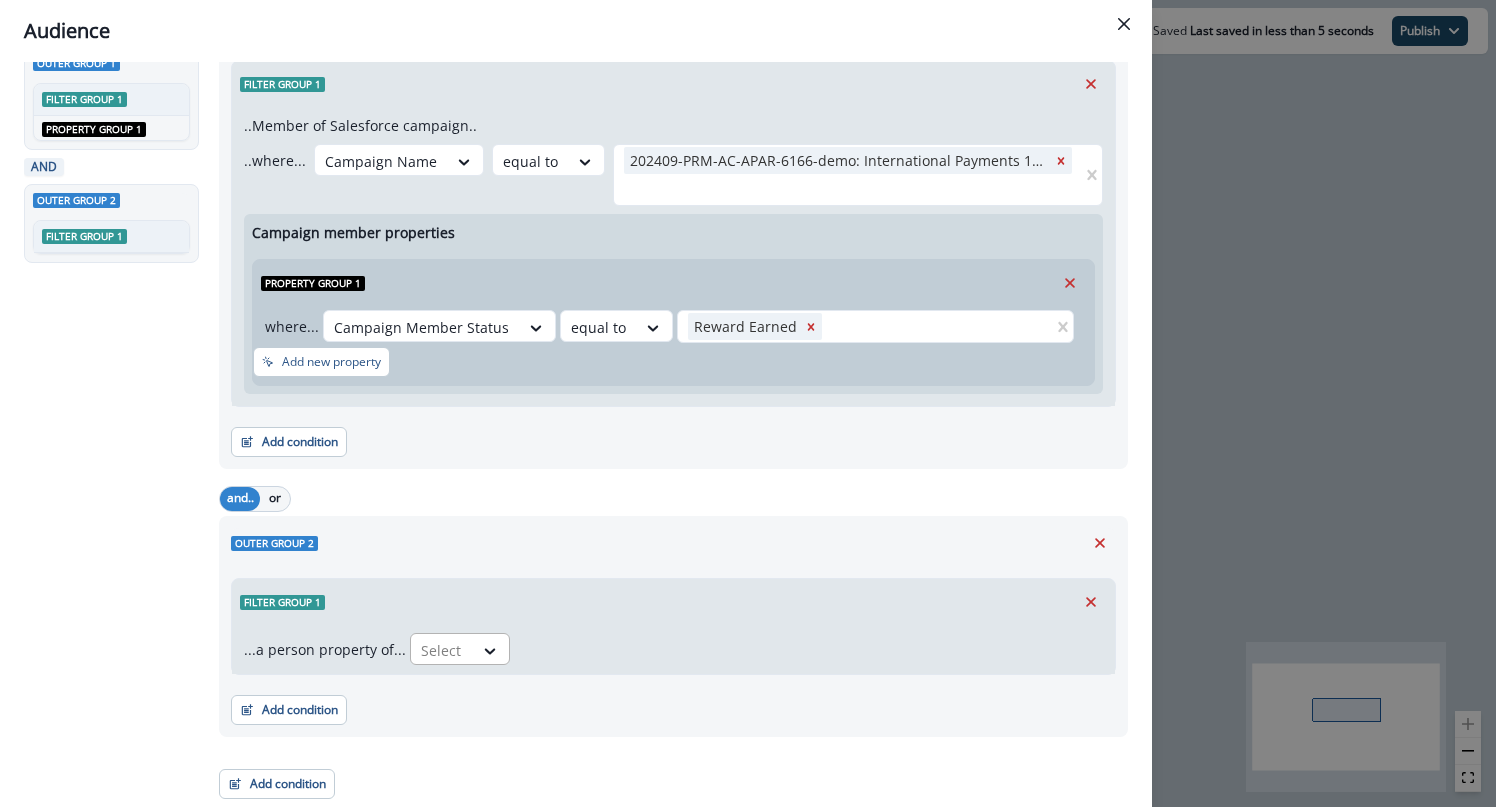 click at bounding box center (442, 650) 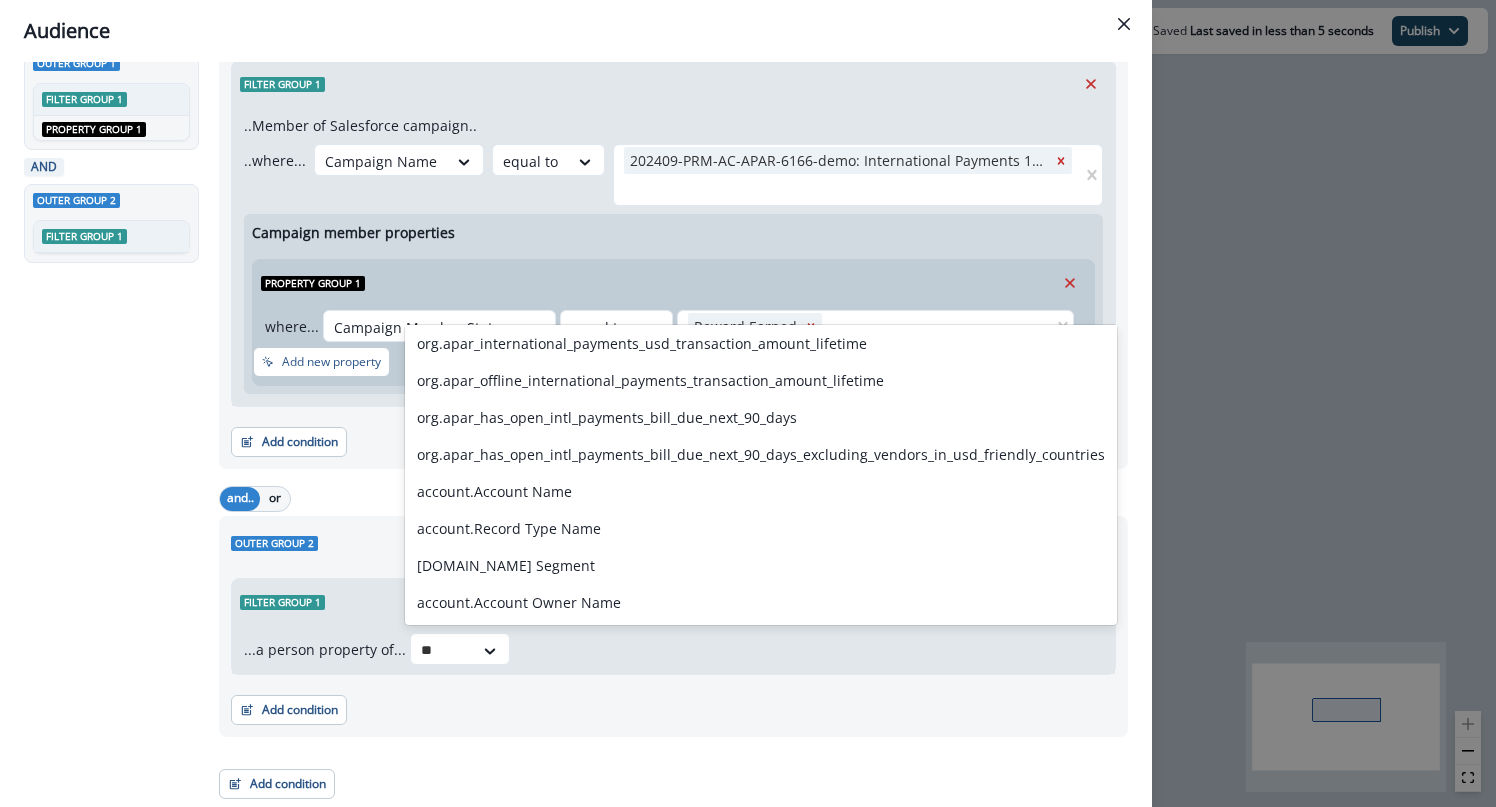 scroll, scrollTop: 0, scrollLeft: 0, axis: both 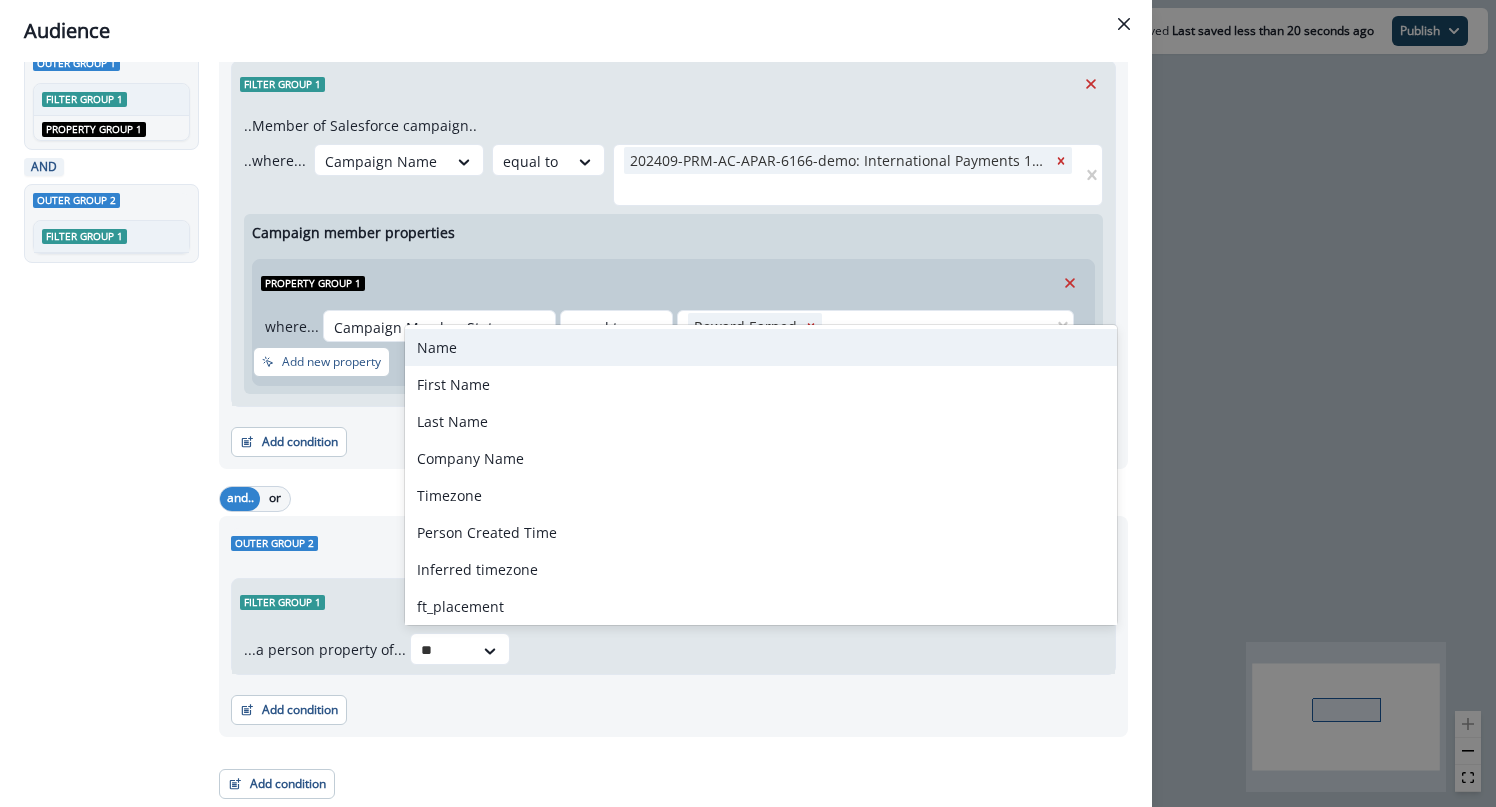 type on "*" 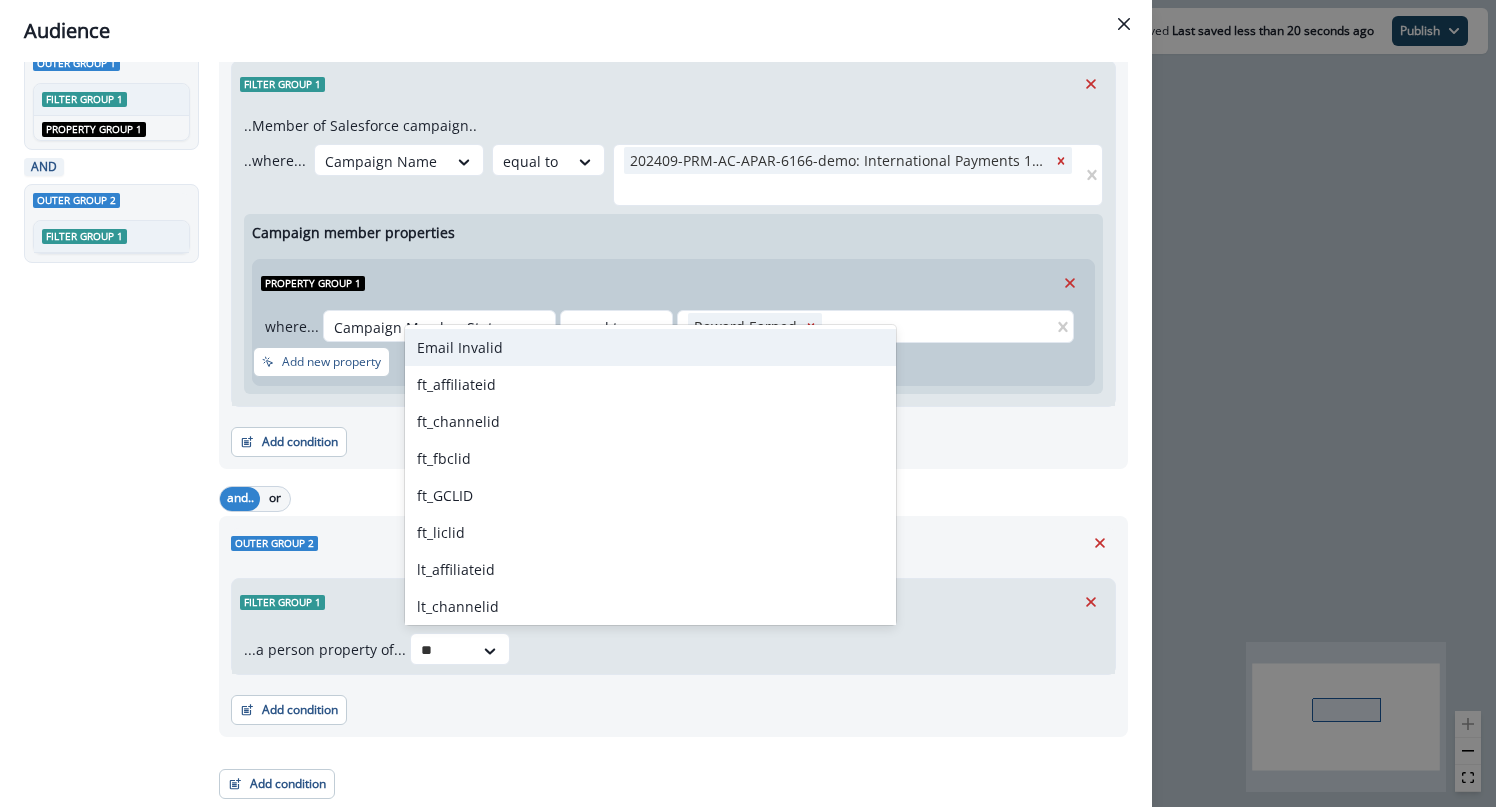 type on "*" 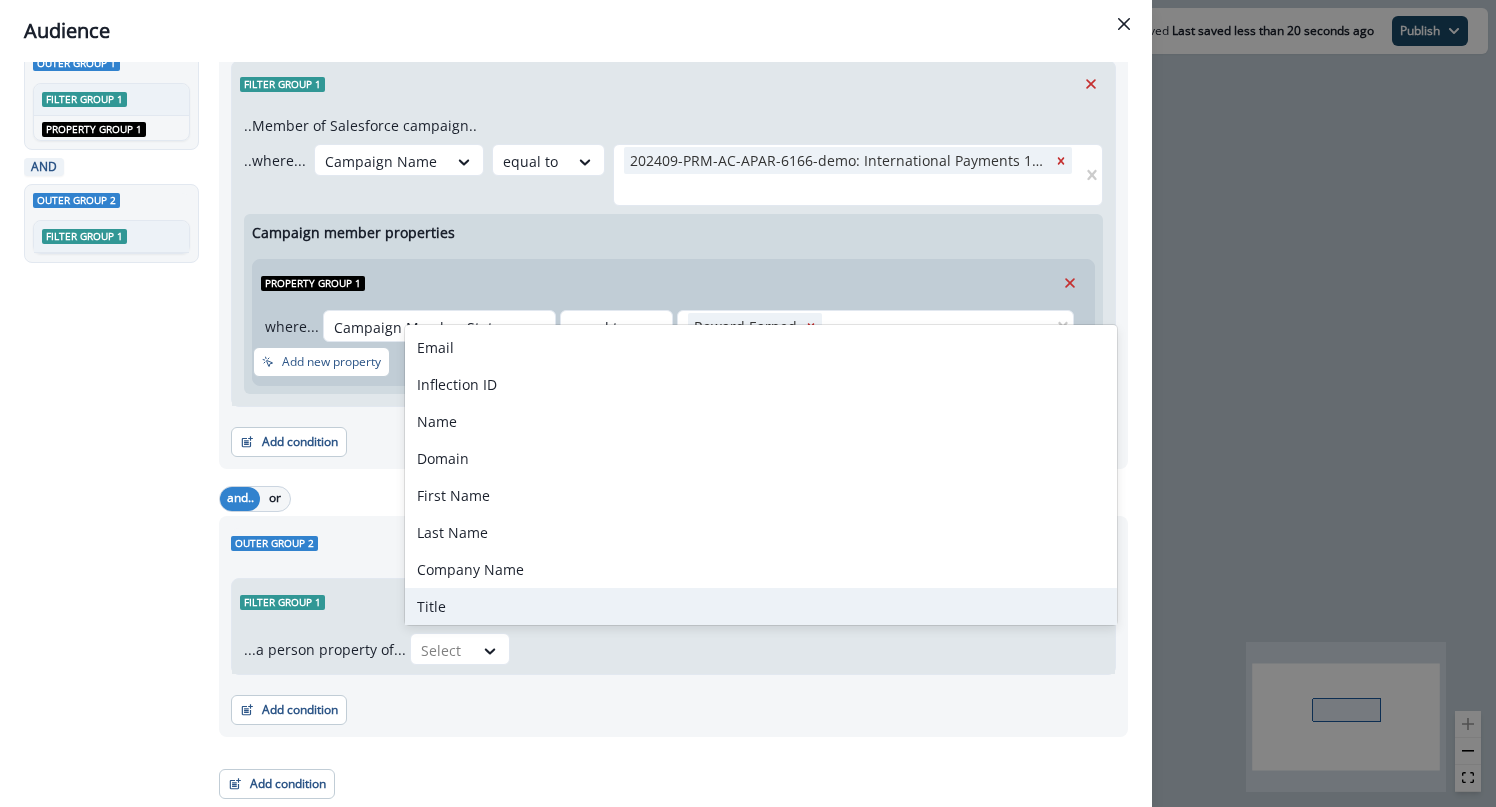 click on "Outer group 1 Filter group 1 ..Member of Salesforce campaign.. ..where... Campaign Name equal to 202409-PRM-AC-APAR-6166-demo: International Payments 100 GC 202409-PRM-AC-APAR-6166-demo: International Payments 100 GC Add property group Campaign member properties Property group 1 where... Campaign Member Status equal to Reward Earned Reward Earned Add new property Add condition Contact properties A person property Performed a product event Performed a marketing activity Performed a web activity List membership Salesforce campaign membership and.. or Outer group 2 Filter group 1 ...a person property of... Title, 8 of 277. 277 results available. Use Up and Down to choose options, press Enter to select the currently focused option, press Escape to exit the menu, press Tab to select the option and exit the menu. Select Add condition Contact properties A person property Performed a product event Performed a marketing activity Performed a web activity List membership Salesforce campaign membership Add condition" at bounding box center (667, 398) 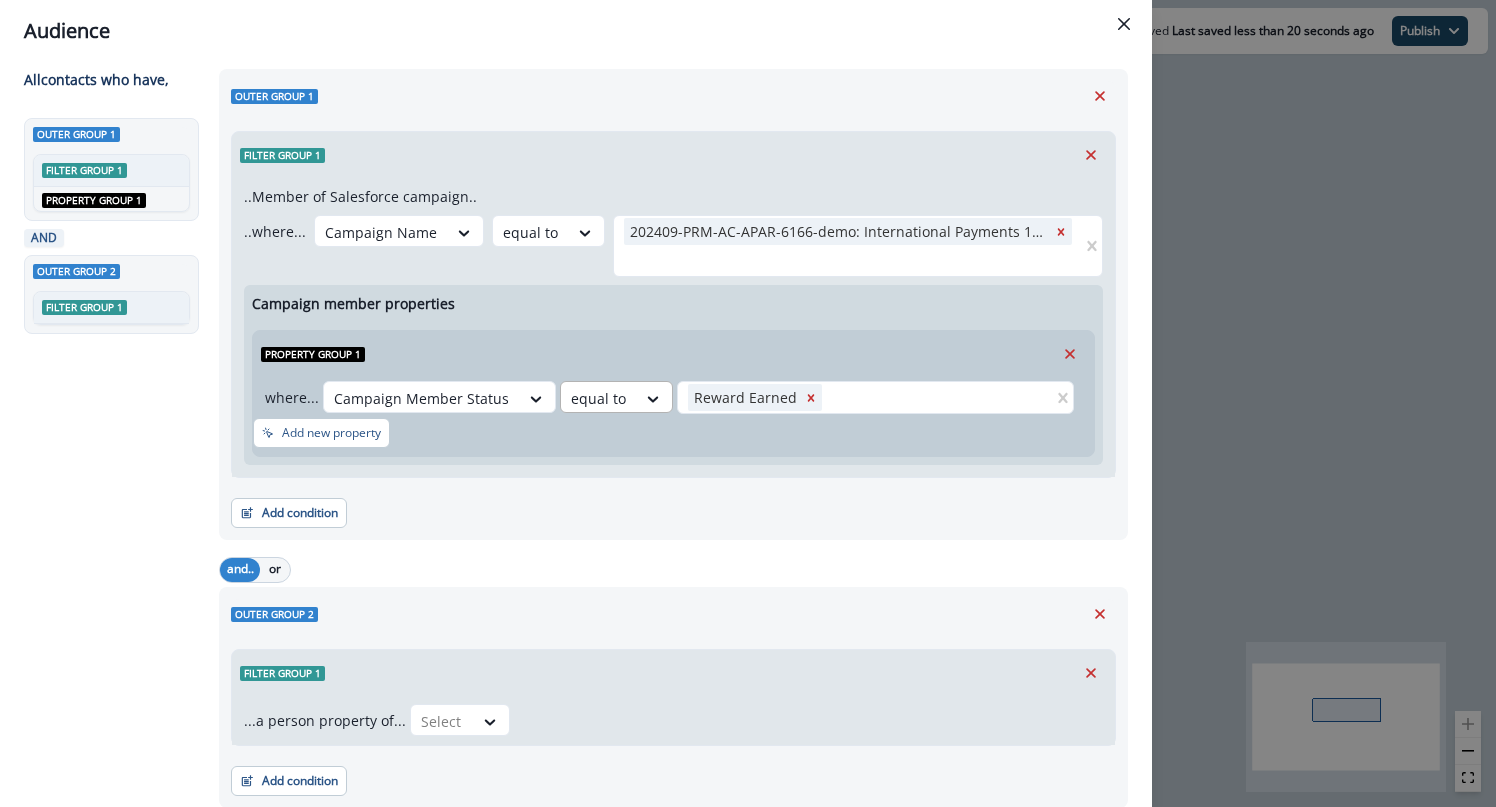 scroll, scrollTop: 0, scrollLeft: 0, axis: both 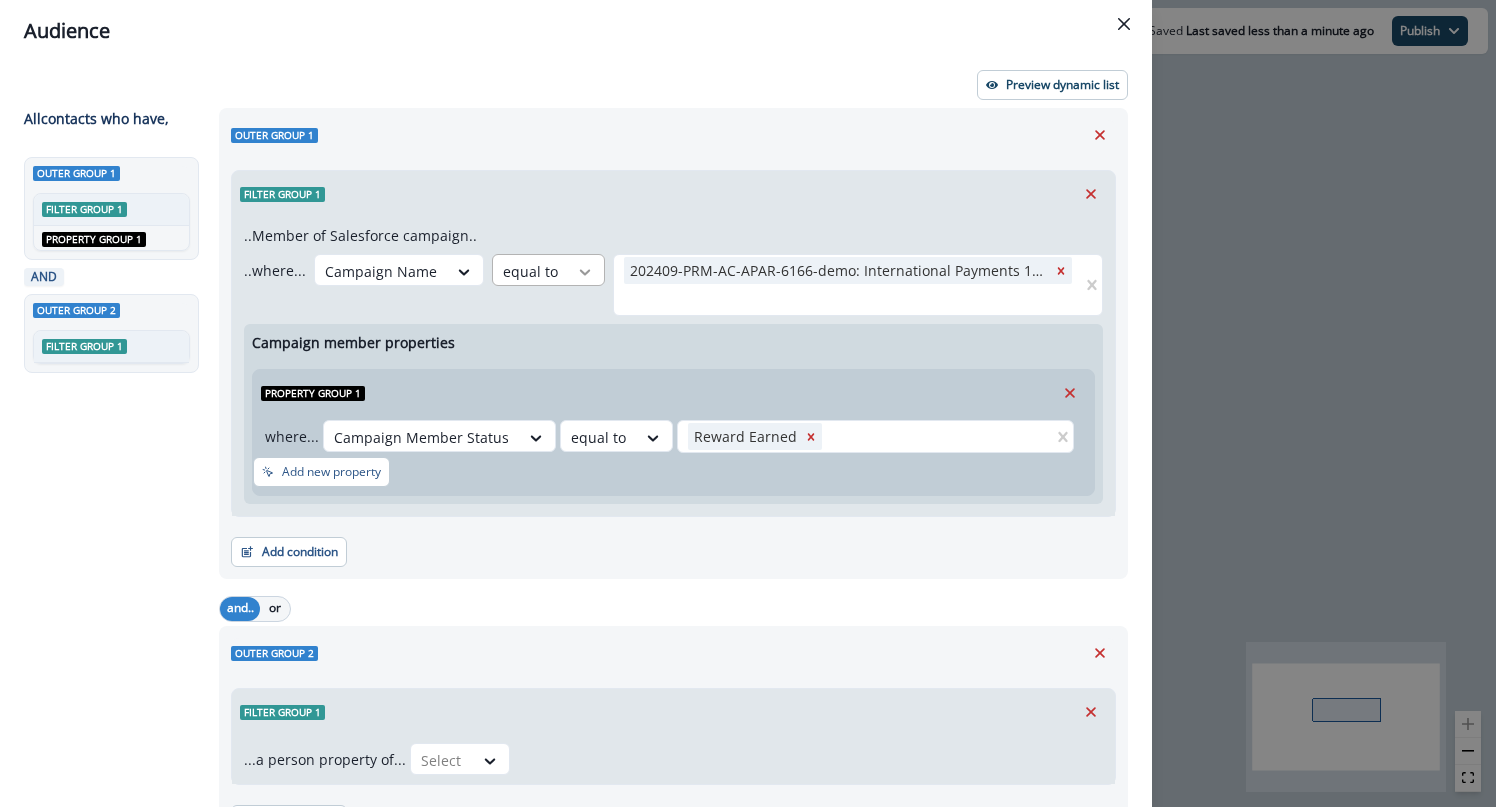click at bounding box center [464, 272] 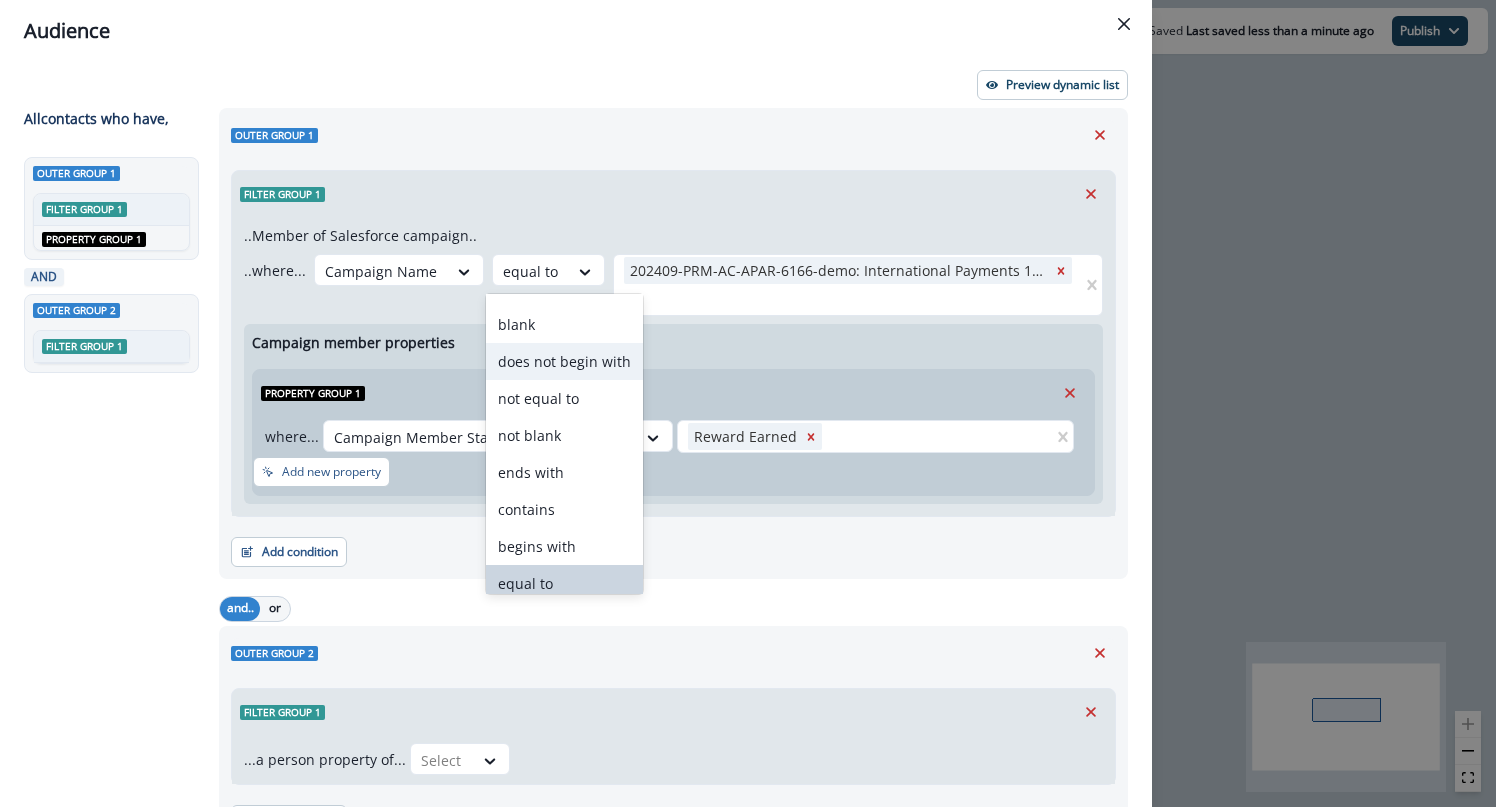 scroll, scrollTop: 78, scrollLeft: 0, axis: vertical 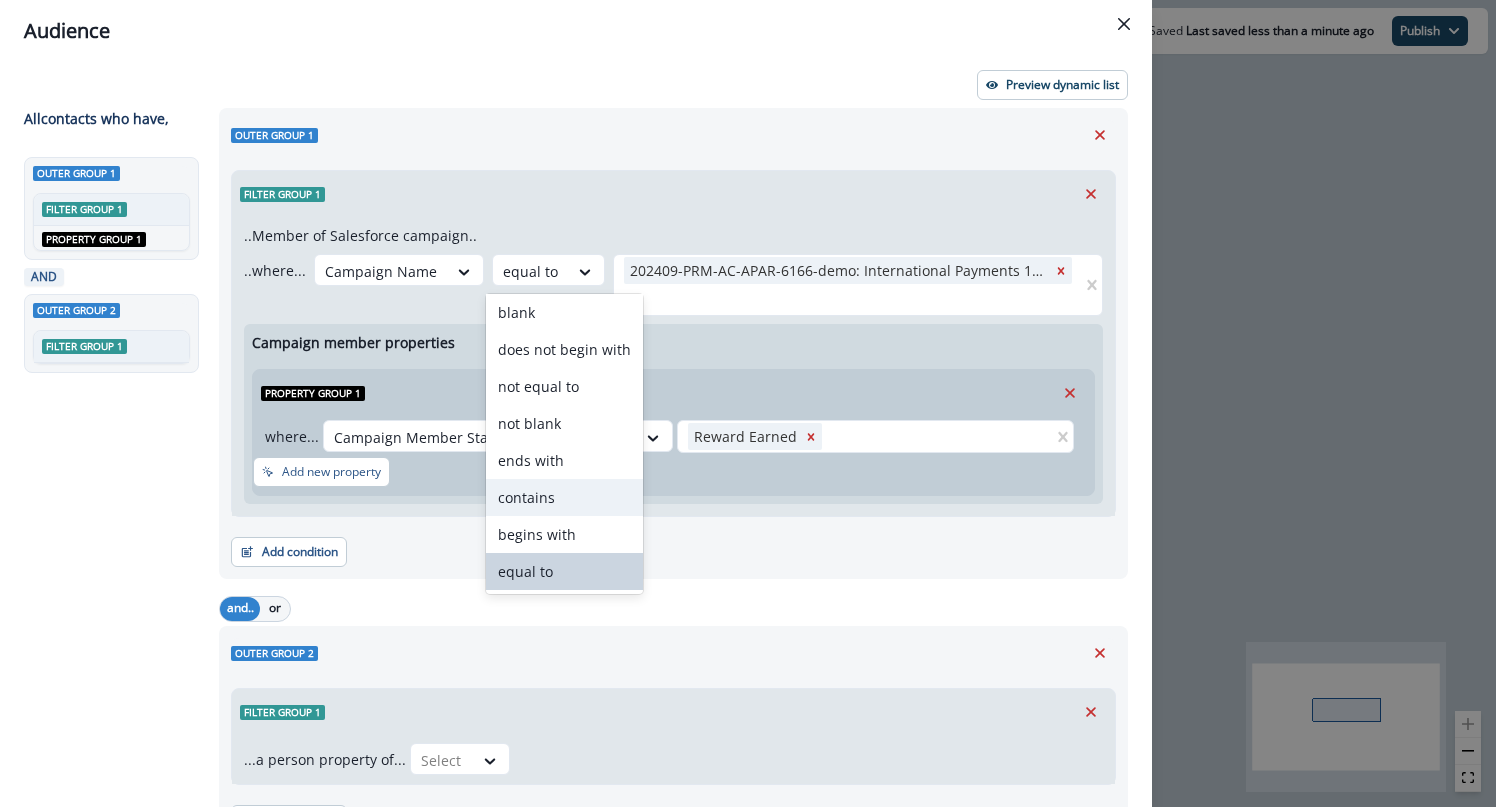 click on "contains" at bounding box center [564, 497] 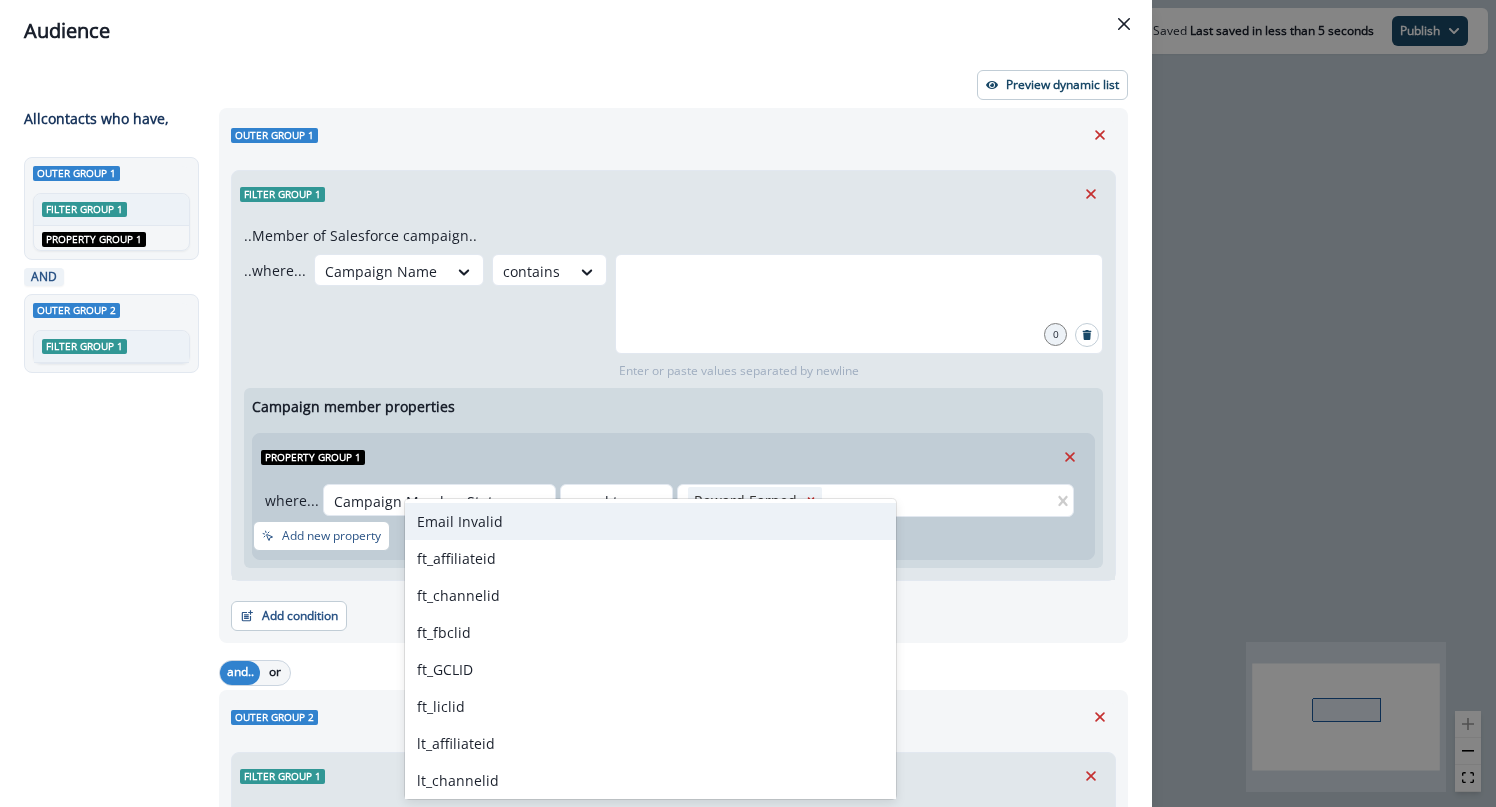 type on "**" 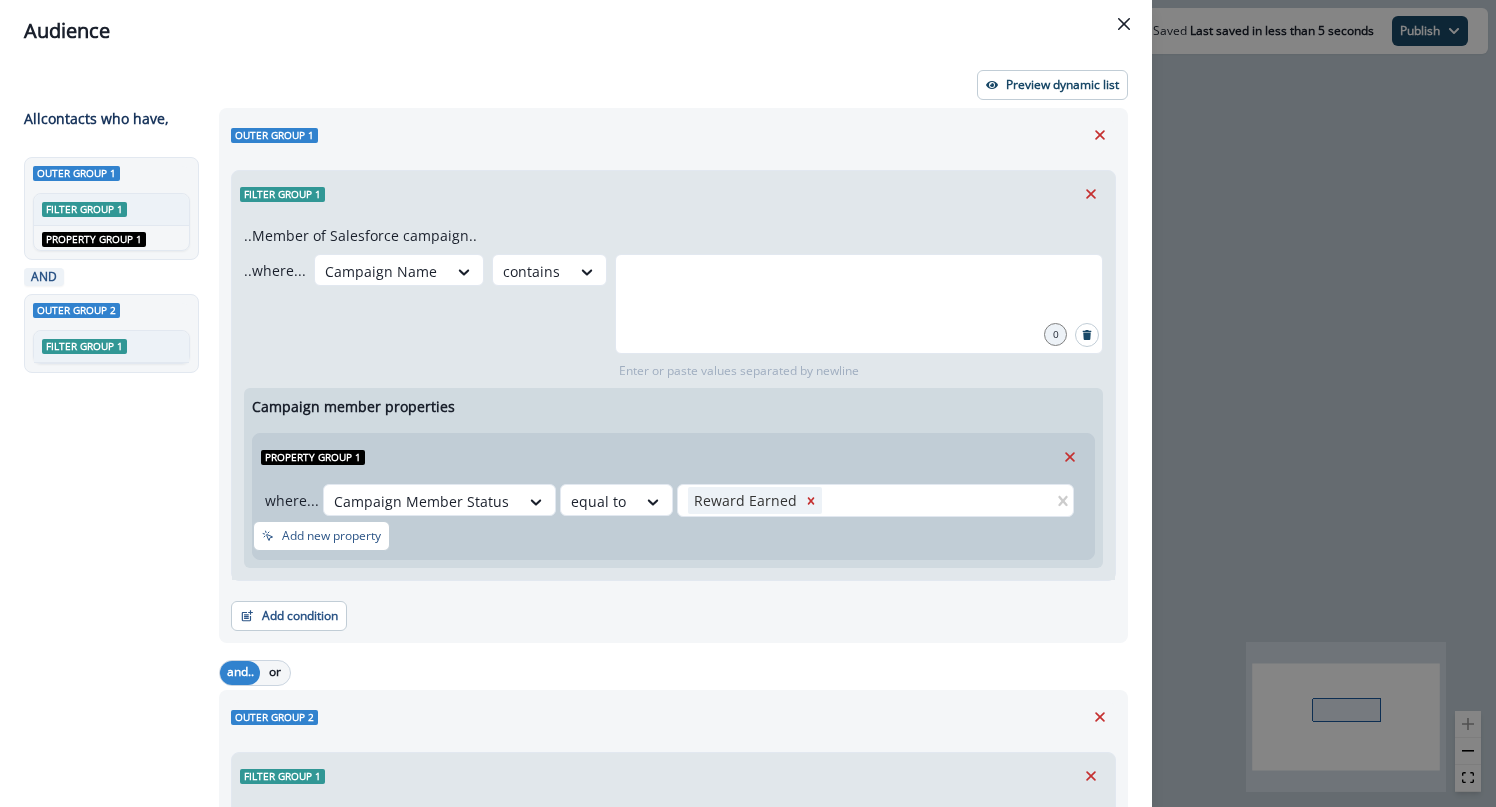 click on "Filter group 1" at bounding box center (673, 194) 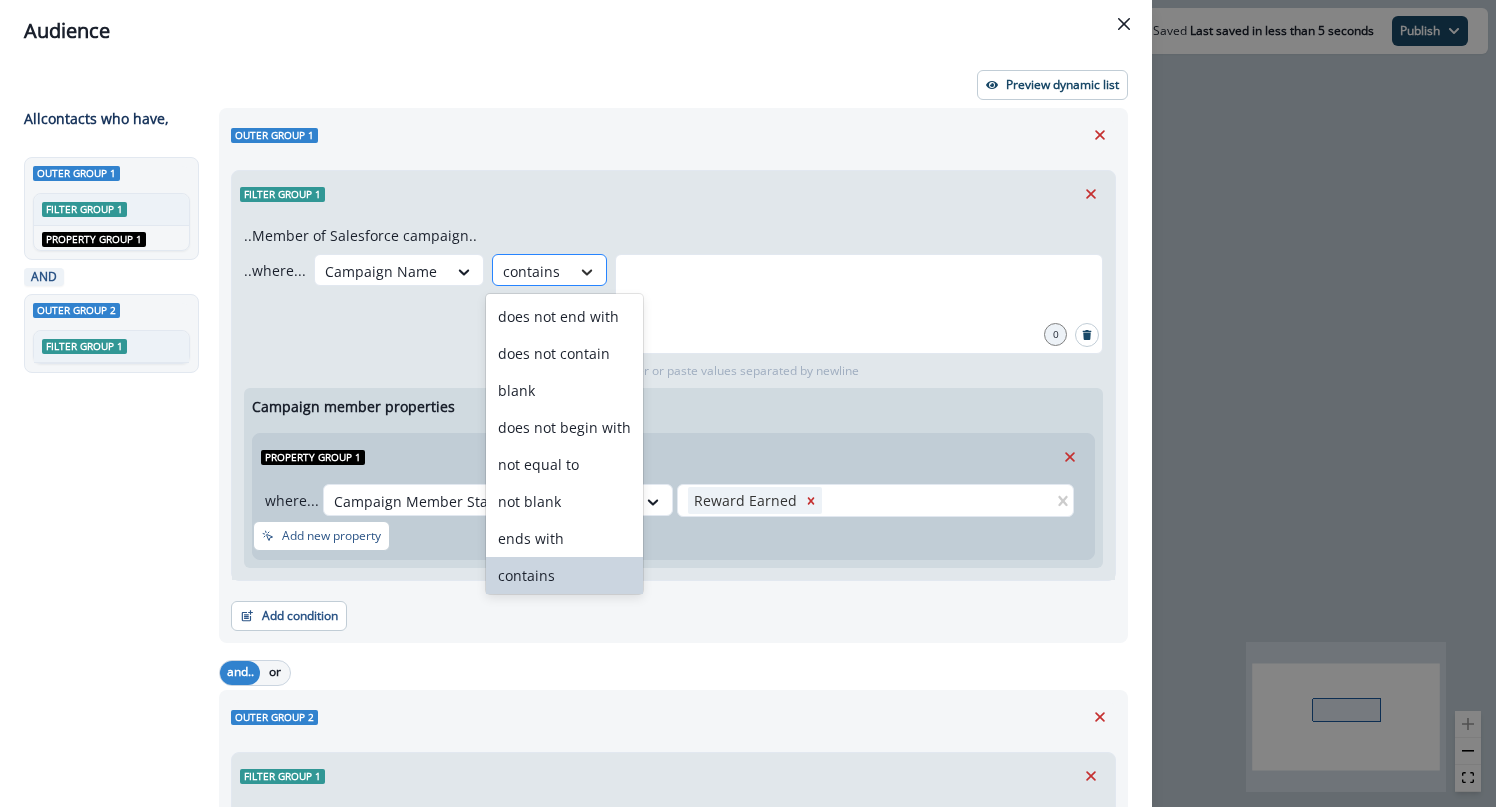 click 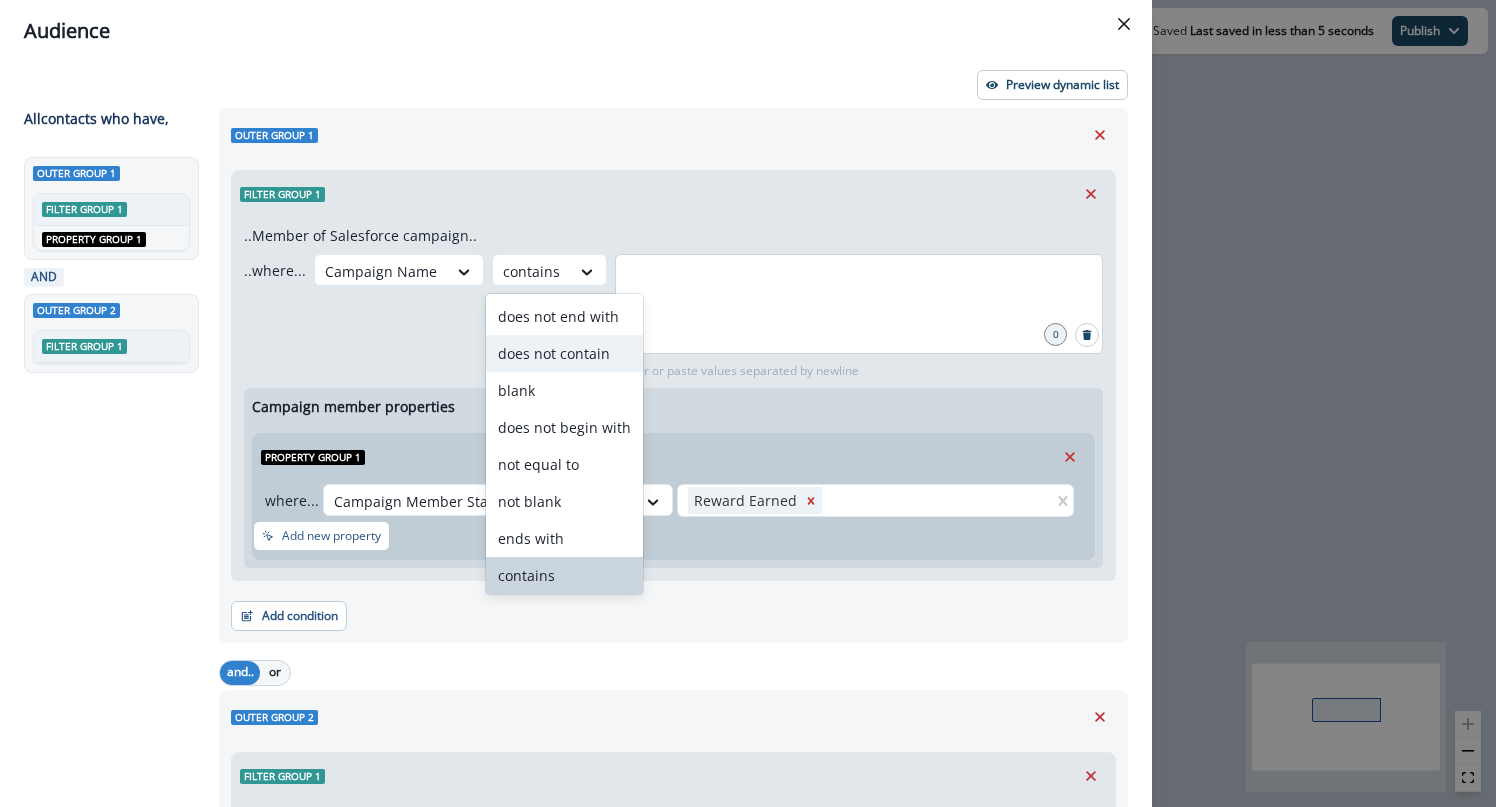 click at bounding box center [859, 304] 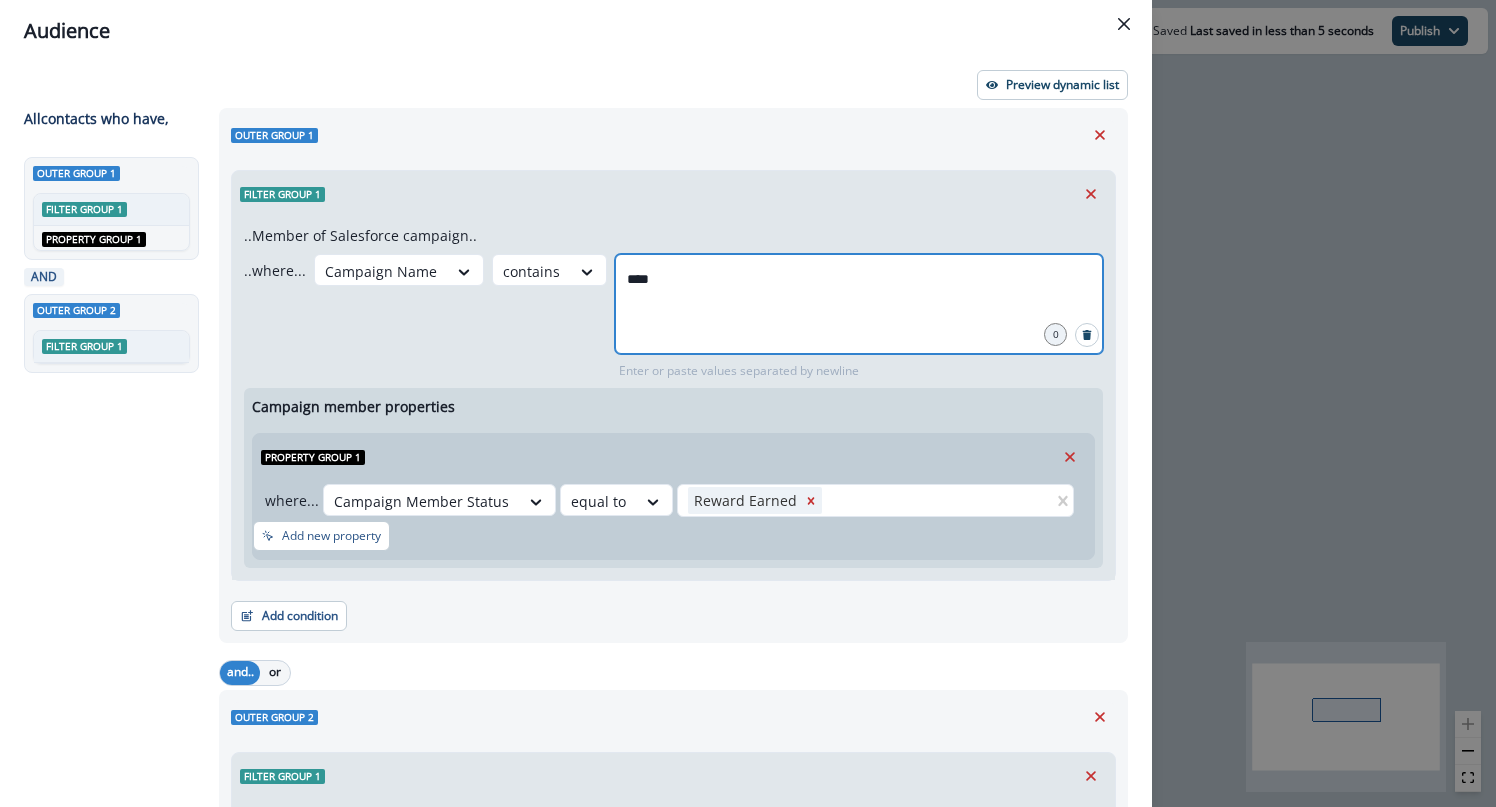 type on "****" 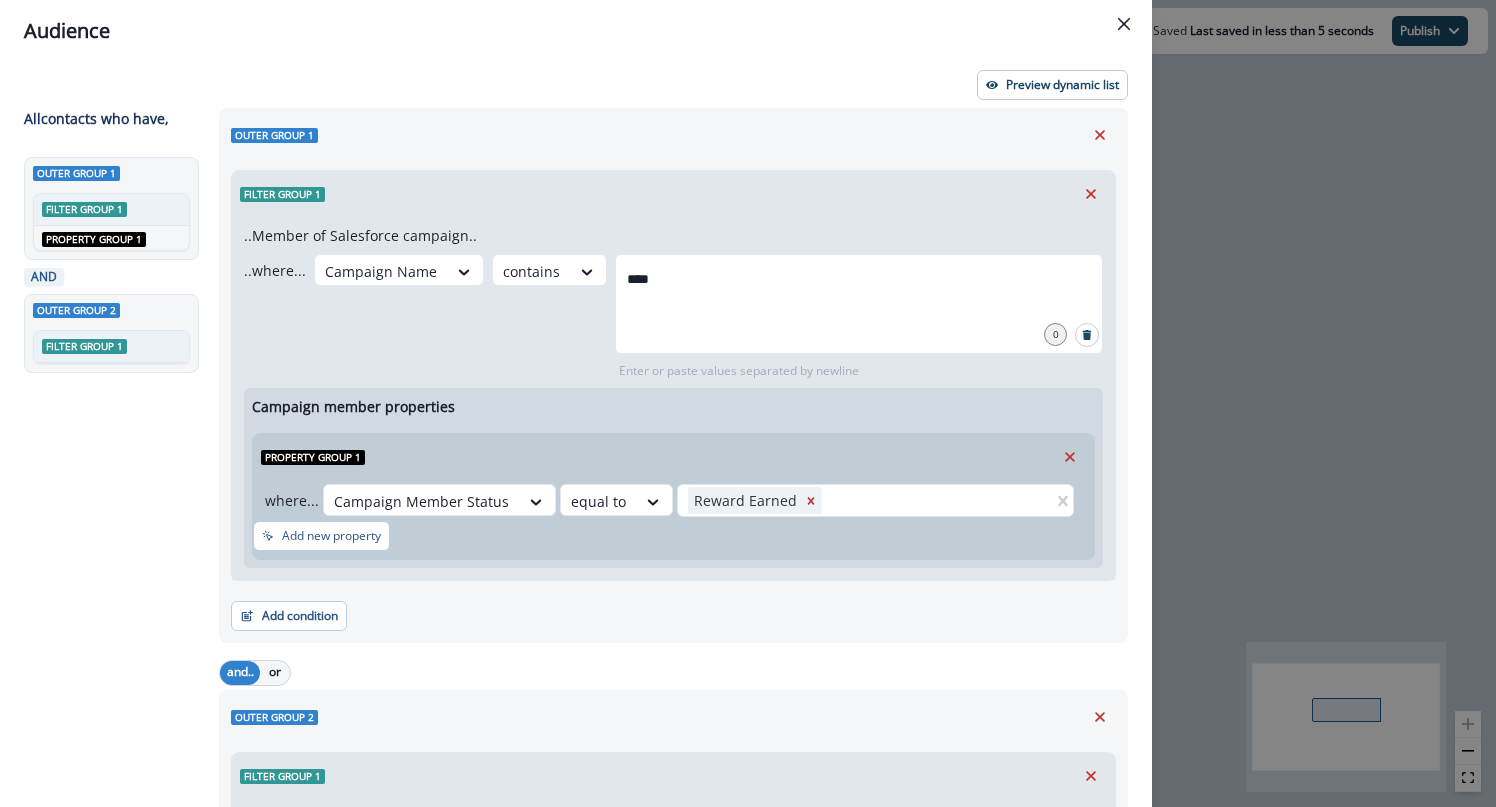 click on "Filter group 1" at bounding box center (673, 194) 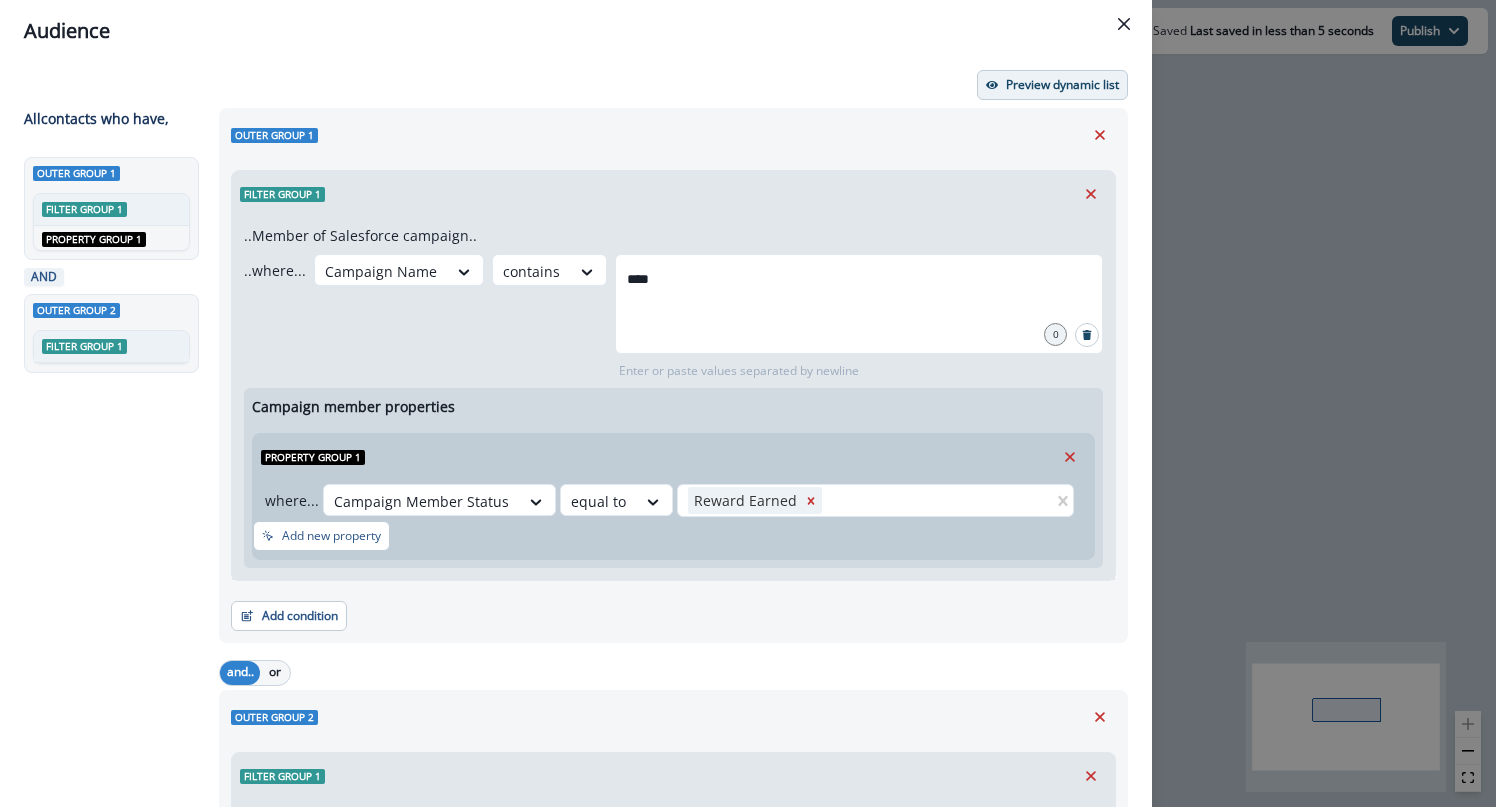 click on "Preview dynamic list" at bounding box center [1062, 85] 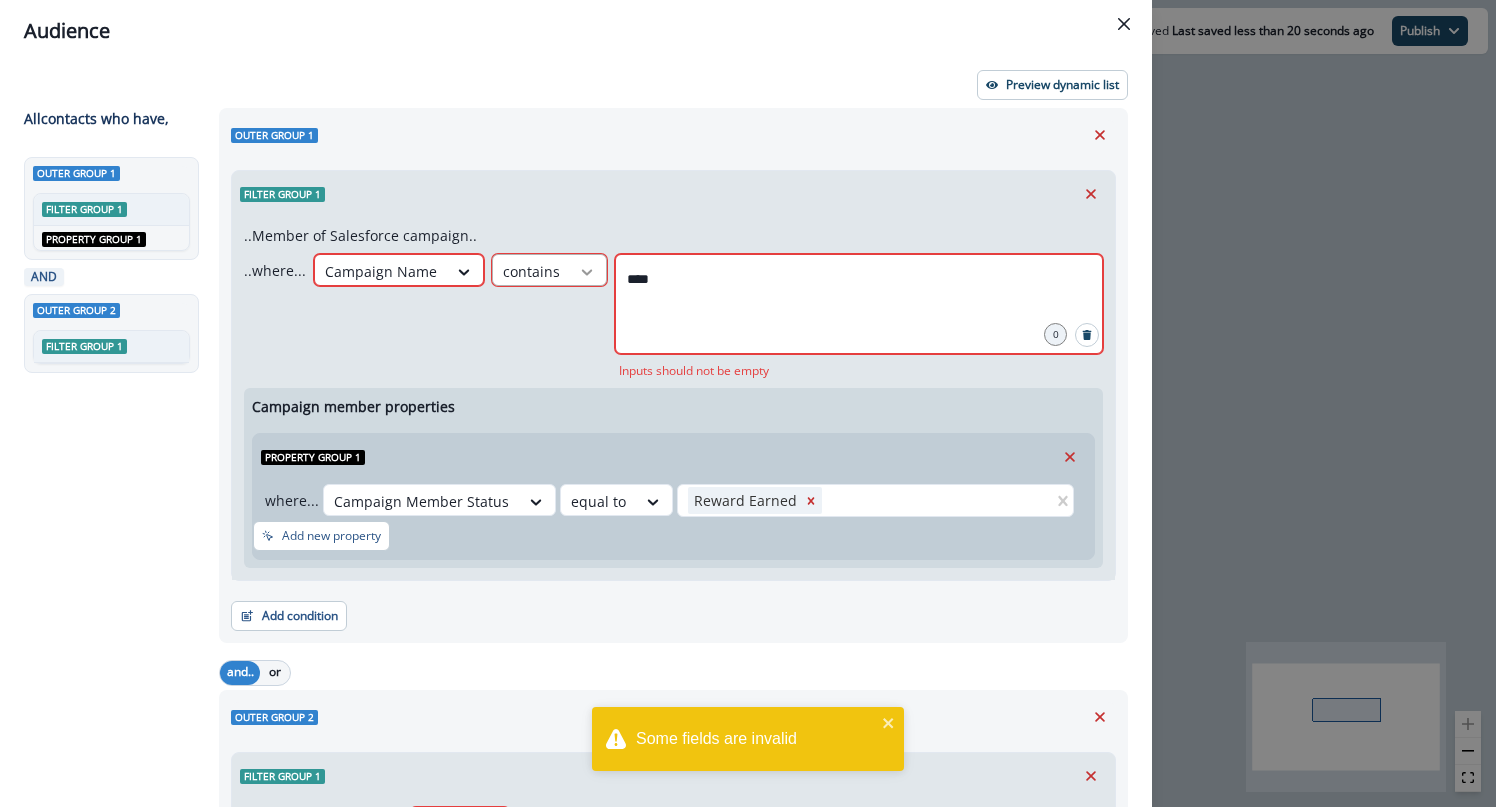 click at bounding box center (464, 272) 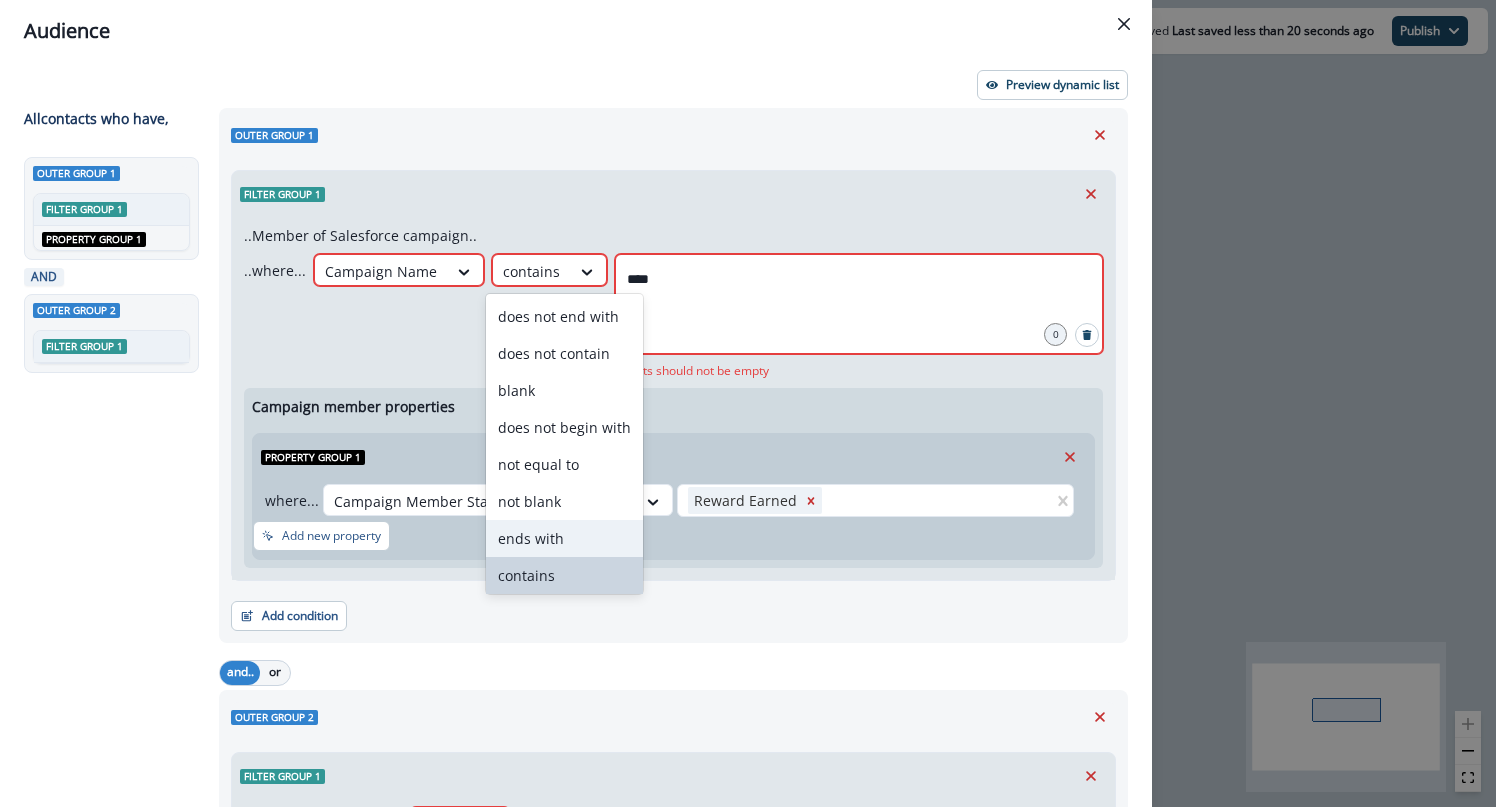 scroll, scrollTop: 78, scrollLeft: 0, axis: vertical 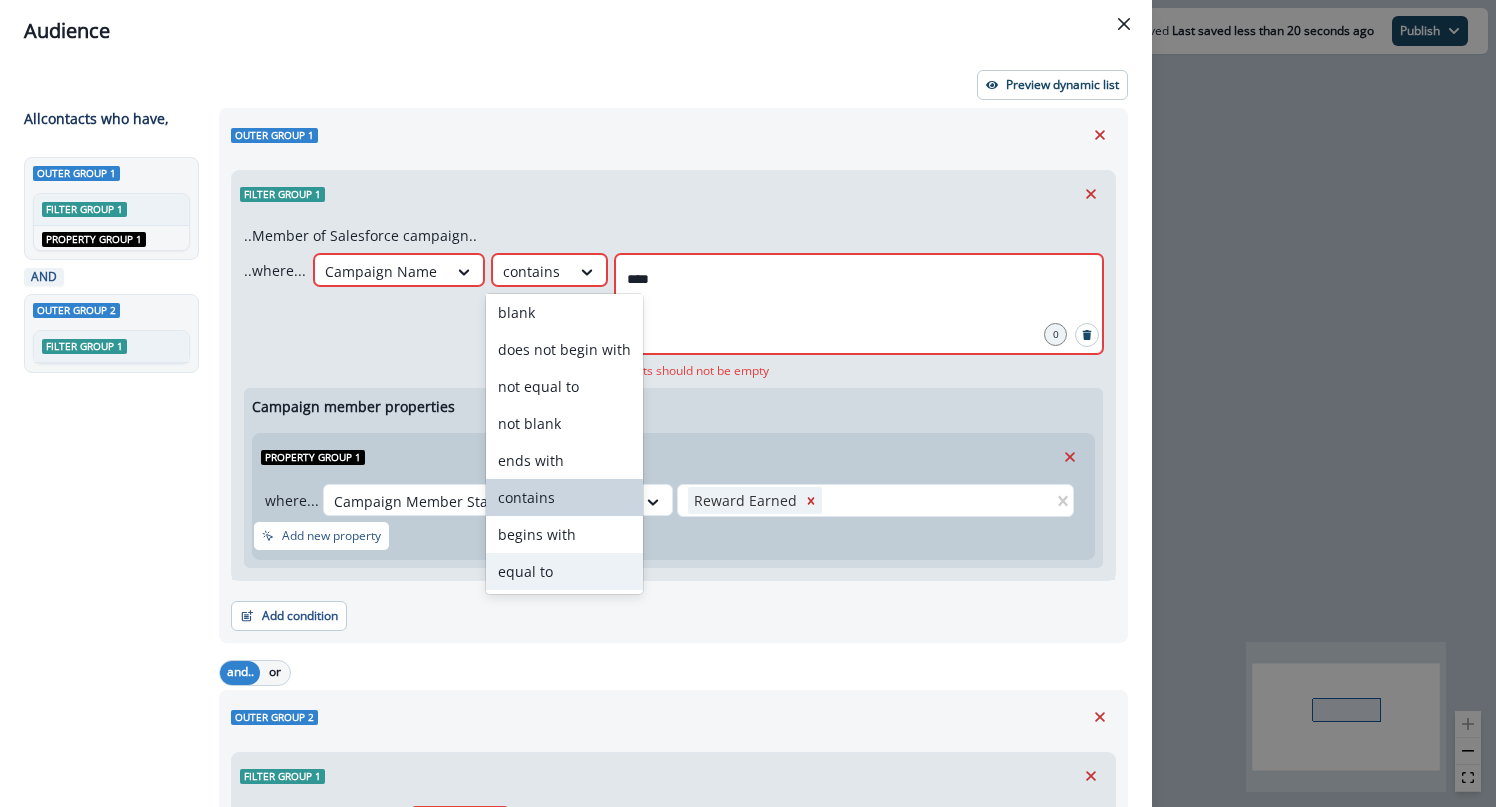 click on "equal to" at bounding box center (564, 571) 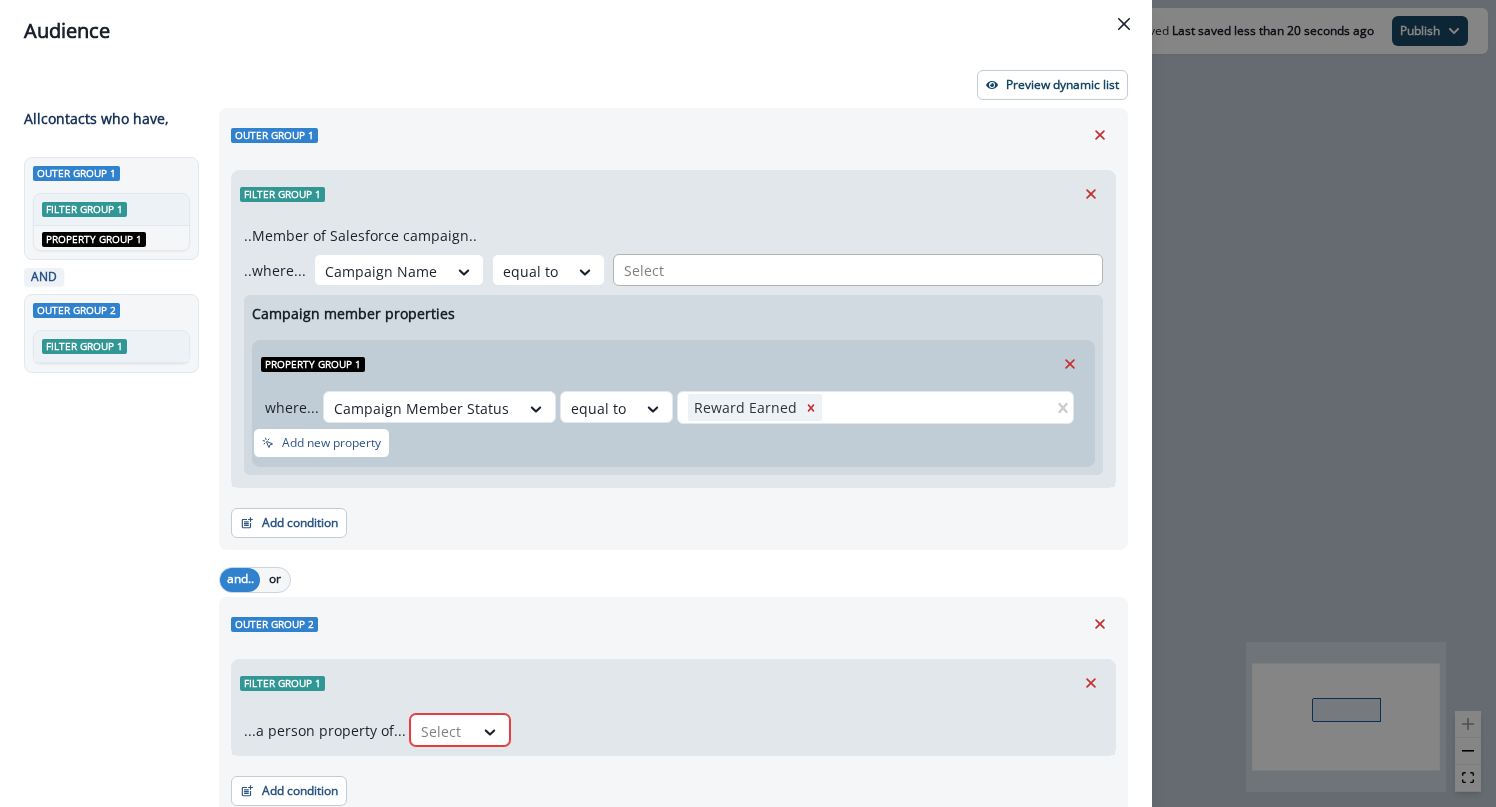 click at bounding box center [858, 270] 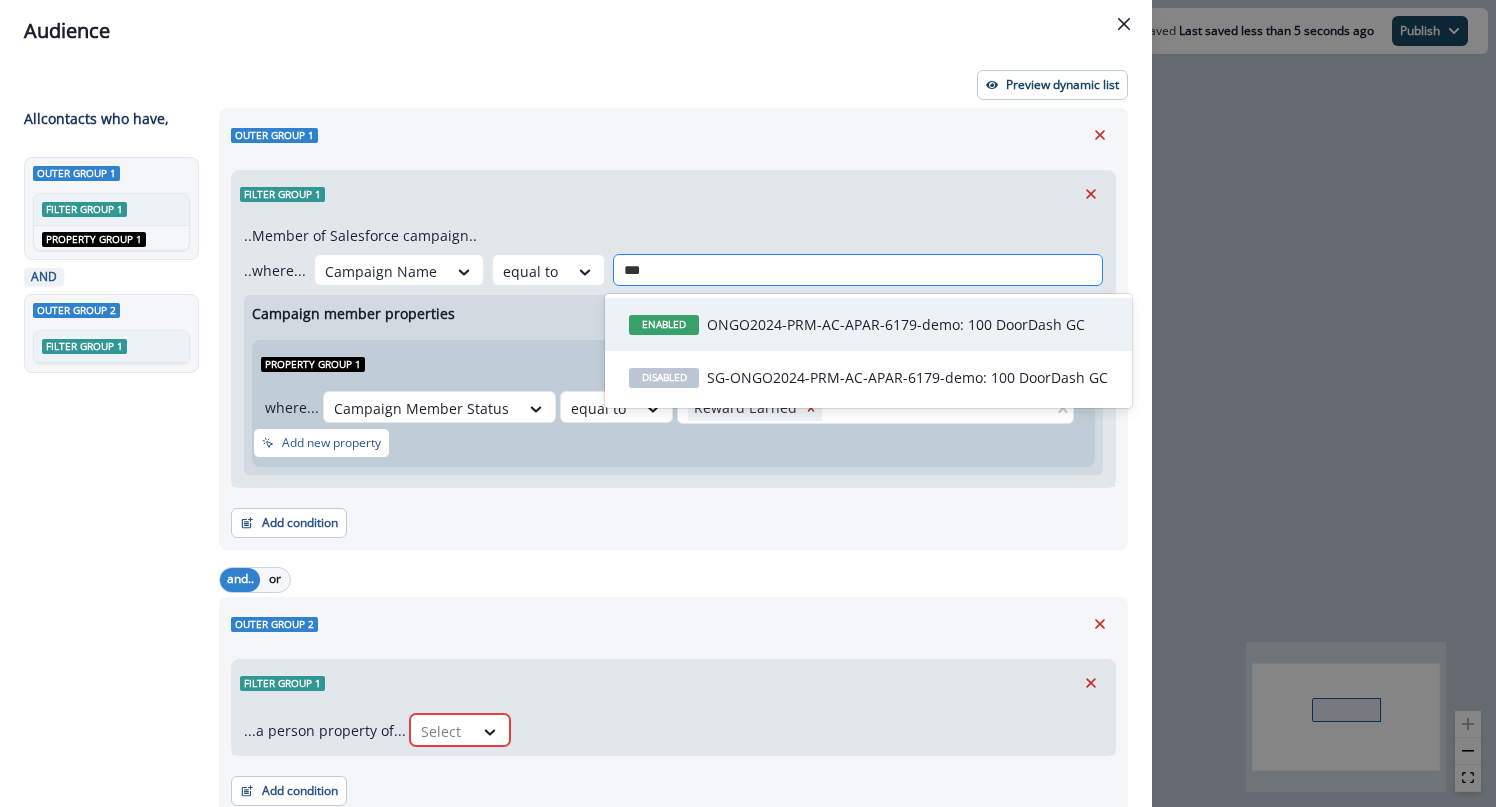 type on "****" 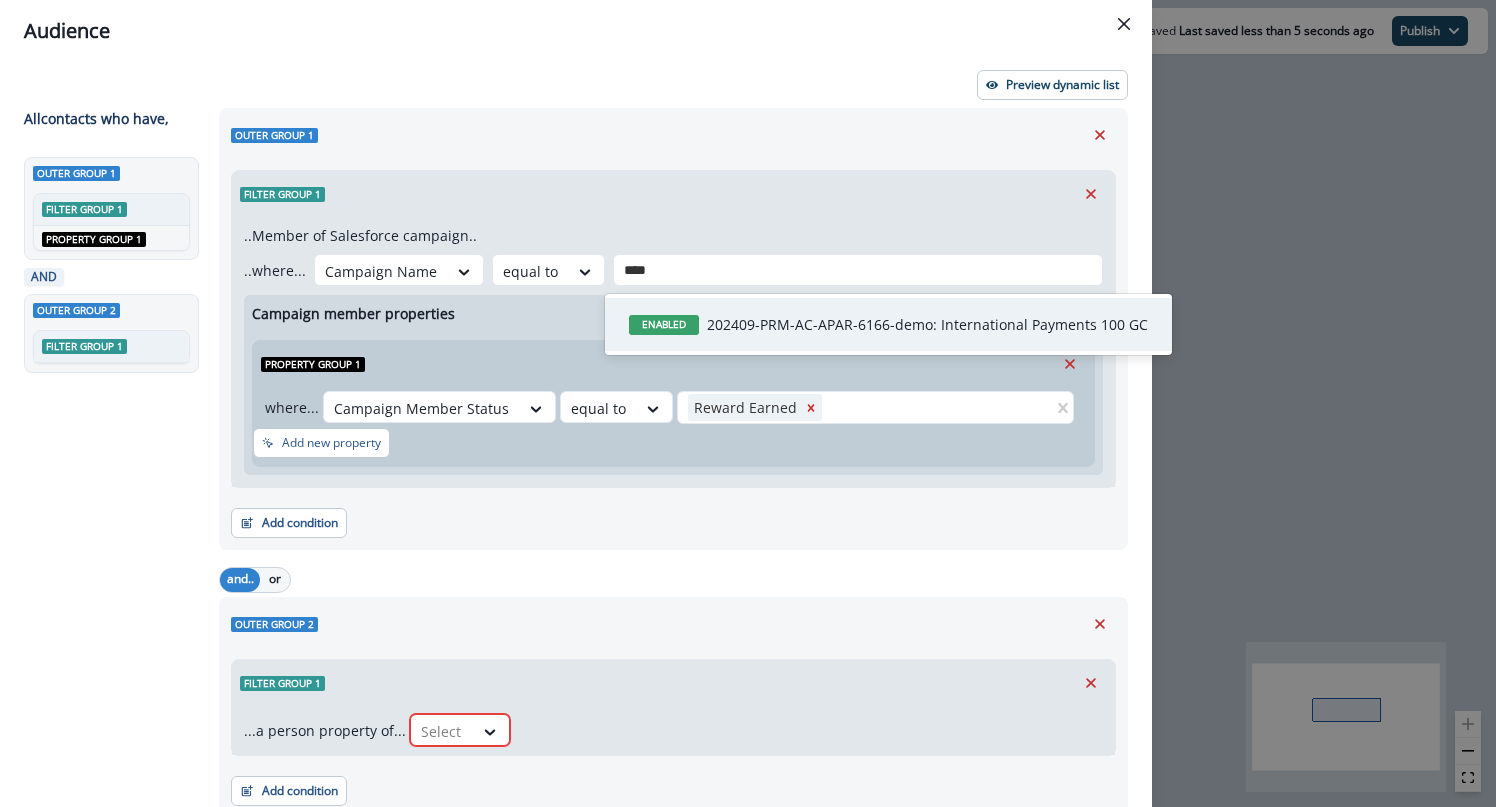 click on "202409-PRM-AC-APAR-6166-demo: International Payments 100 GC" at bounding box center [927, 324] 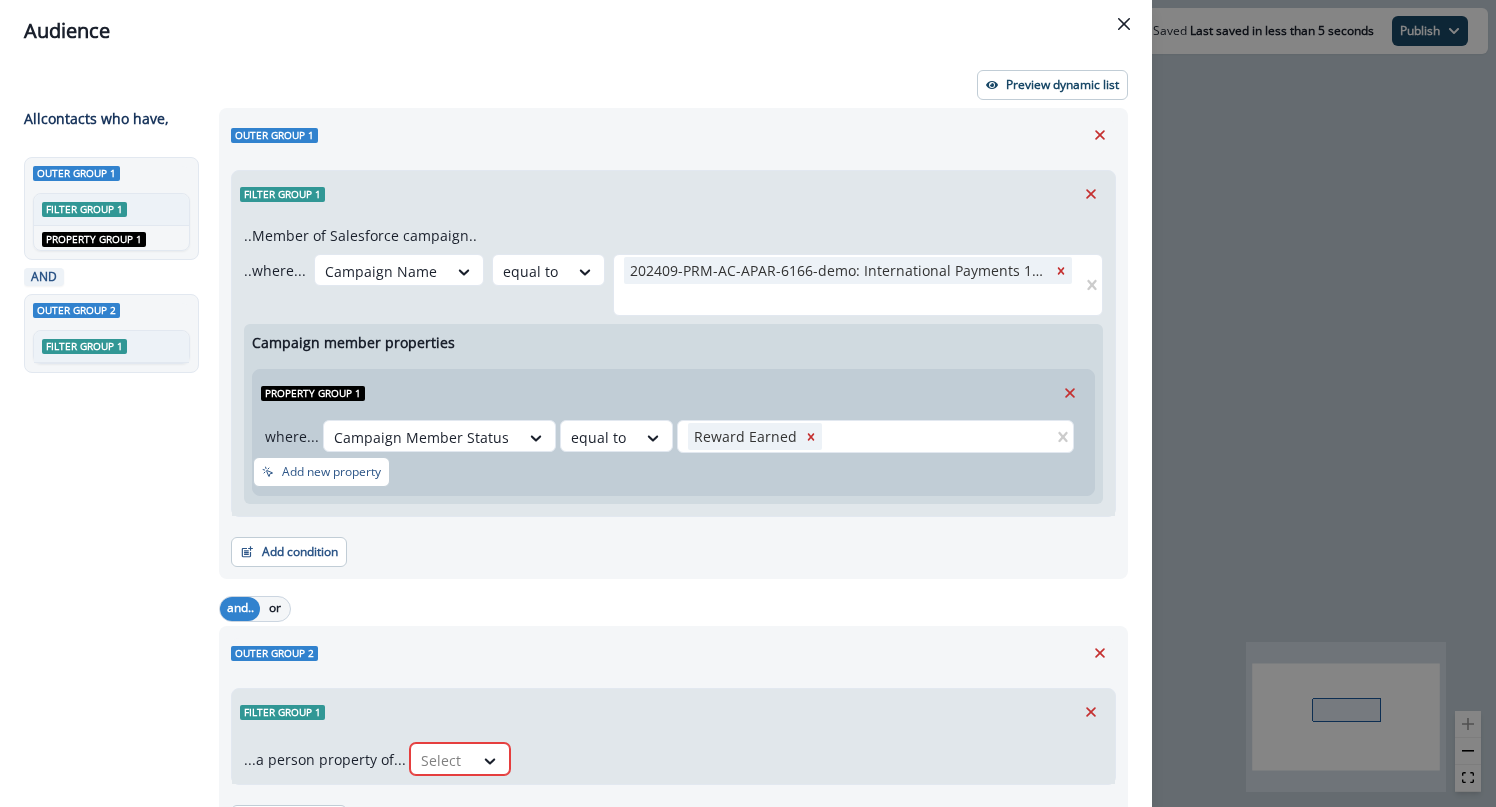 click on "Filter group 1" at bounding box center (673, 194) 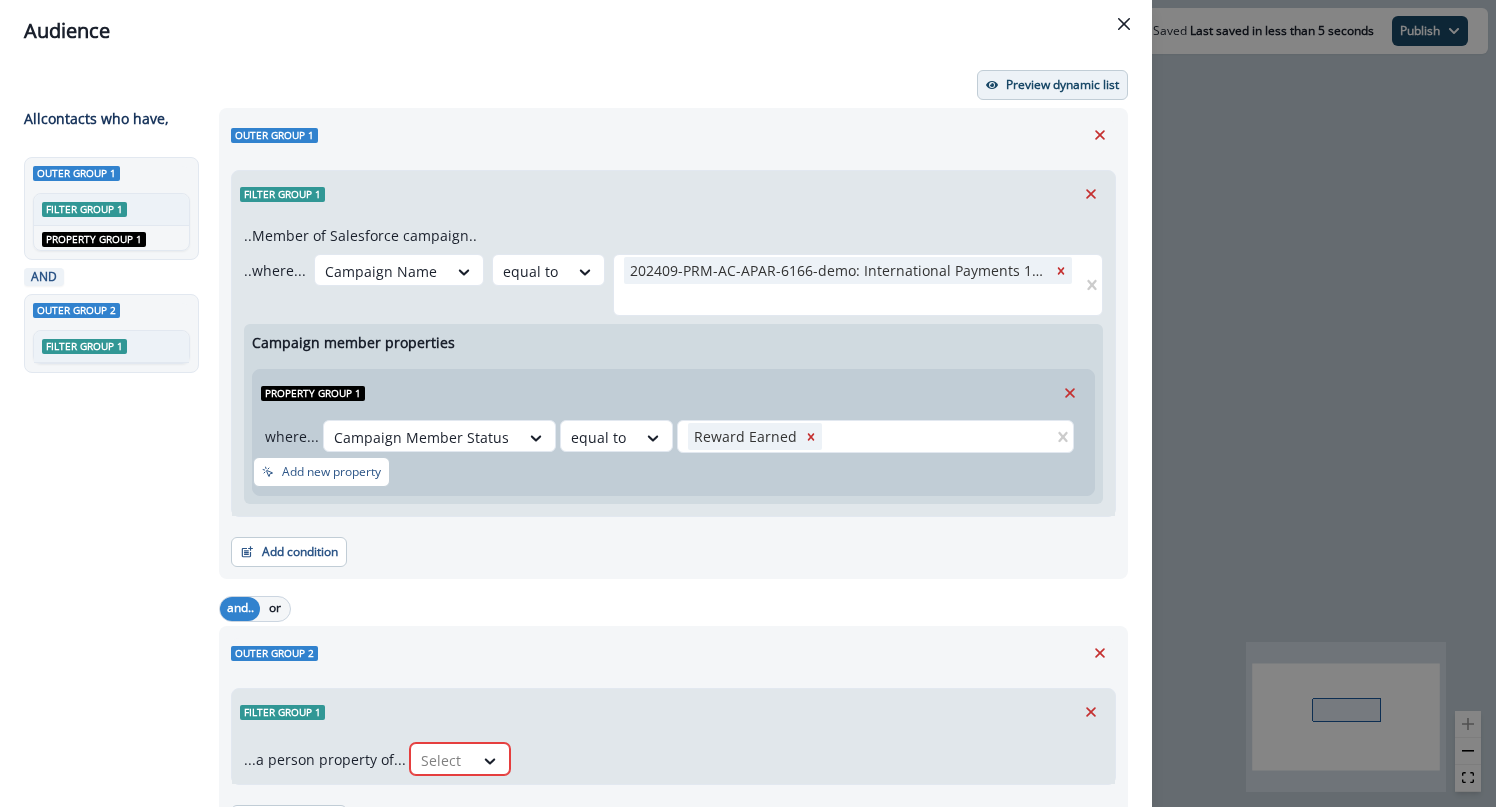 click on "Preview dynamic list" at bounding box center (1062, 85) 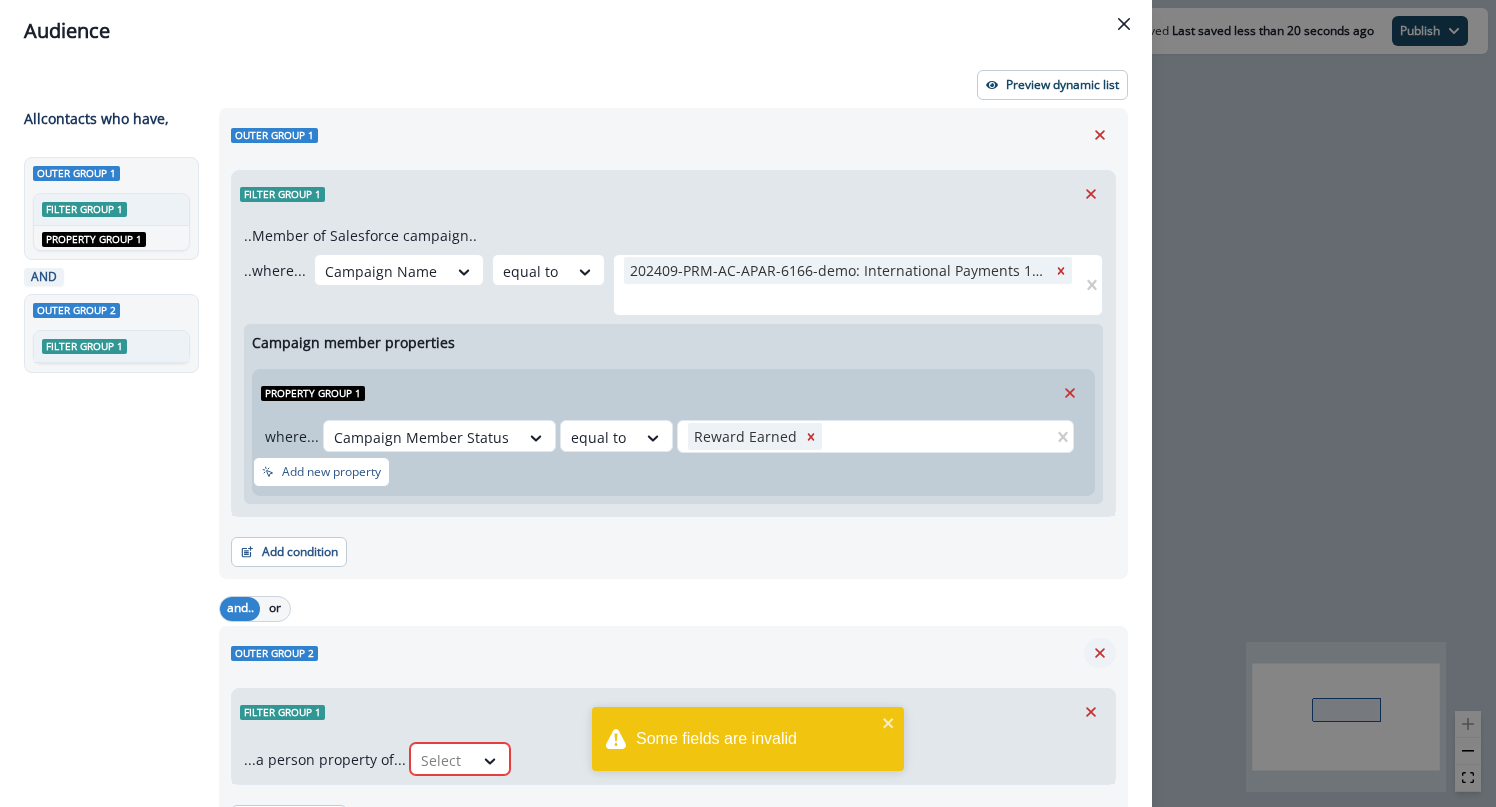 click 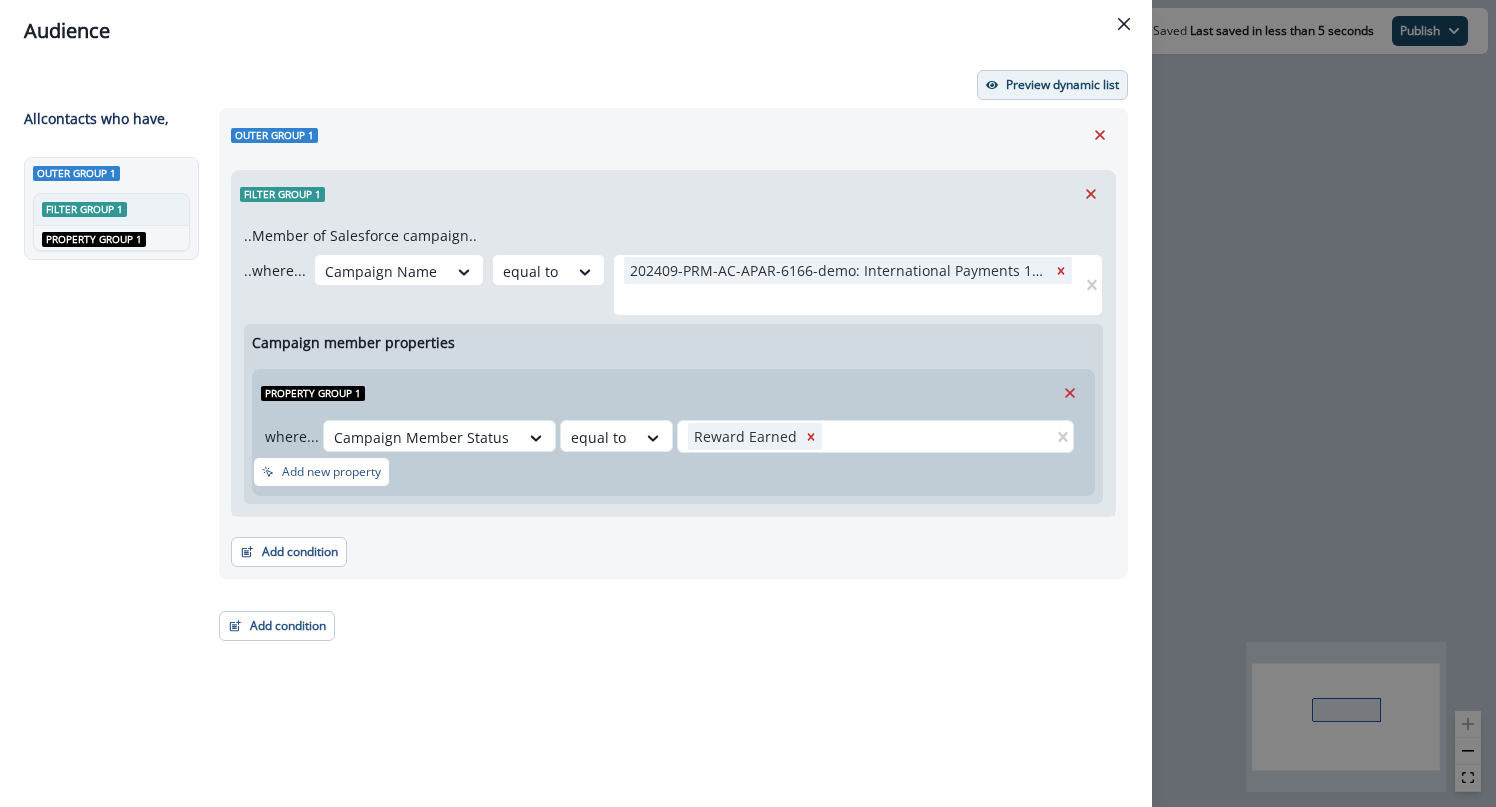 click on "Preview dynamic list" at bounding box center (1062, 85) 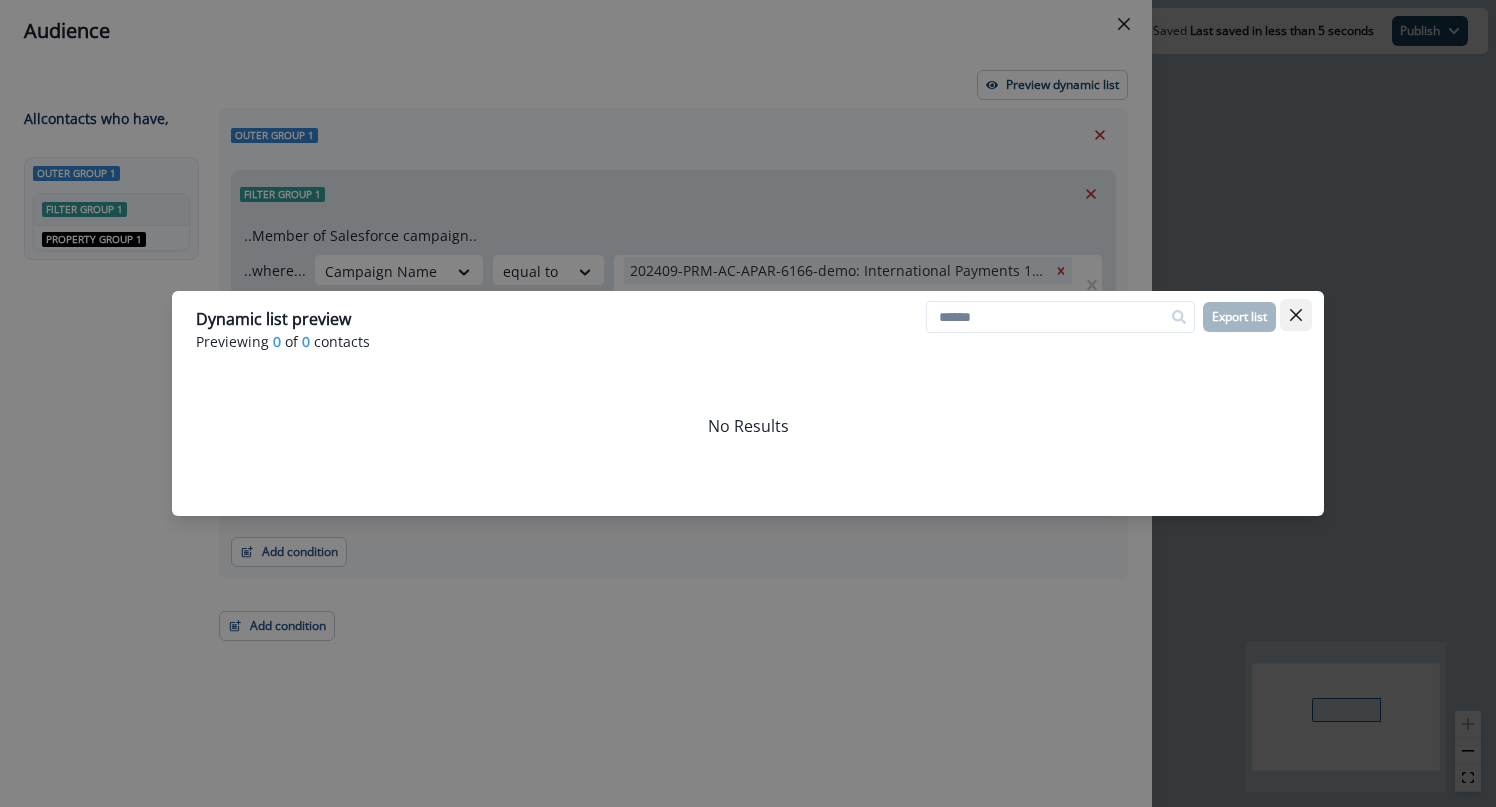 click at bounding box center [1296, 315] 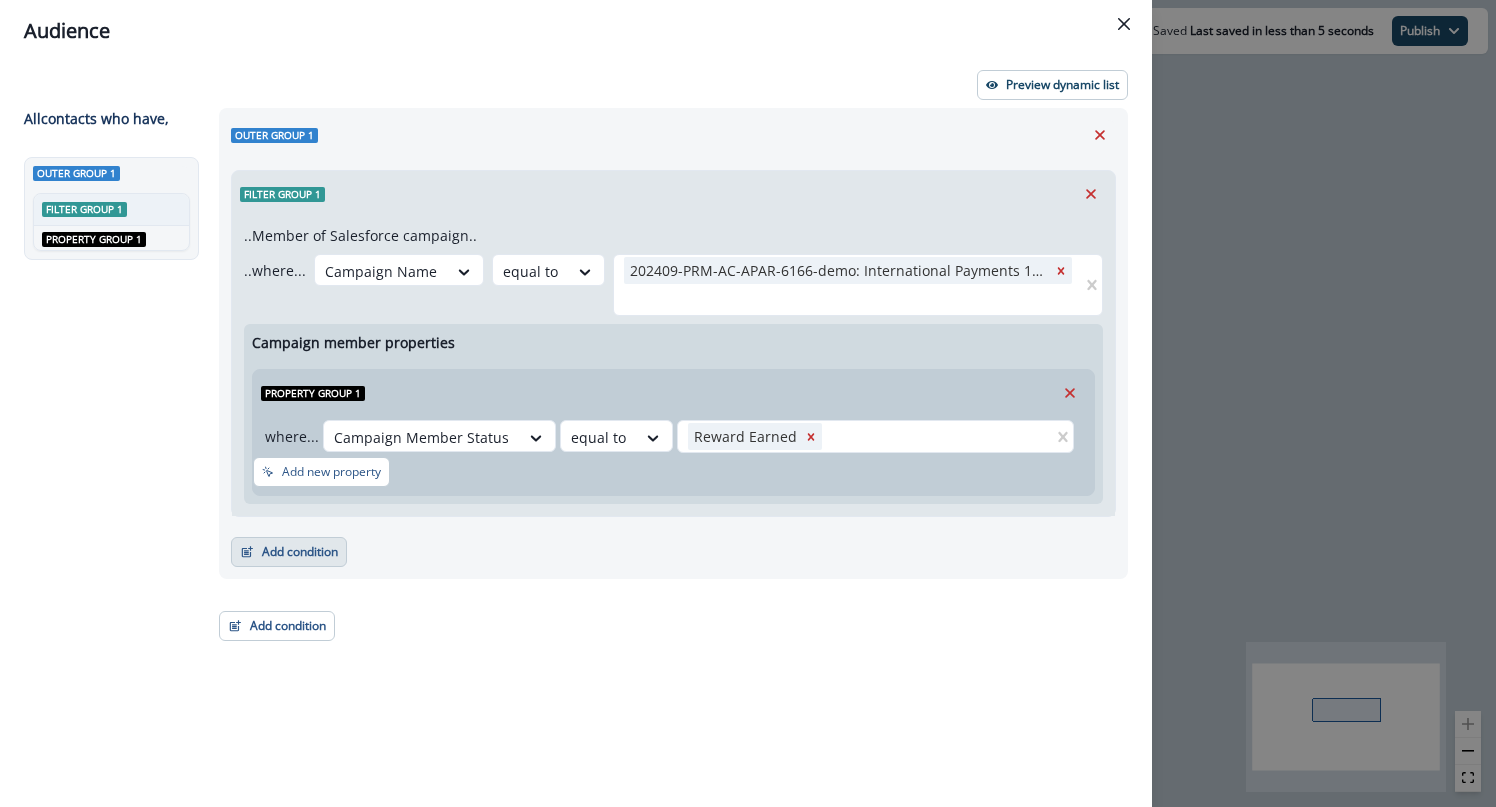 click on "Add condition" at bounding box center [289, 552] 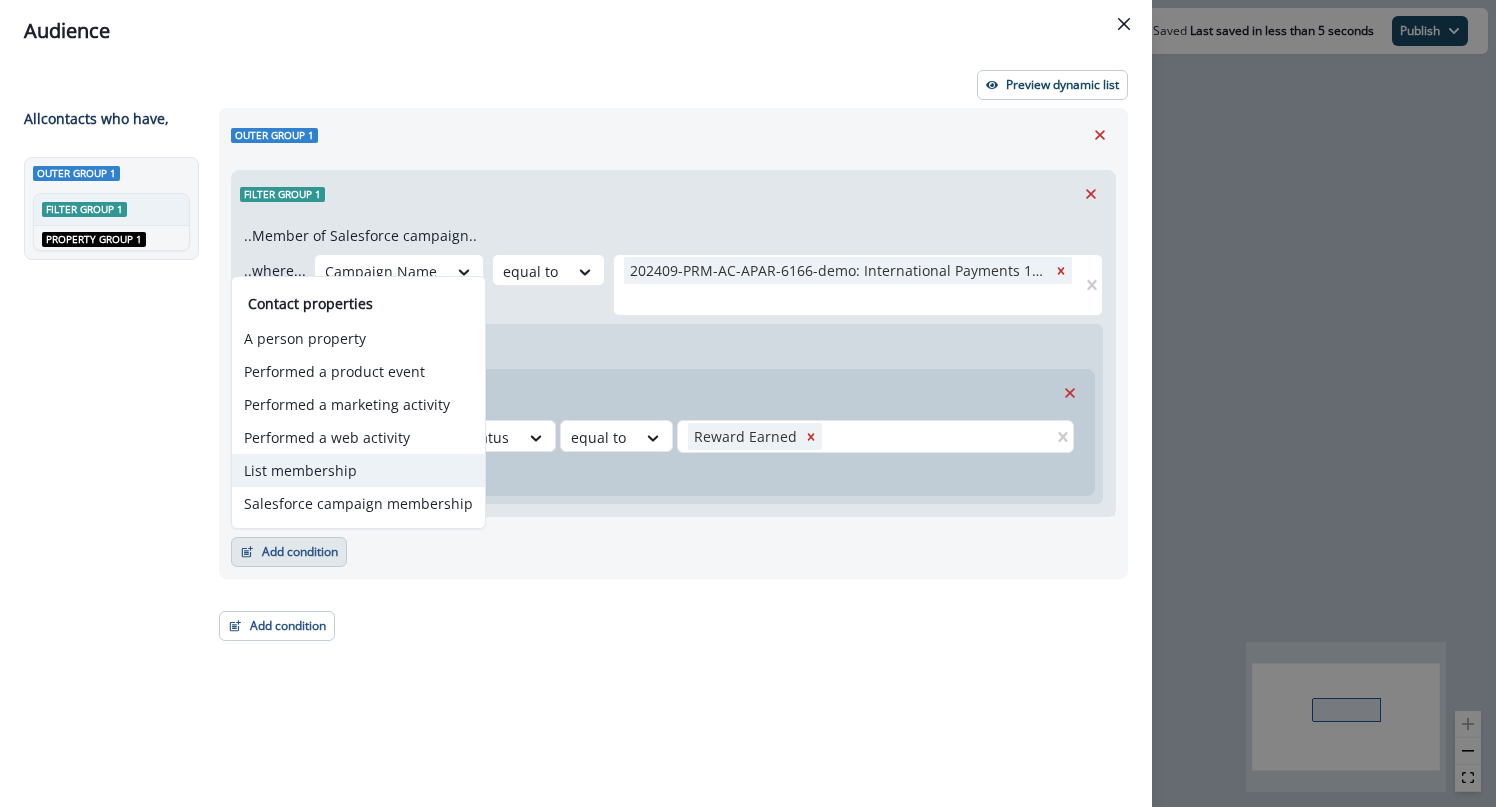 click on "List membership" at bounding box center (358, 470) 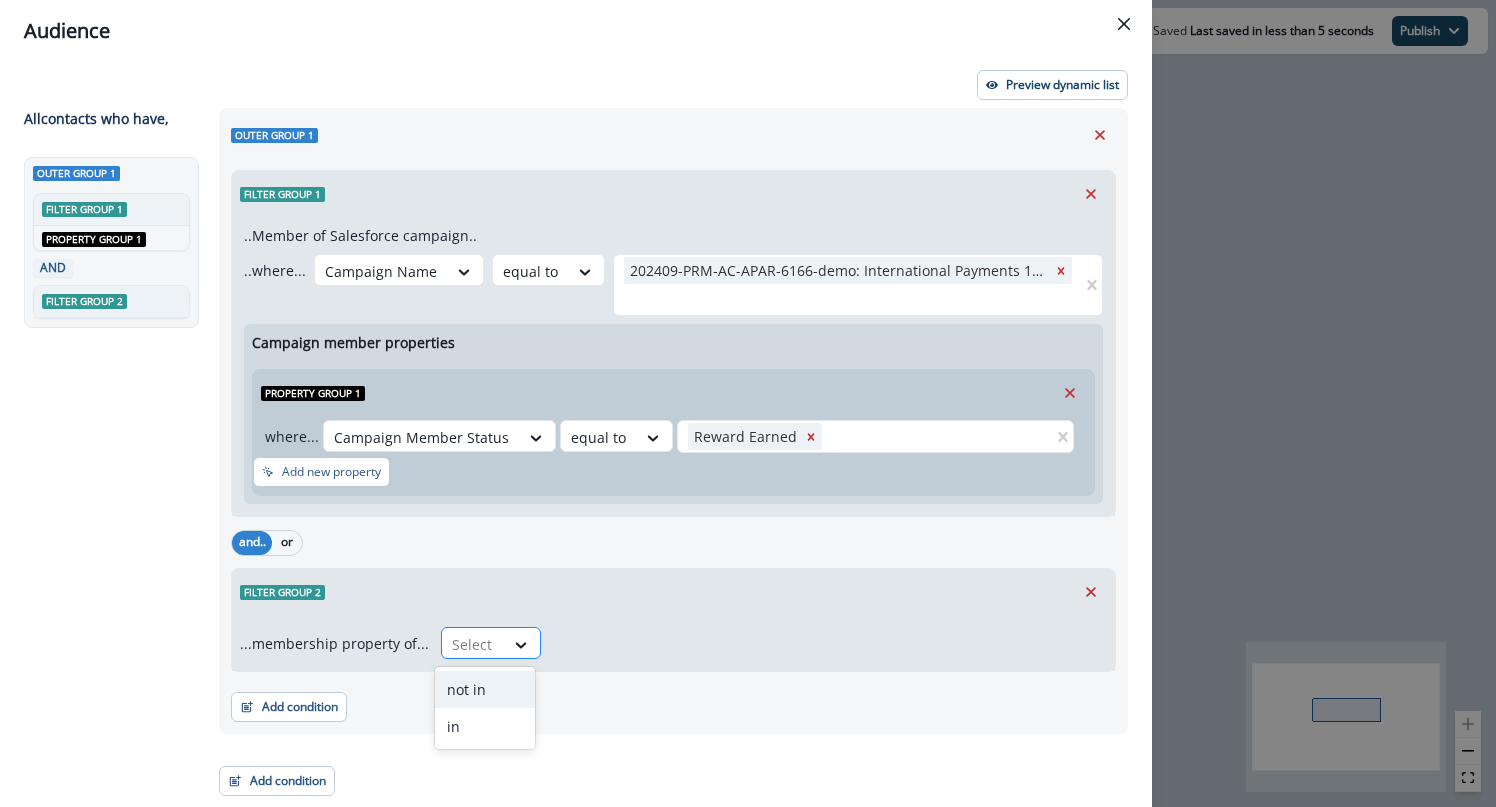 click on "Select" at bounding box center [473, 644] 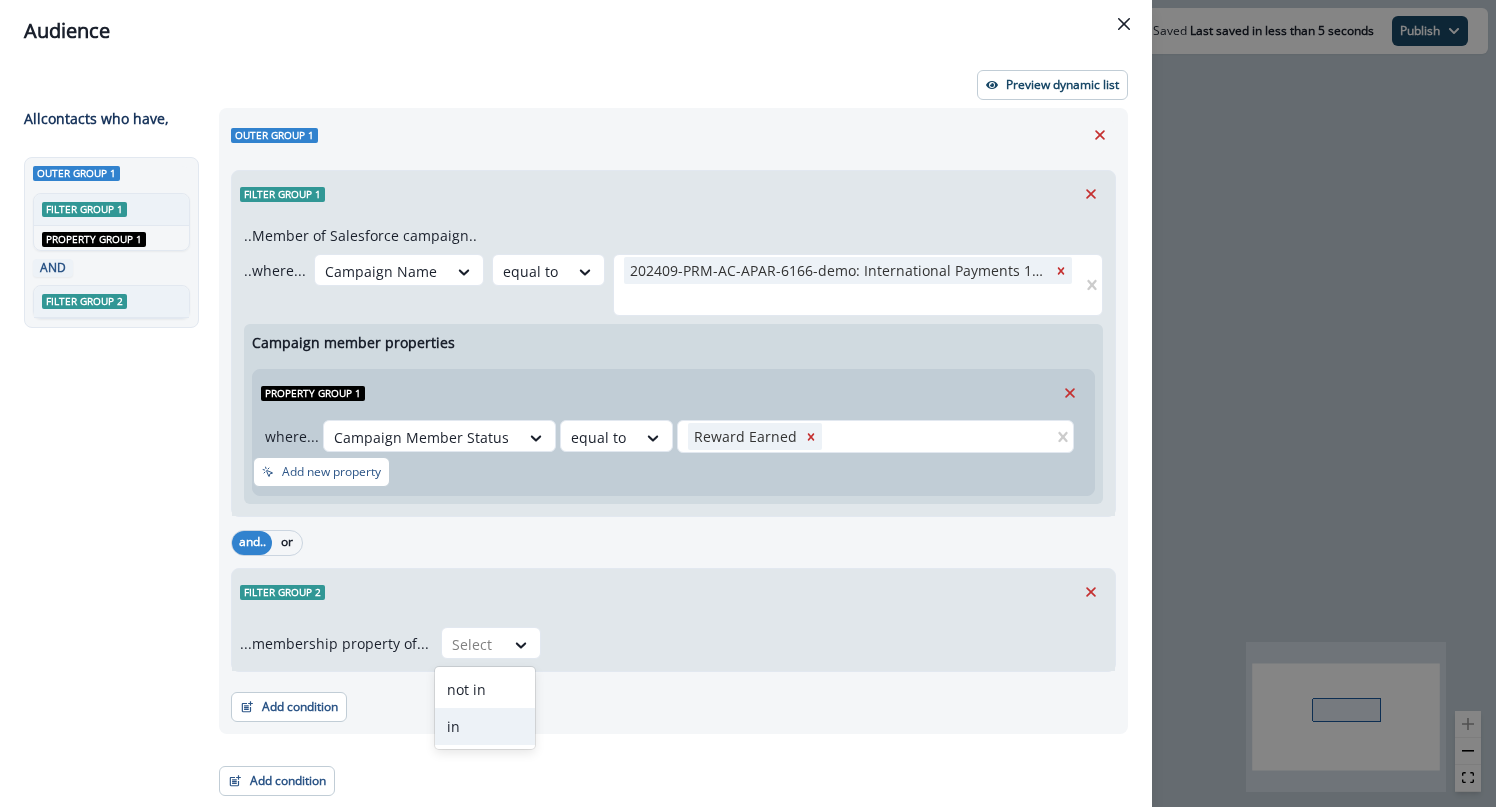 click on "in" at bounding box center [485, 726] 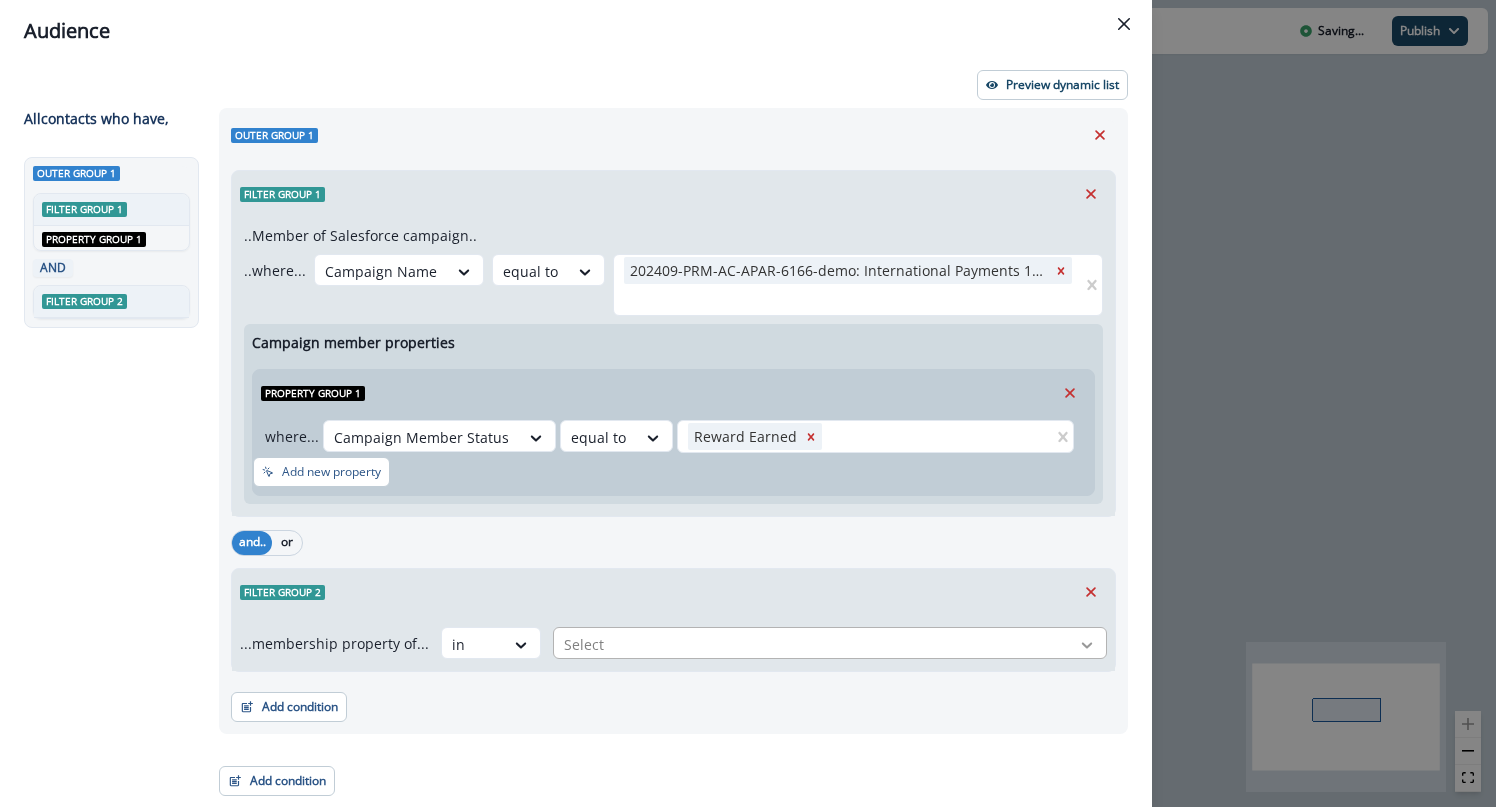 click 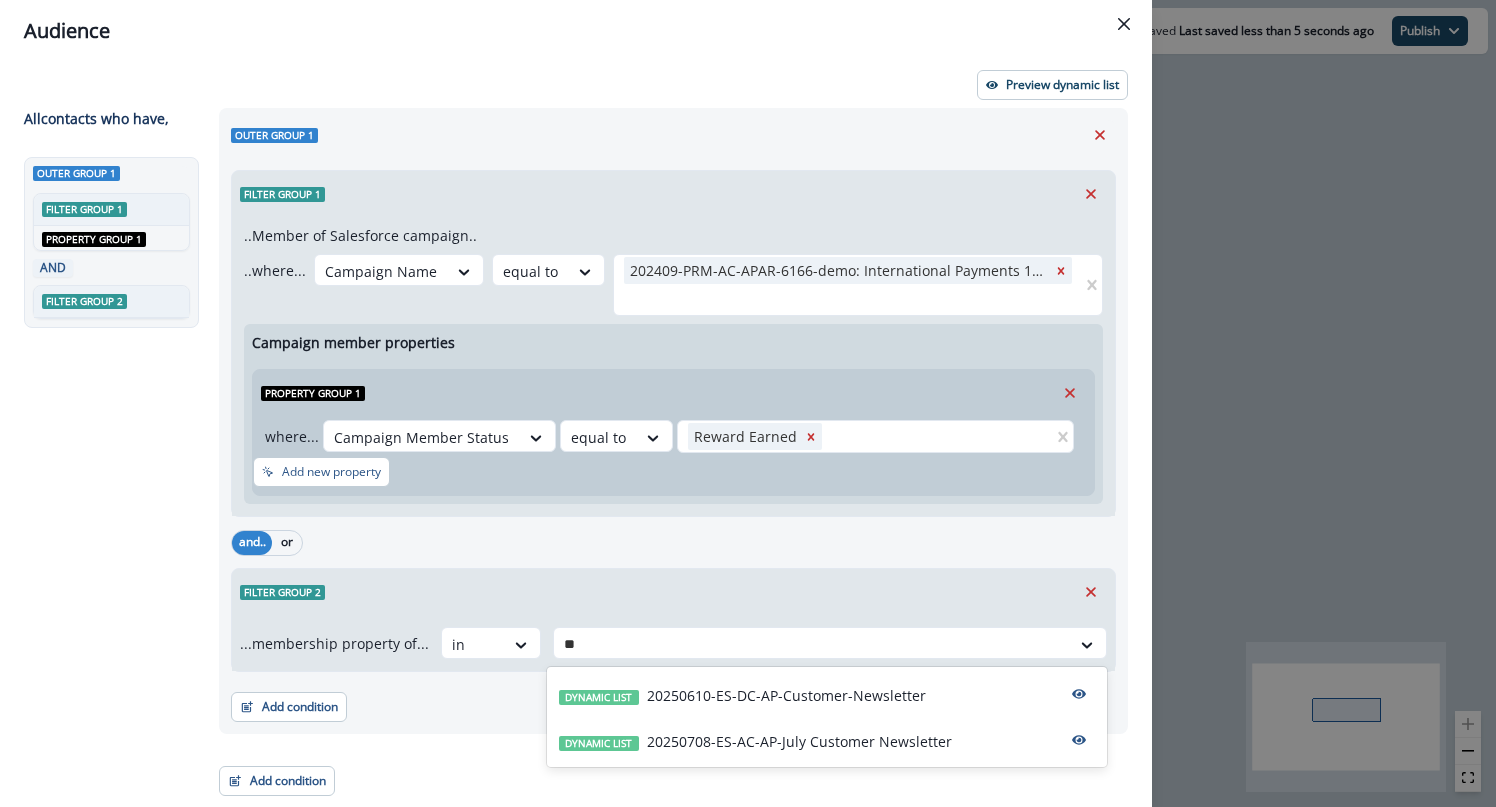 type on "*" 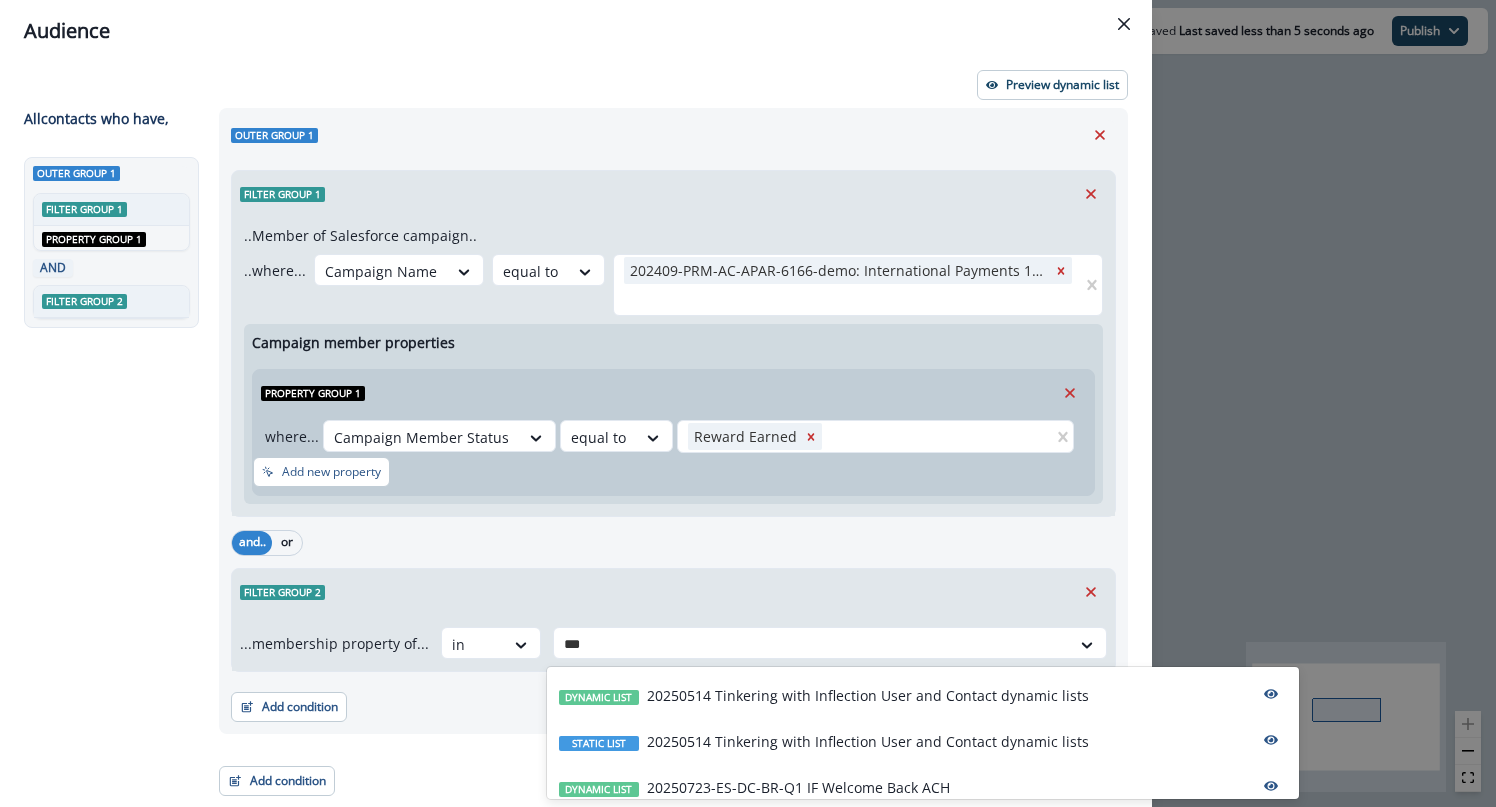 type on "****" 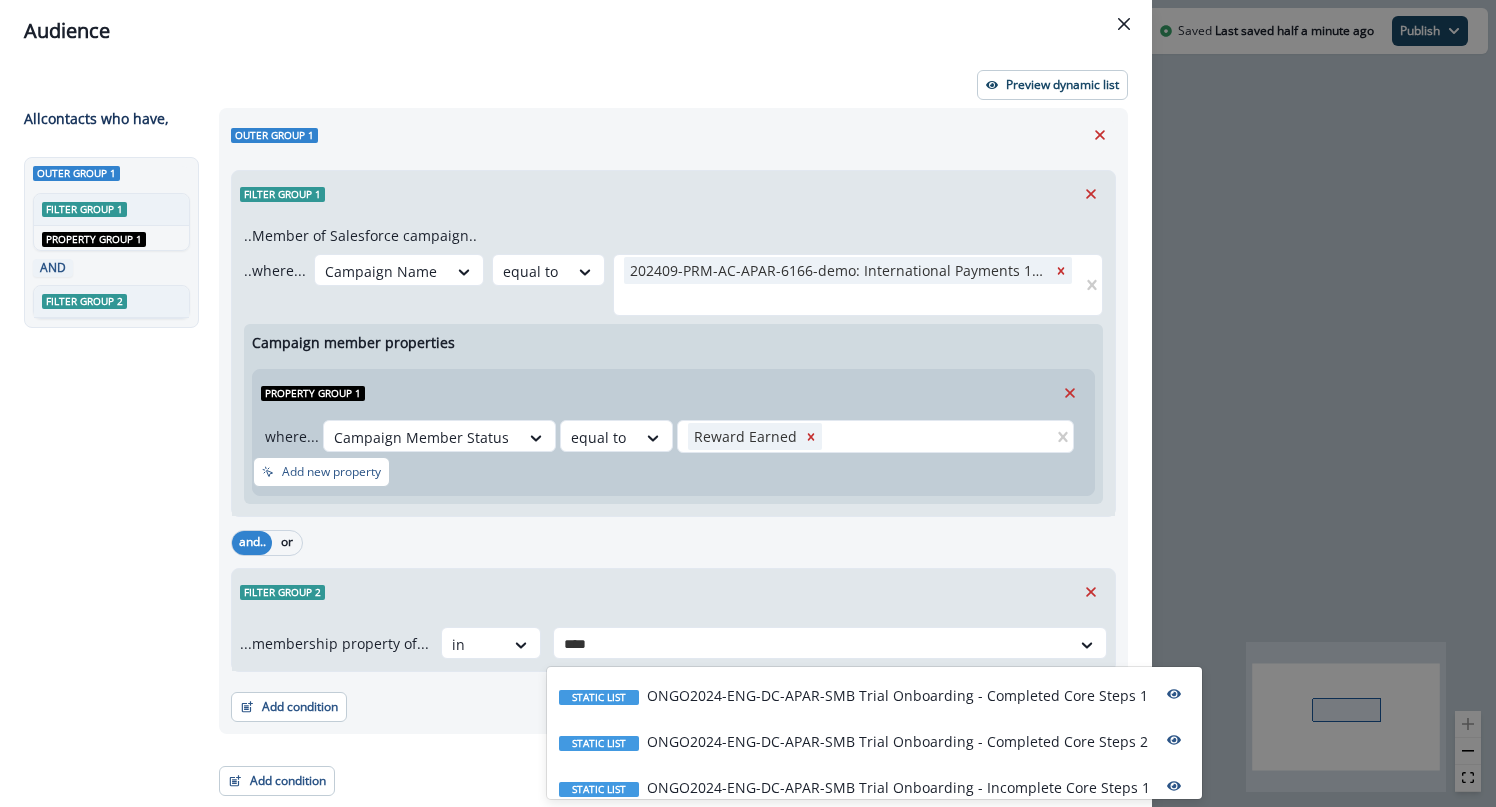 scroll, scrollTop: 5, scrollLeft: 0, axis: vertical 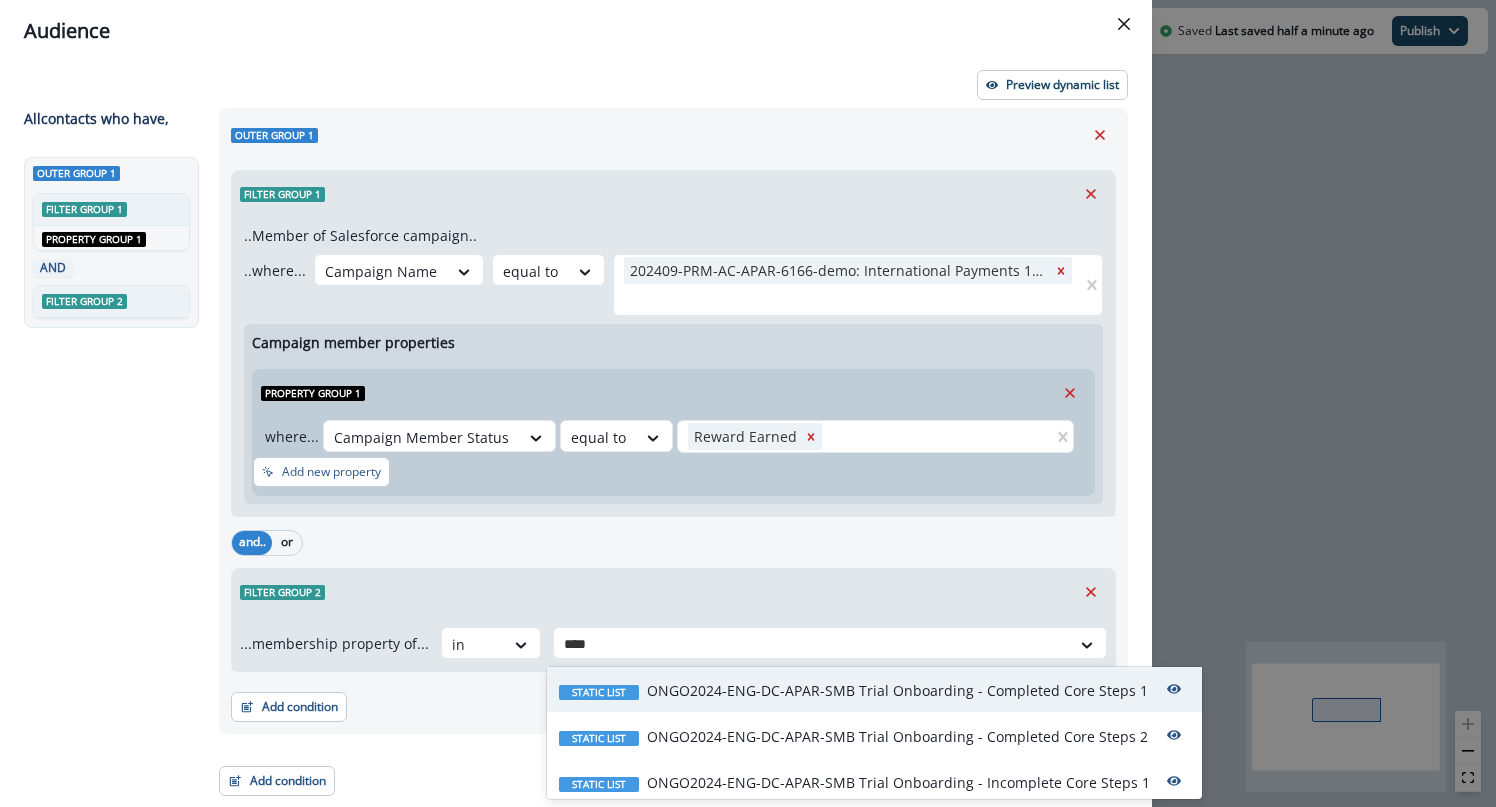click on "ONGO2024-ENG-DC-APAR-SMB Trial Onboarding - Completed Core Steps 1" at bounding box center (897, 690) 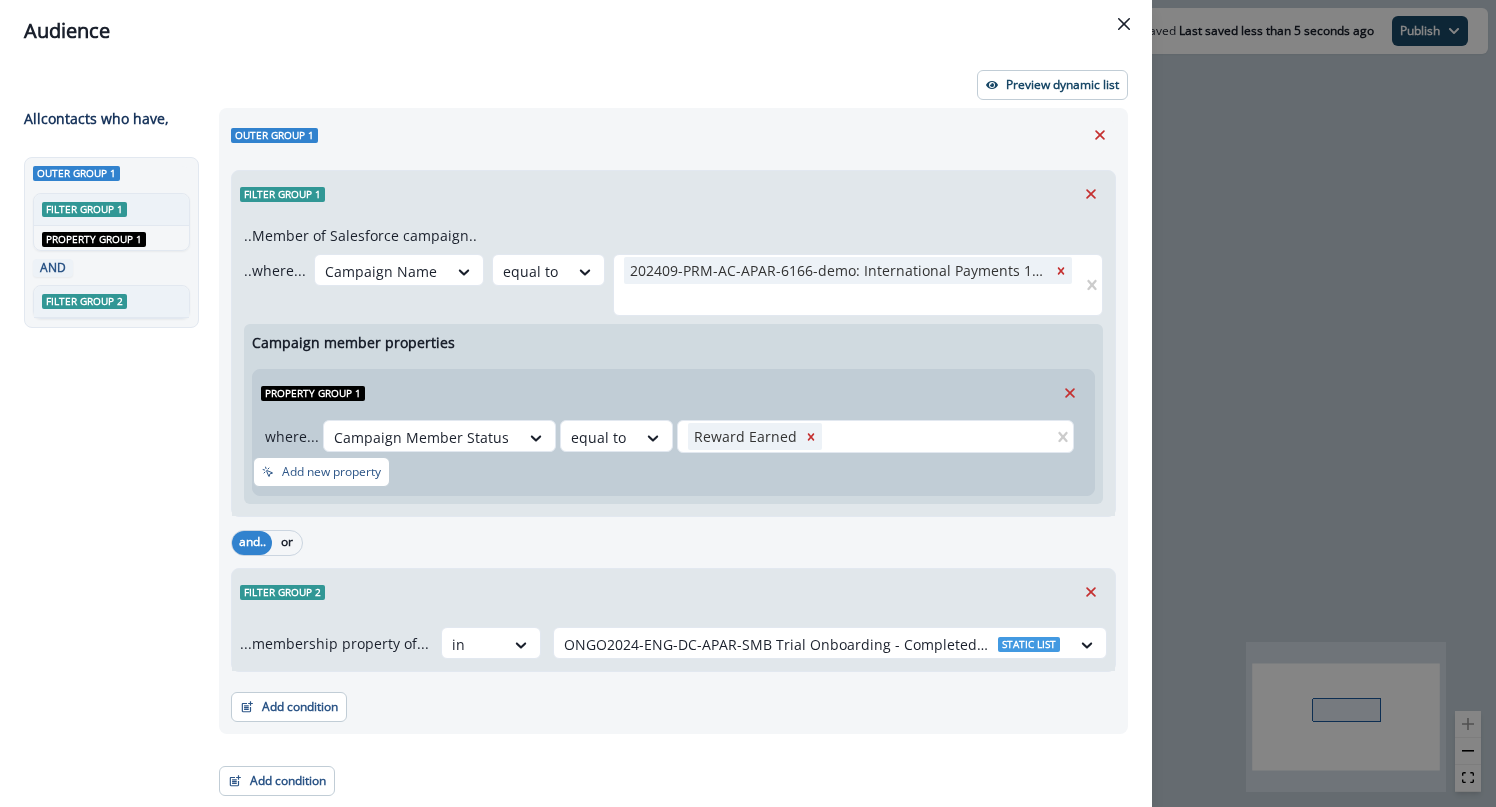 click on "Add condition Contact properties A person property Performed a product event Performed a marketing activity Performed a web activity List membership Salesforce campaign membership" at bounding box center [673, 697] 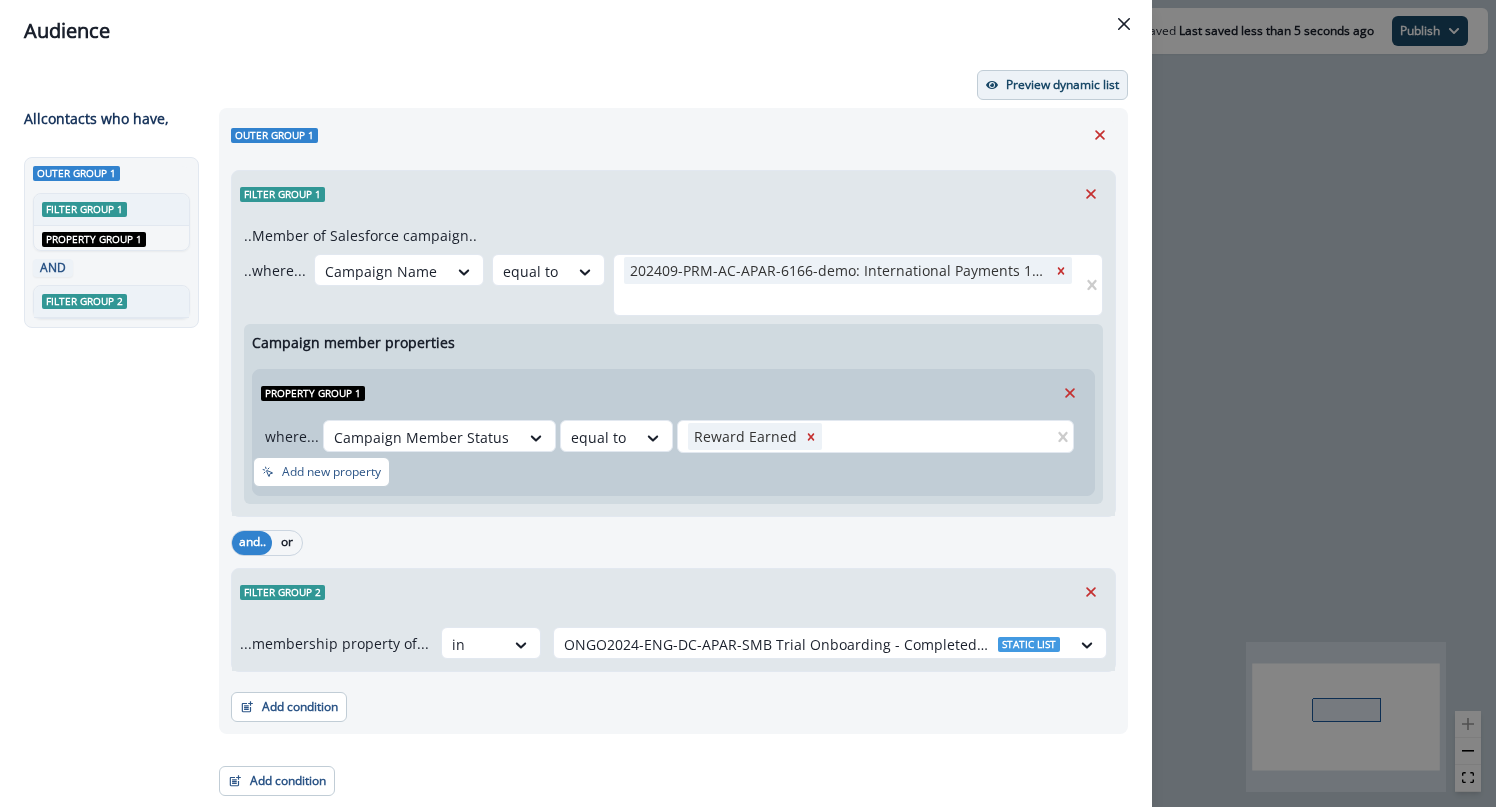 click on "Preview dynamic list" at bounding box center (1062, 85) 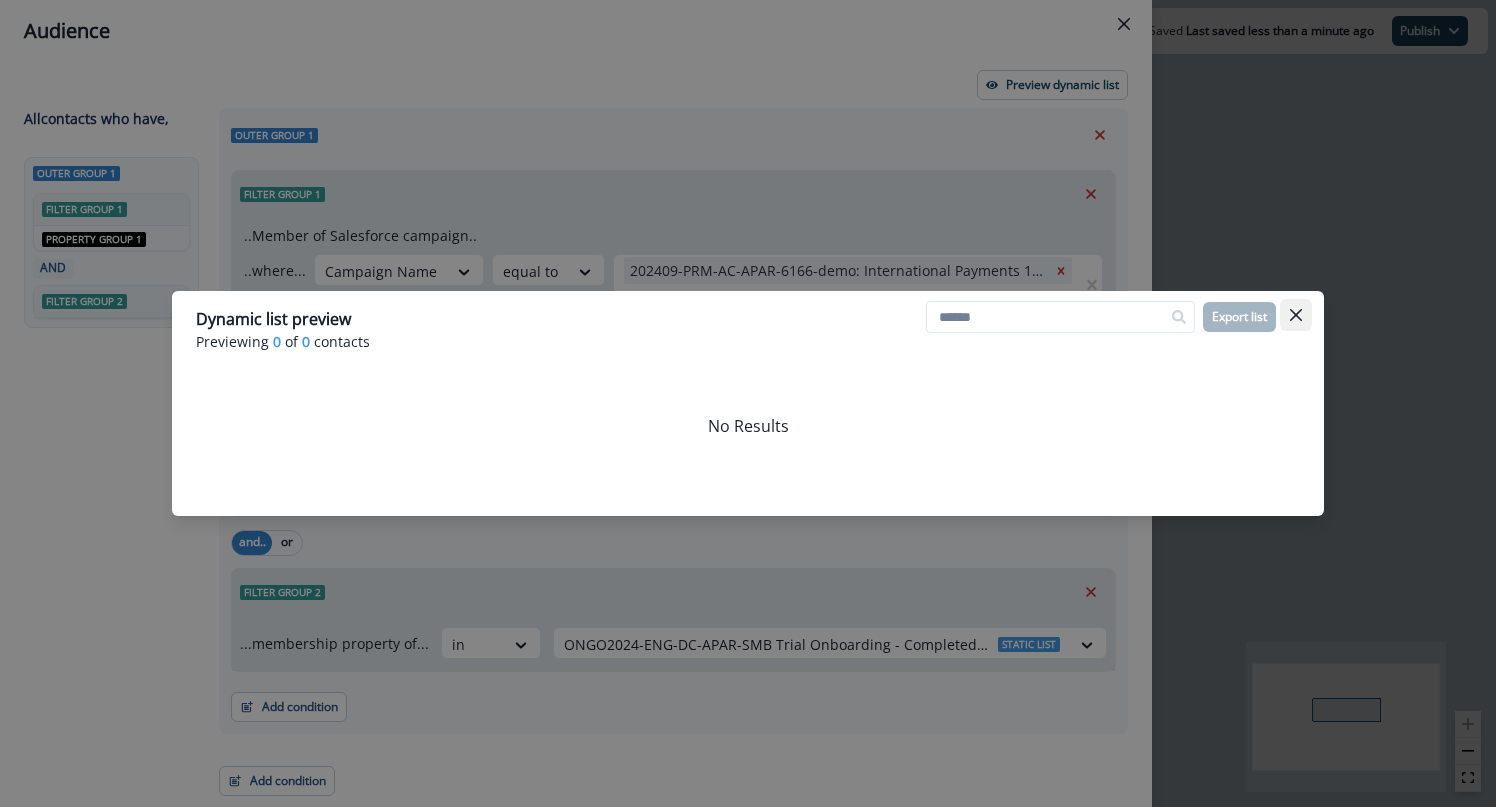 click 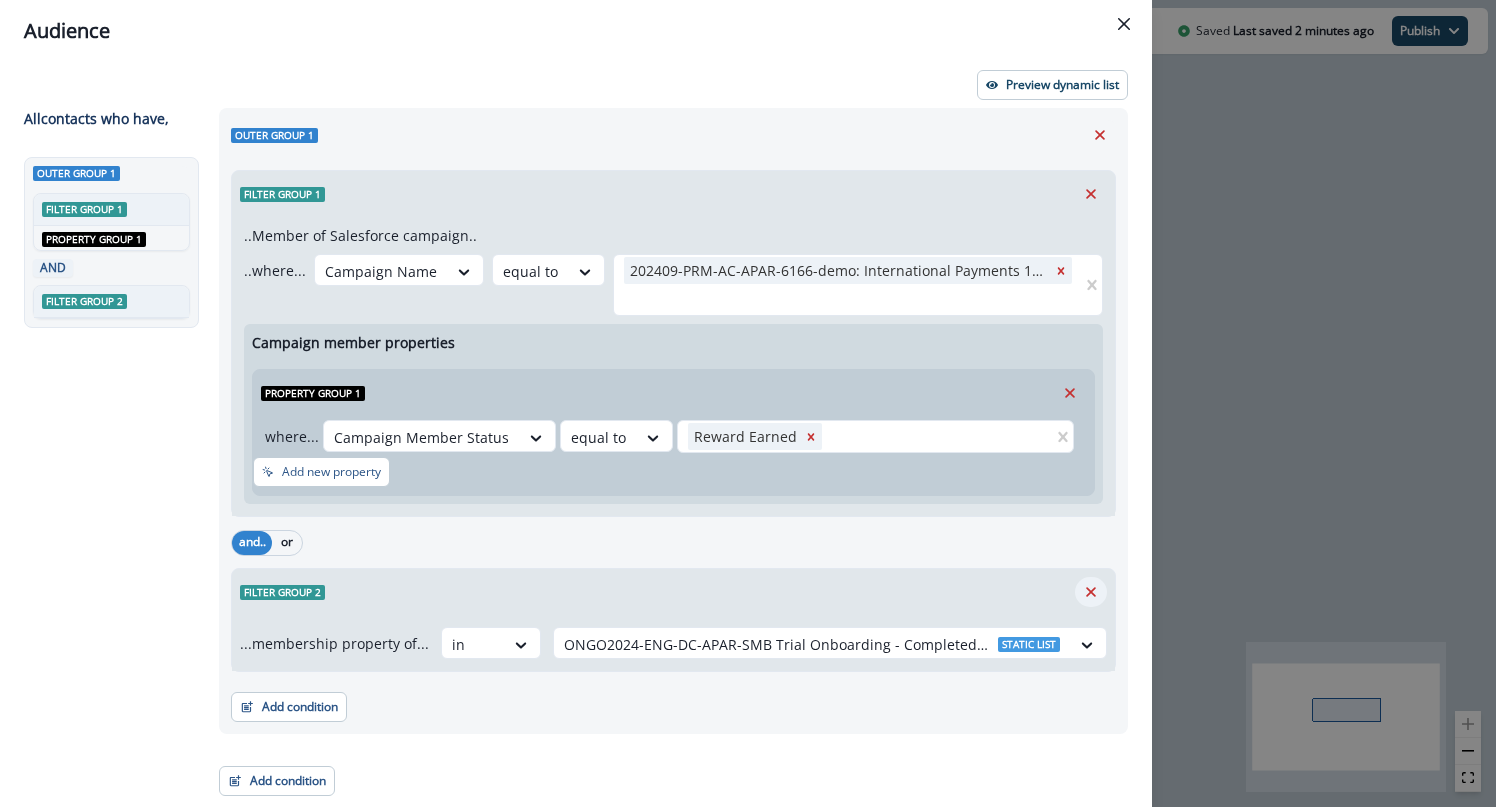 click 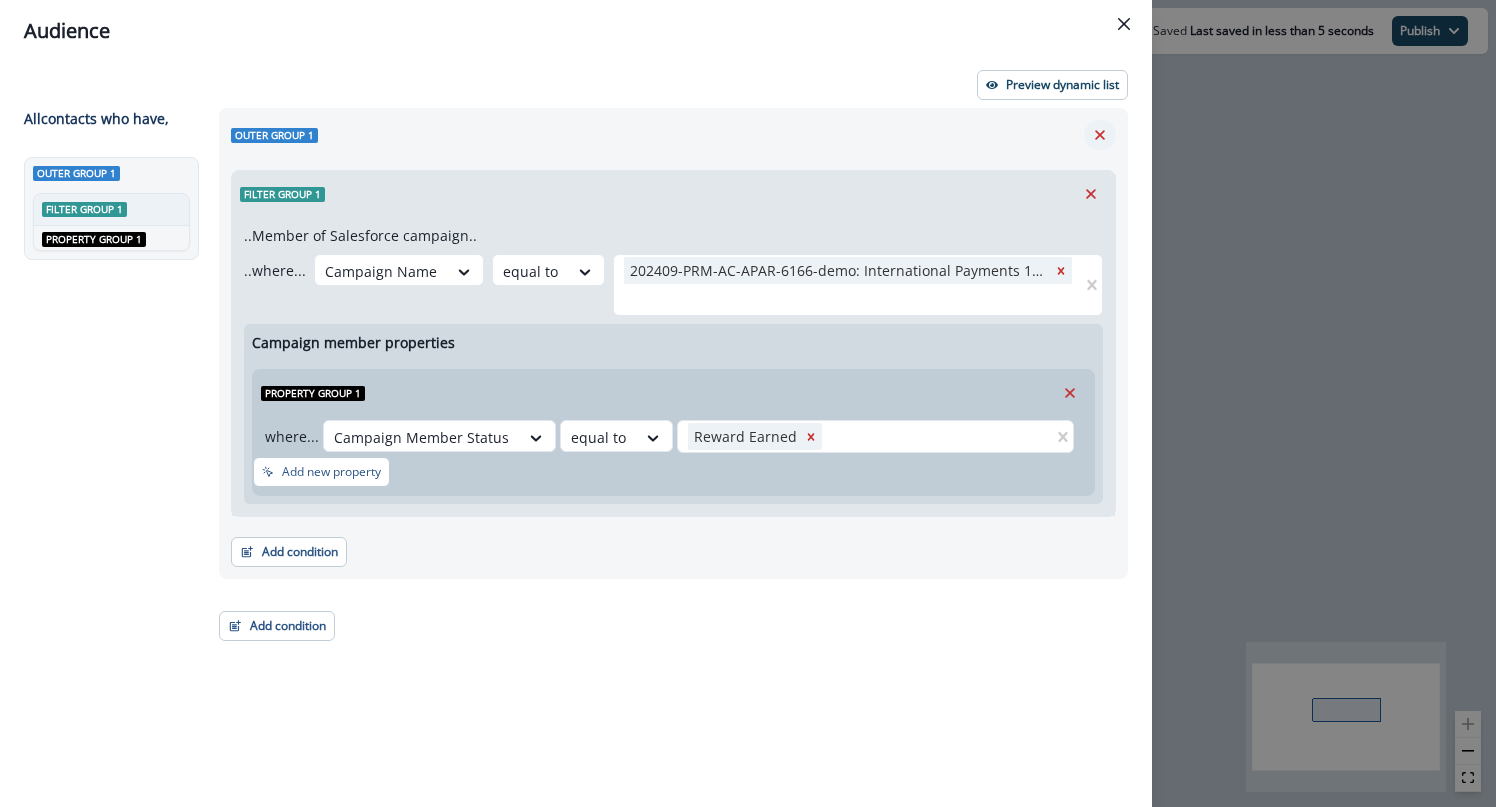 click 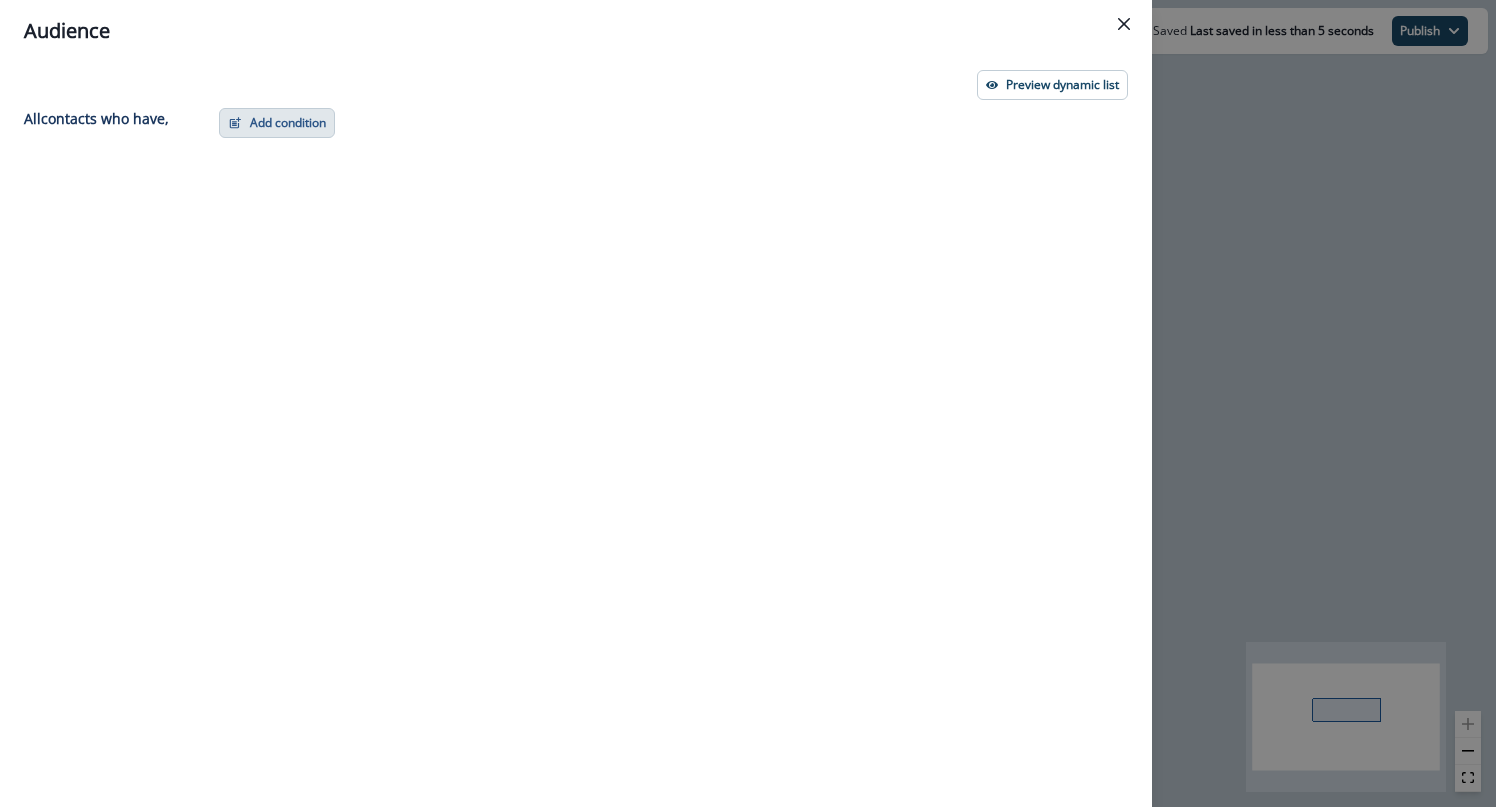click on "Add condition" at bounding box center [277, 123] 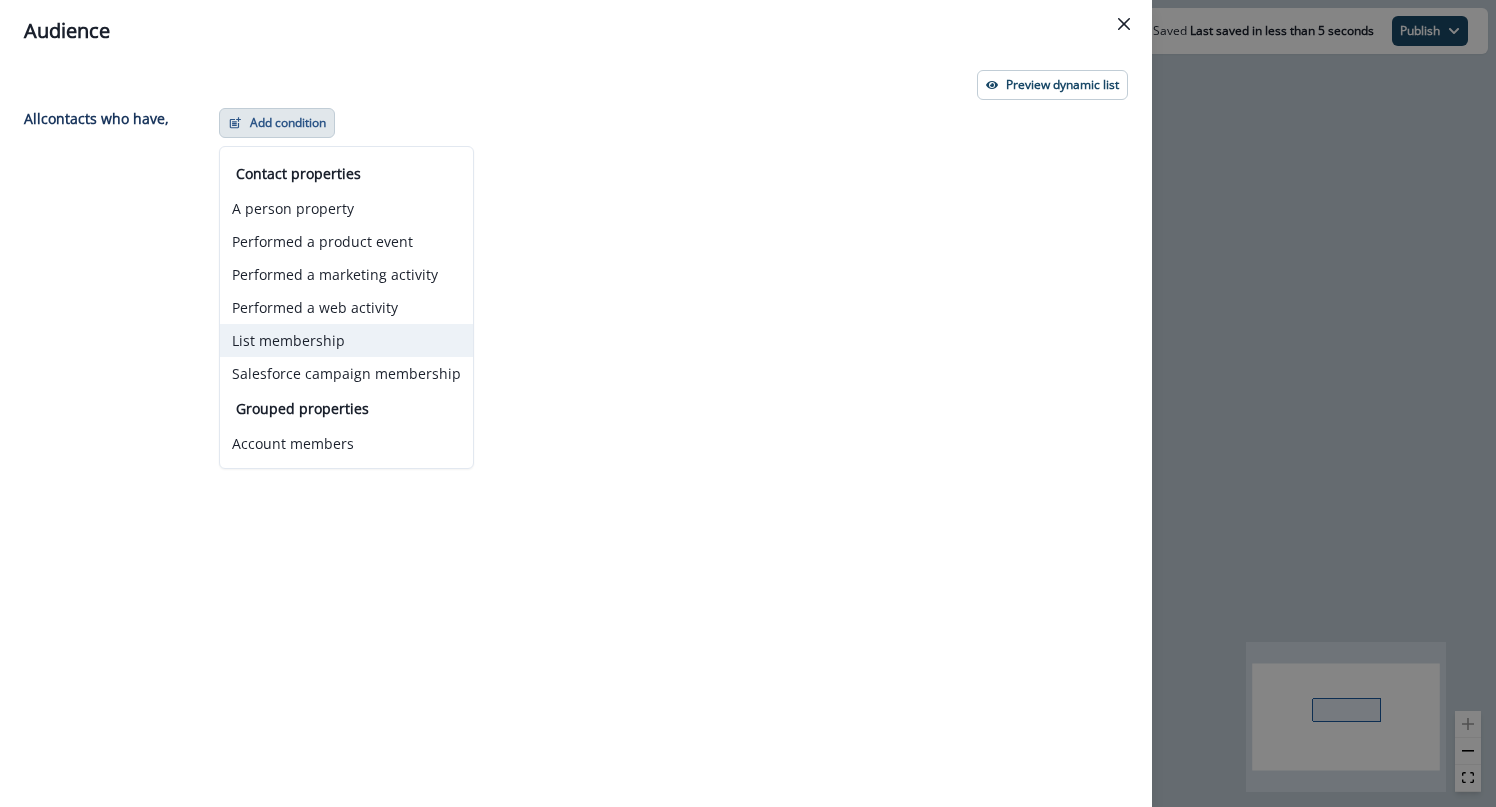 click on "List membership" at bounding box center [346, 340] 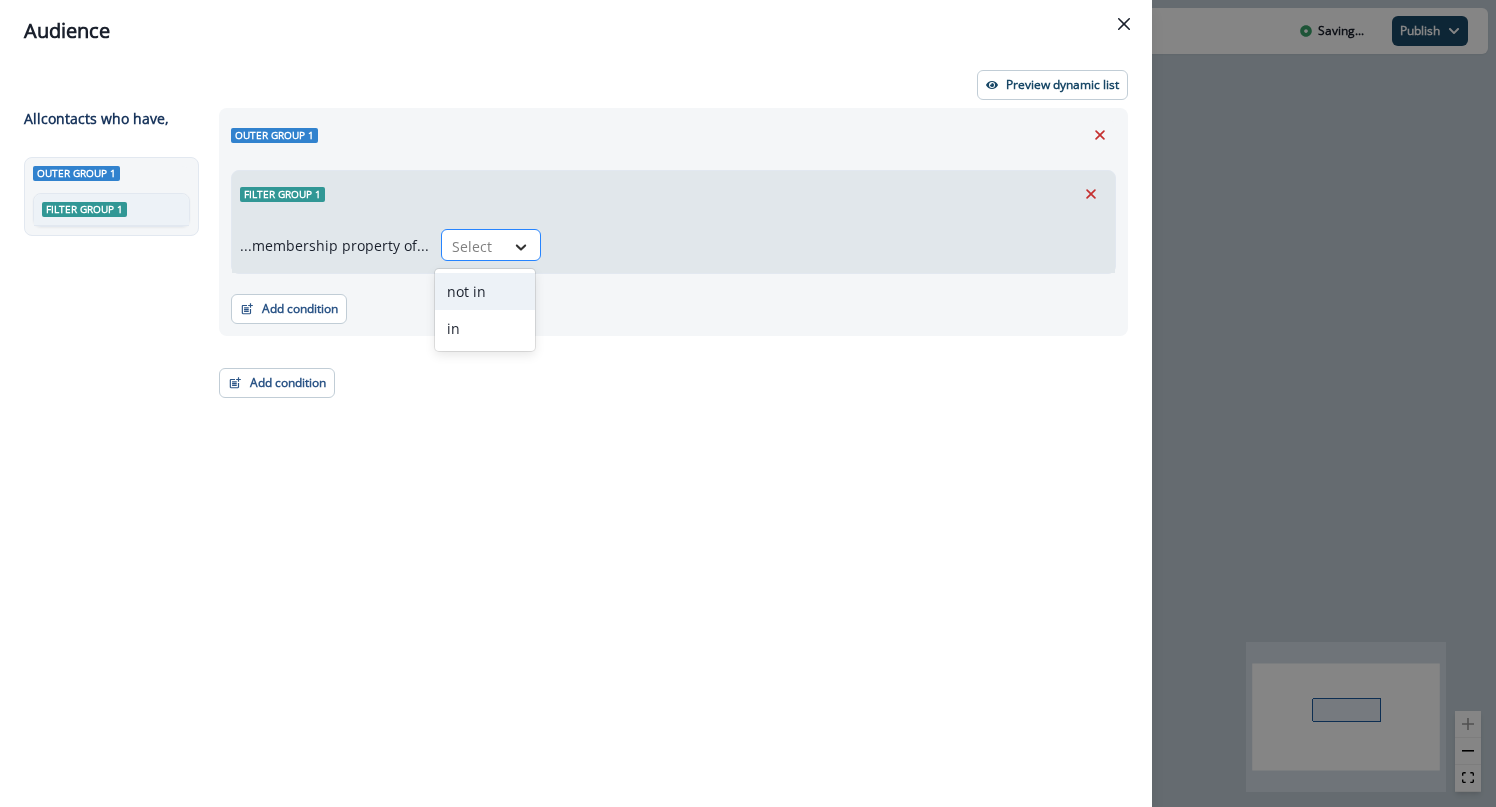 click 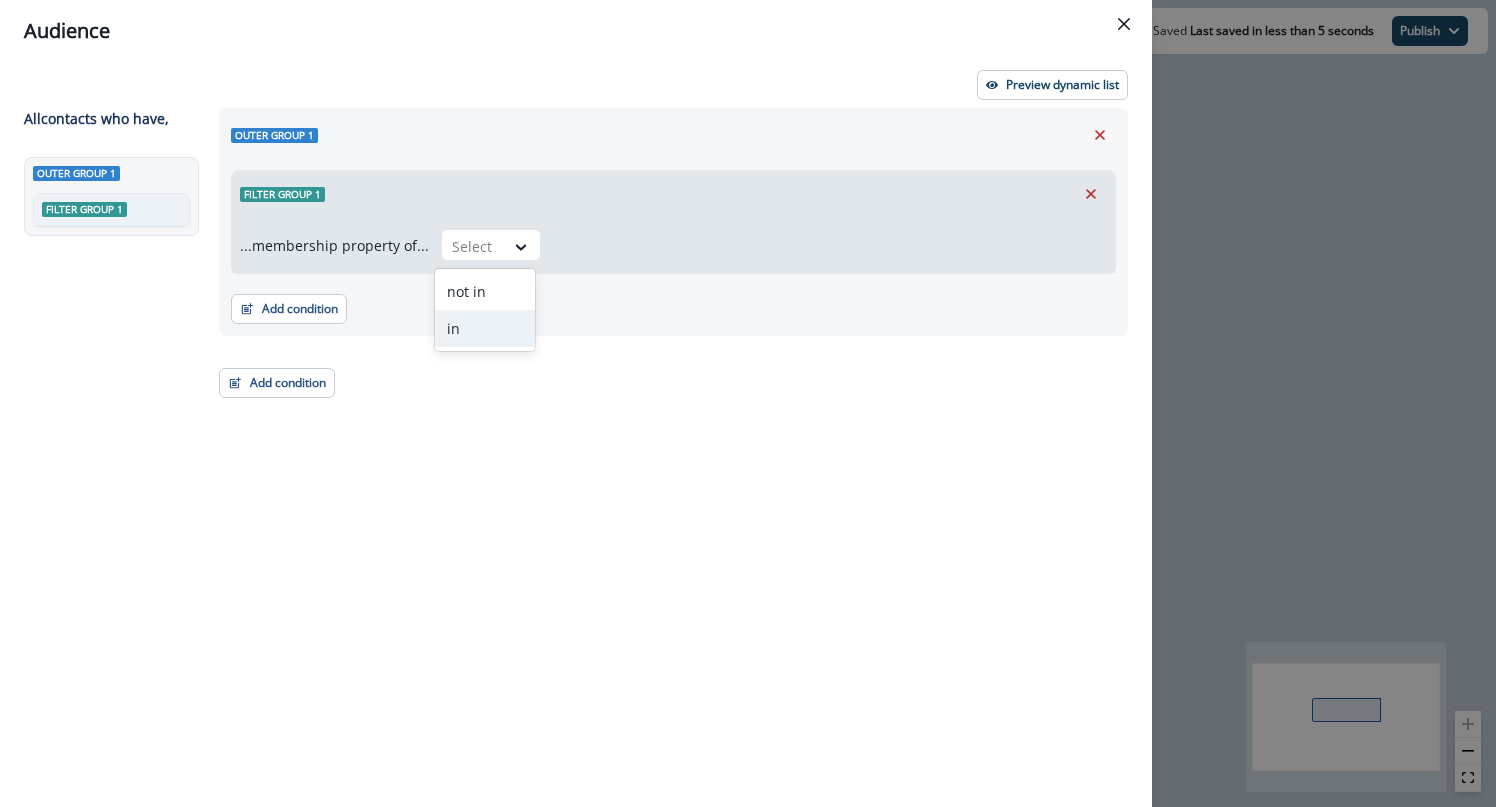 click on "in" at bounding box center [485, 328] 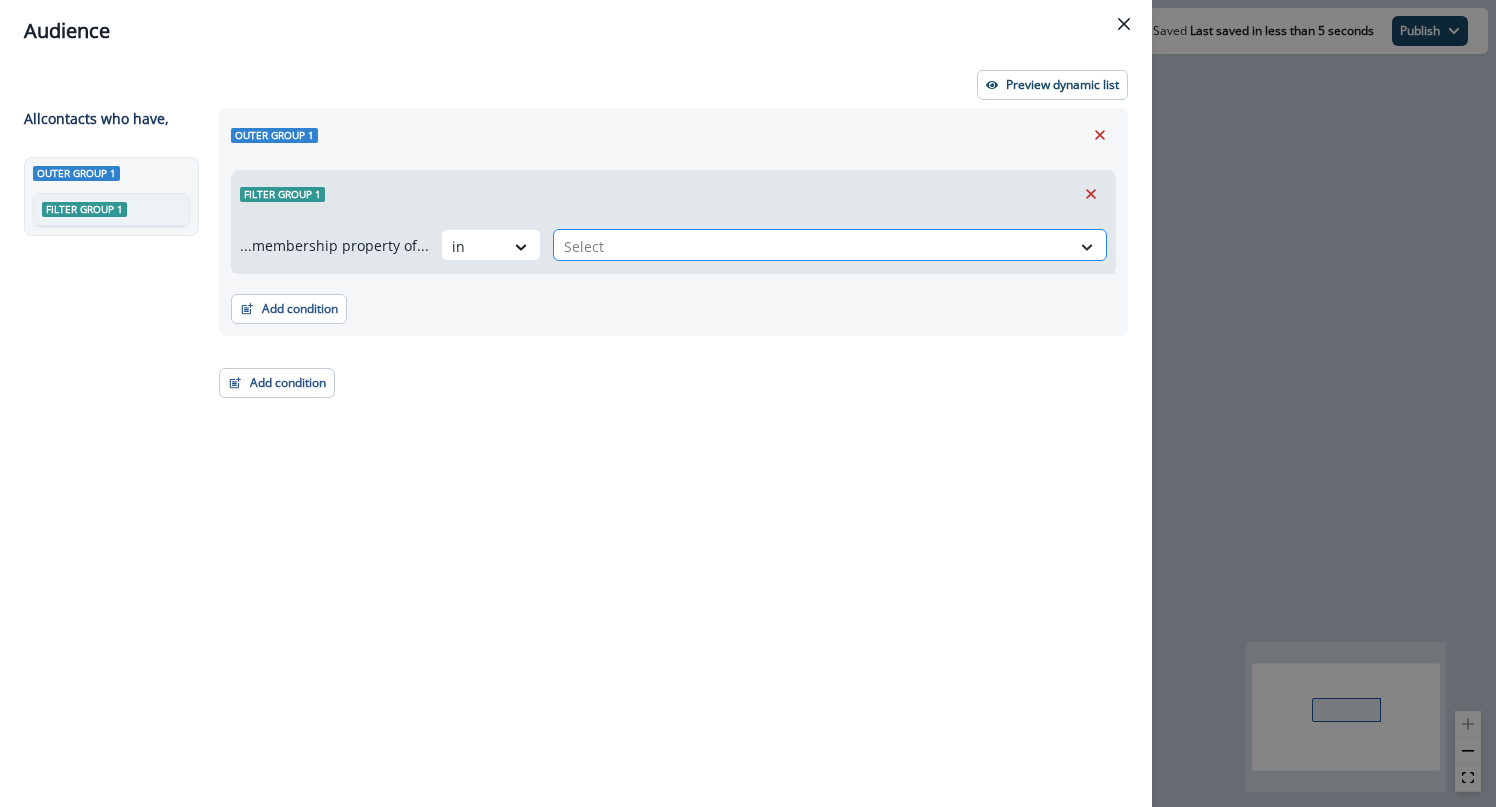 click 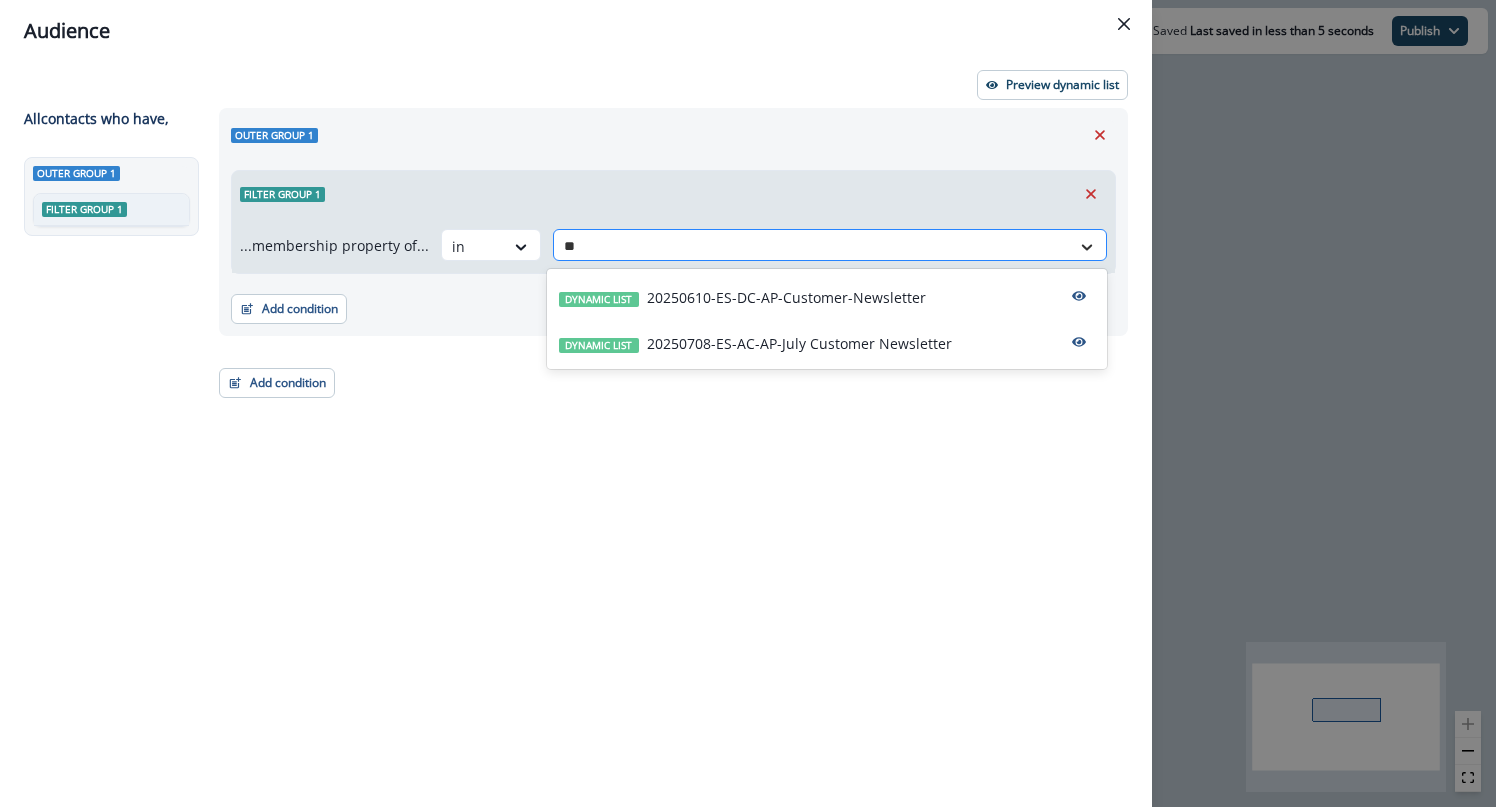 type on "*" 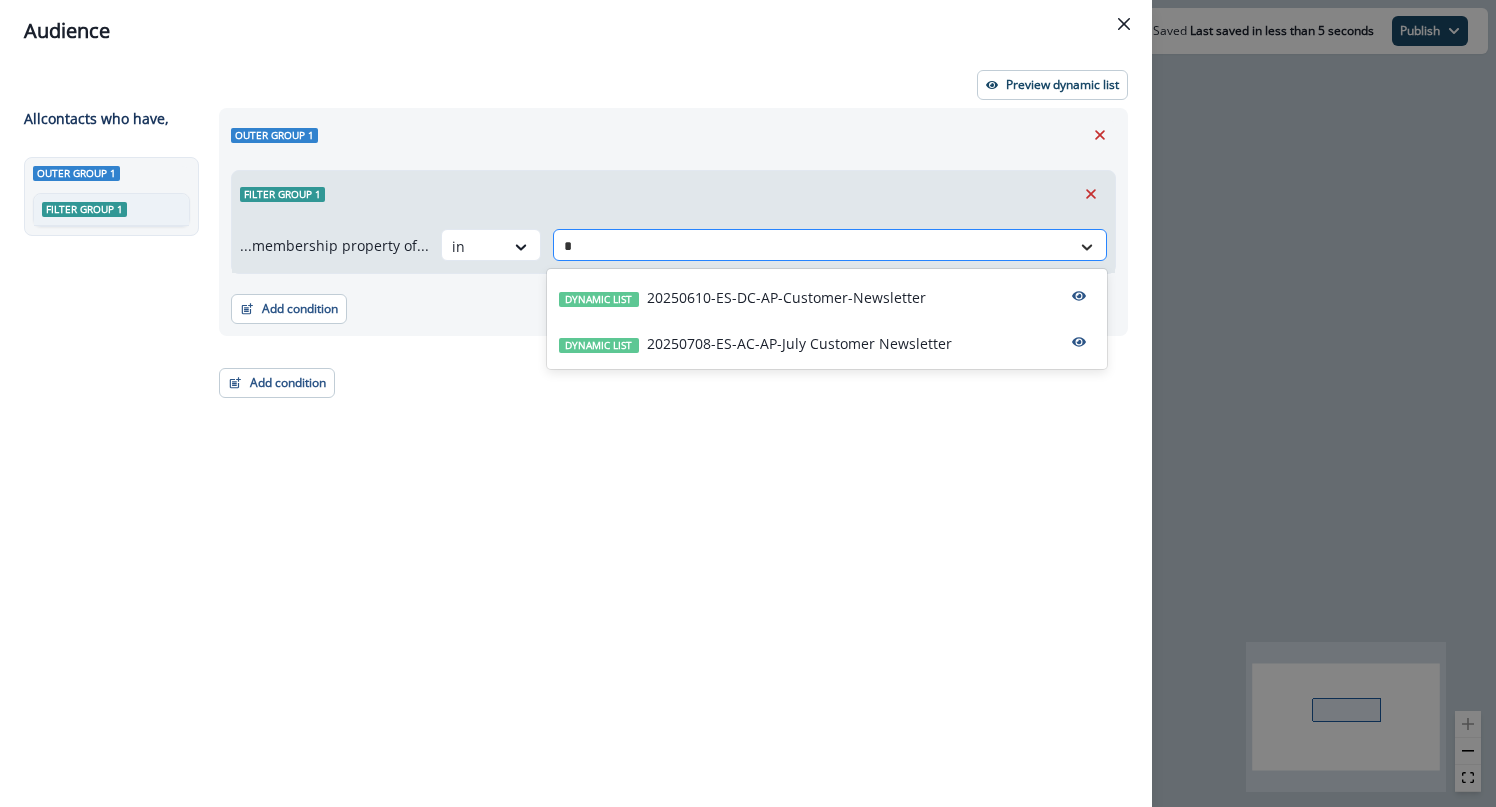 type 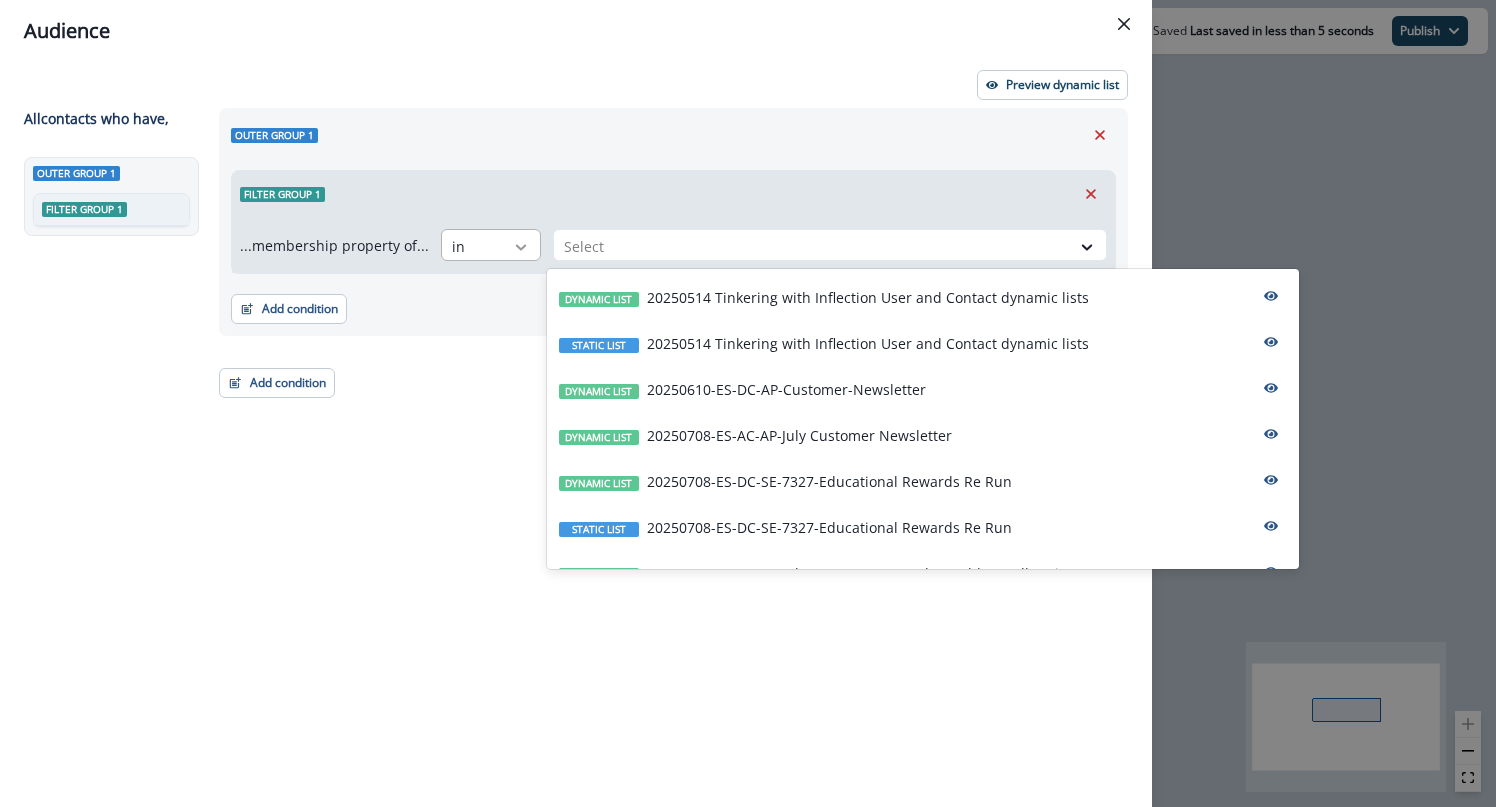 click at bounding box center [521, 247] 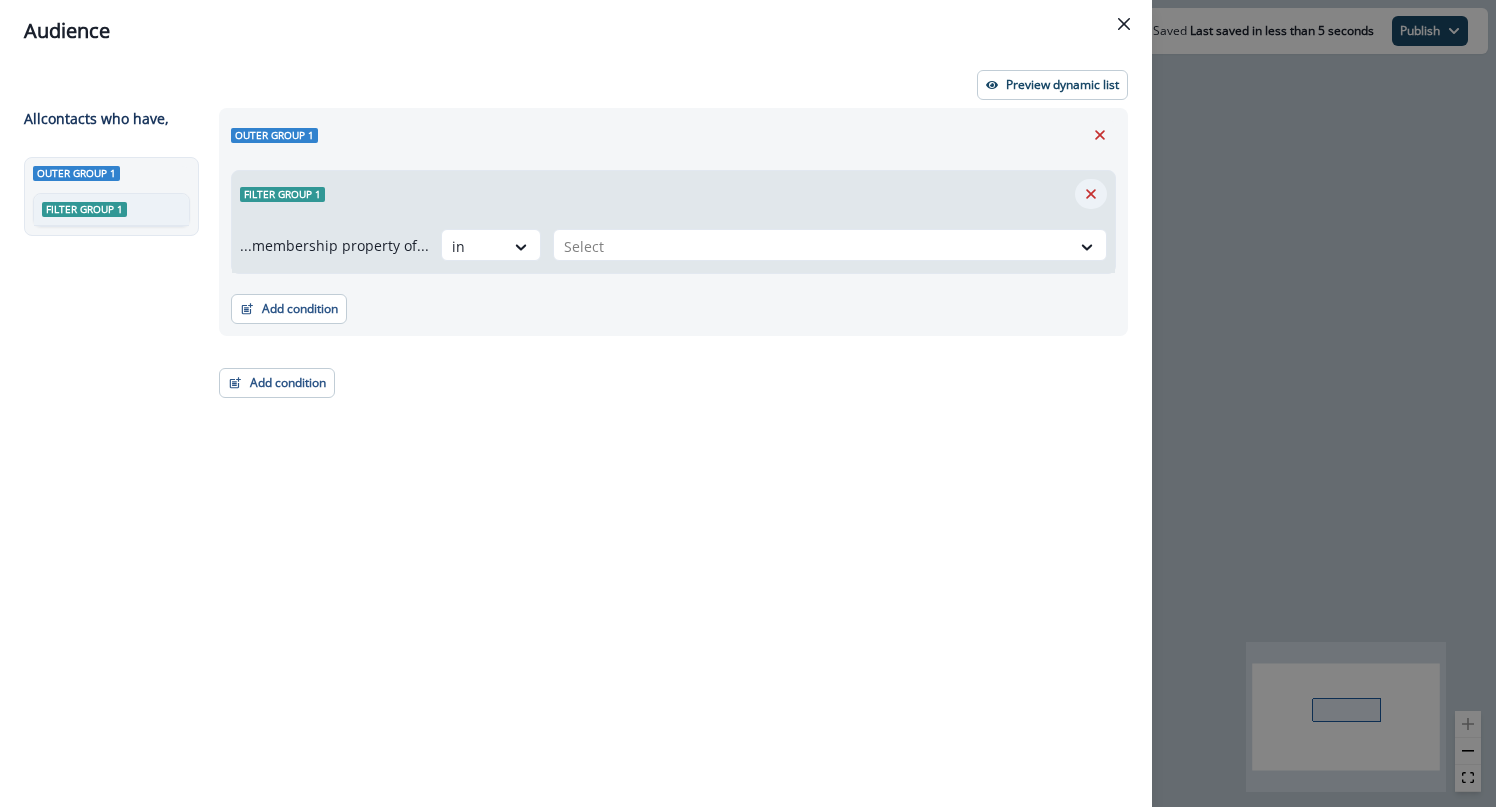 click 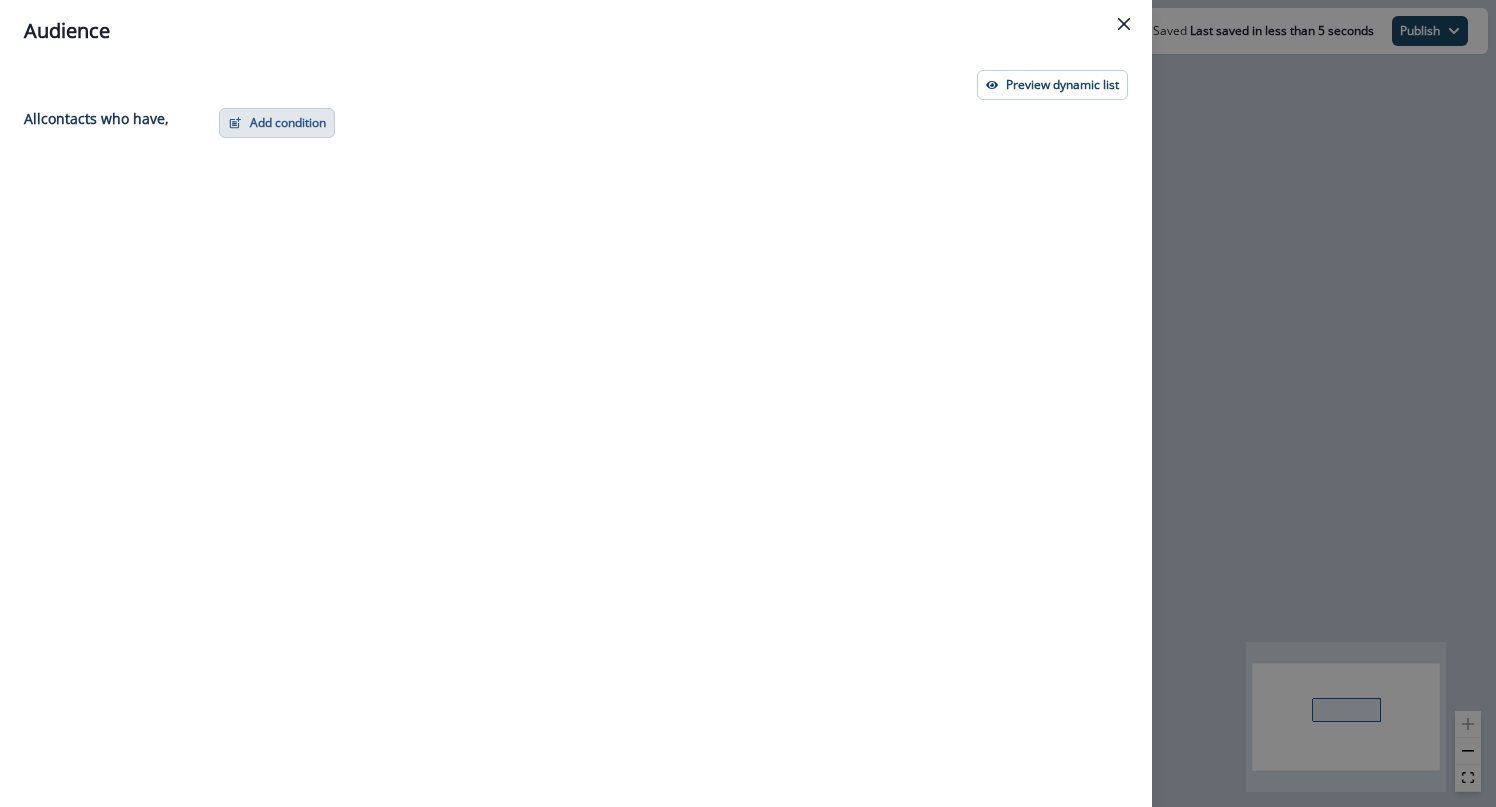 click on "Add condition" at bounding box center [277, 123] 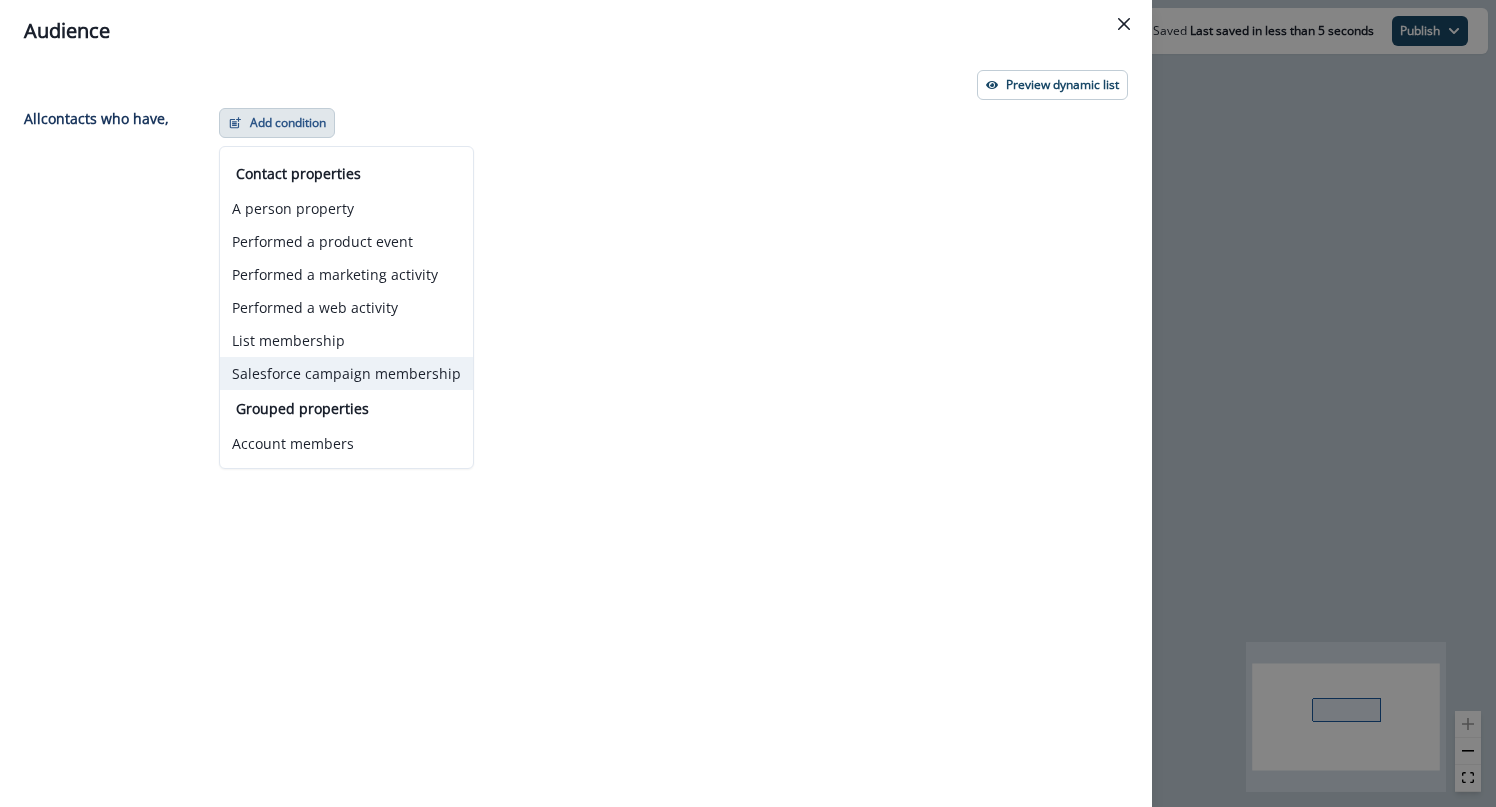 click on "Salesforce campaign membership" at bounding box center [346, 373] 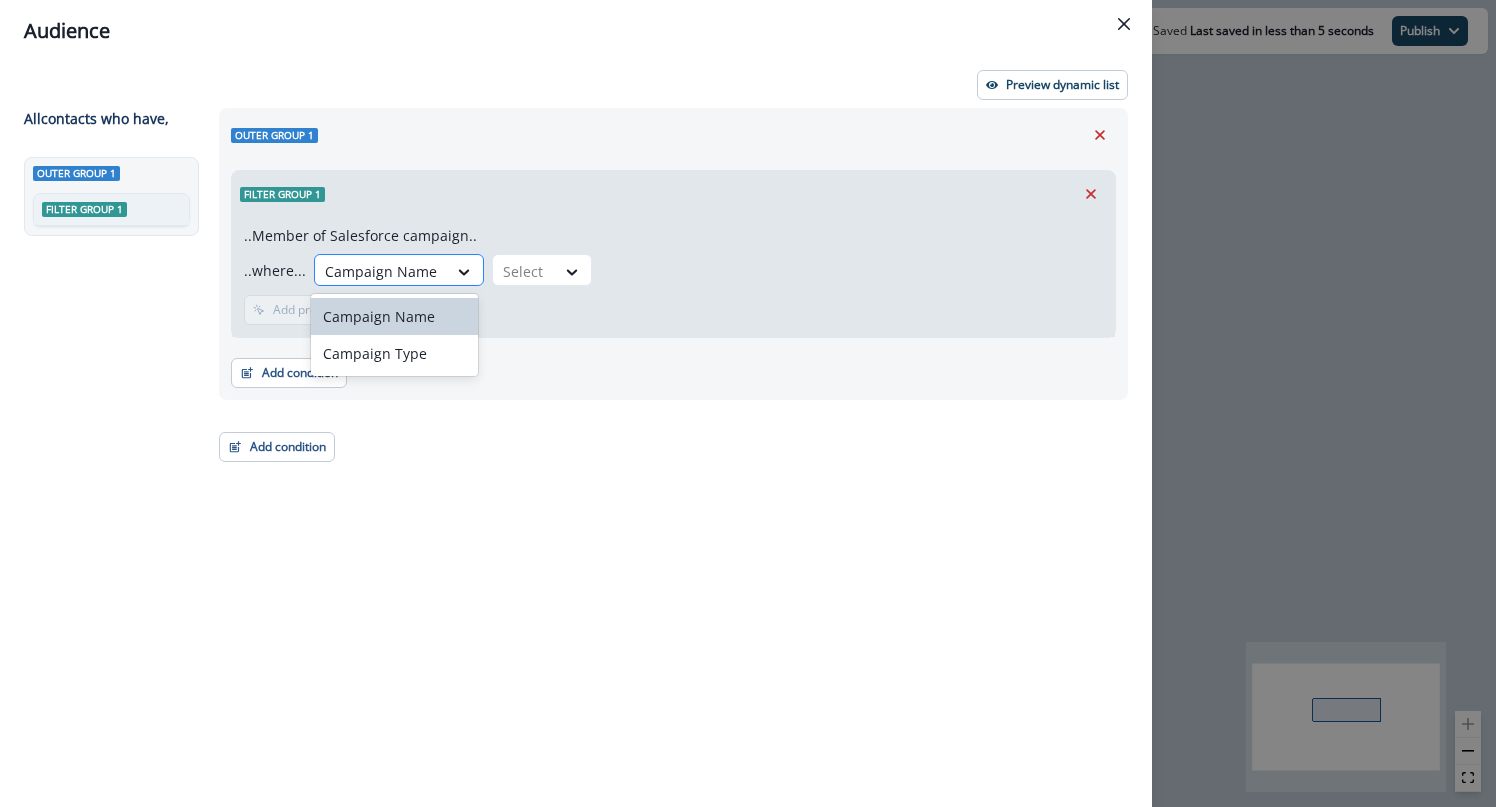 click on "Campaign Name" at bounding box center [381, 271] 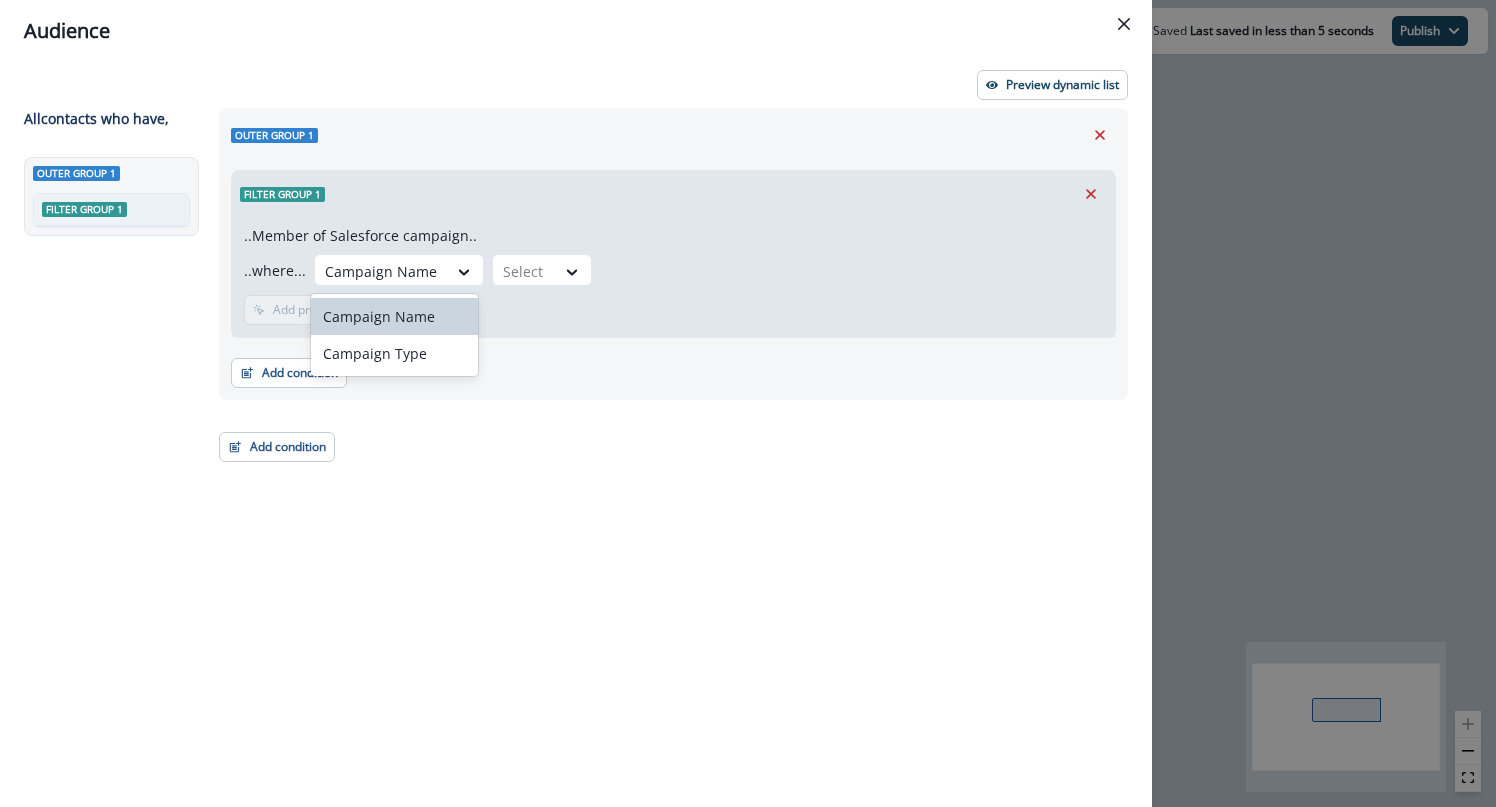 click on "Campaign Name" at bounding box center (394, 316) 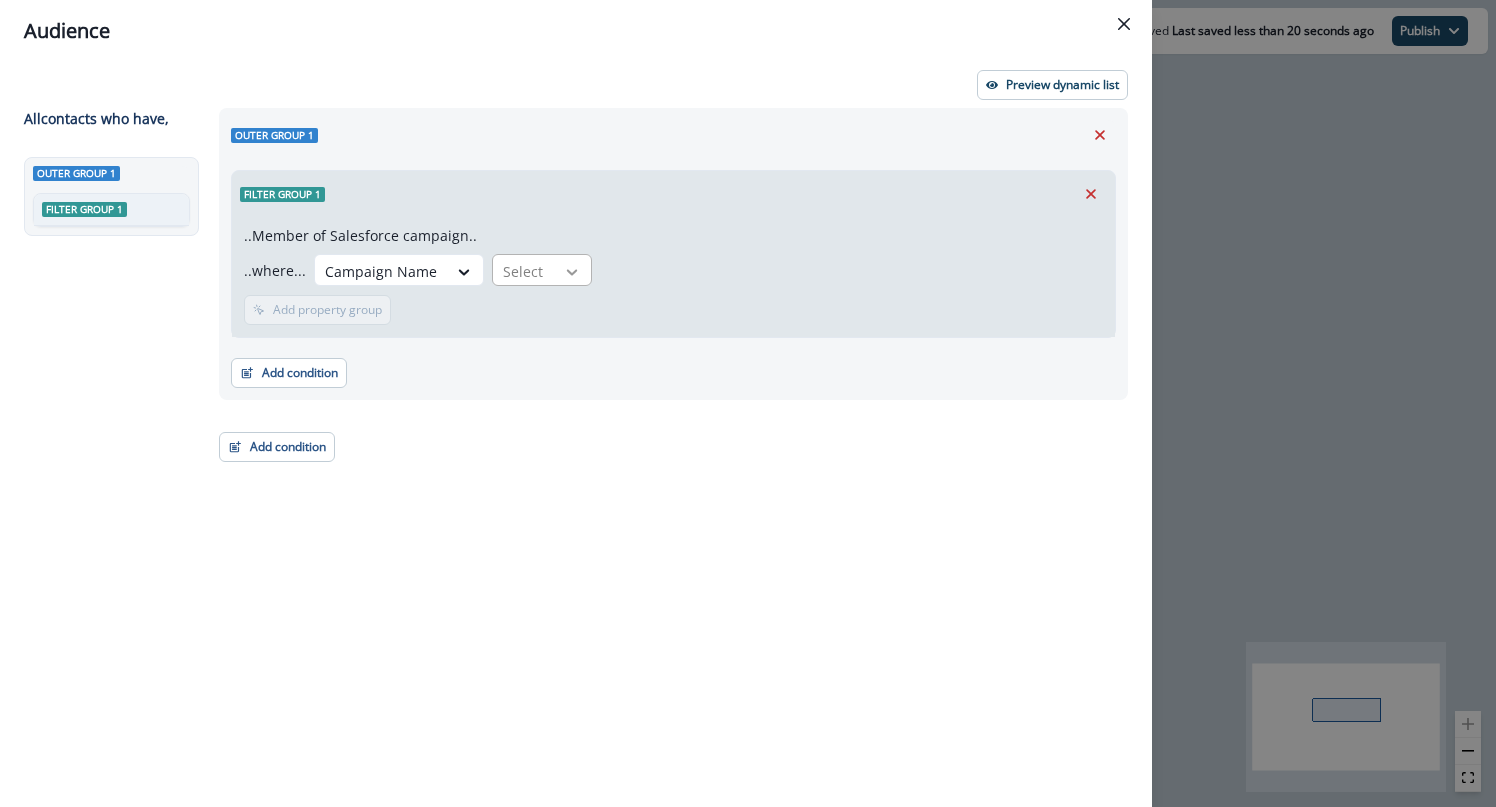 click at bounding box center (572, 272) 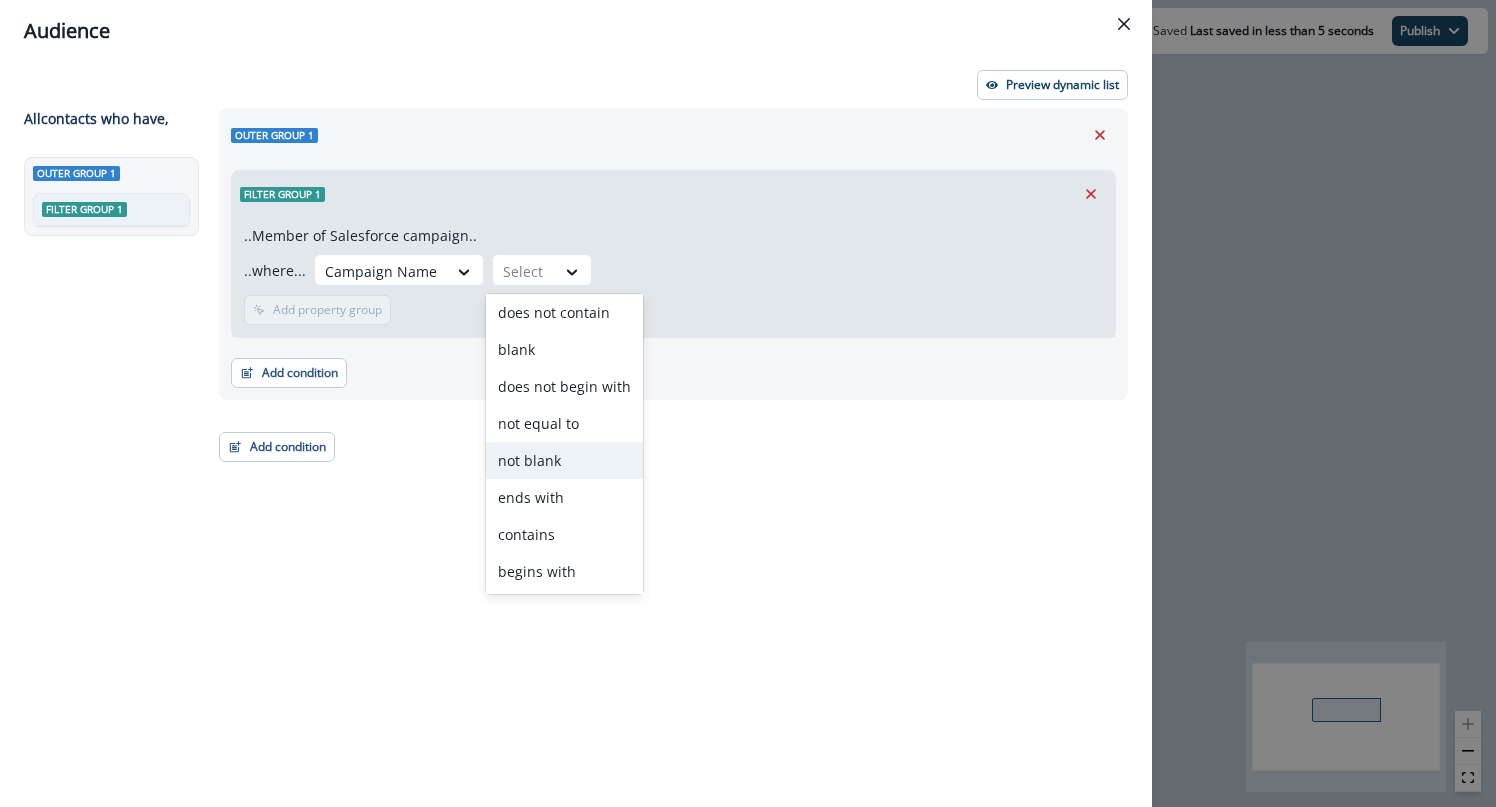 scroll, scrollTop: 78, scrollLeft: 0, axis: vertical 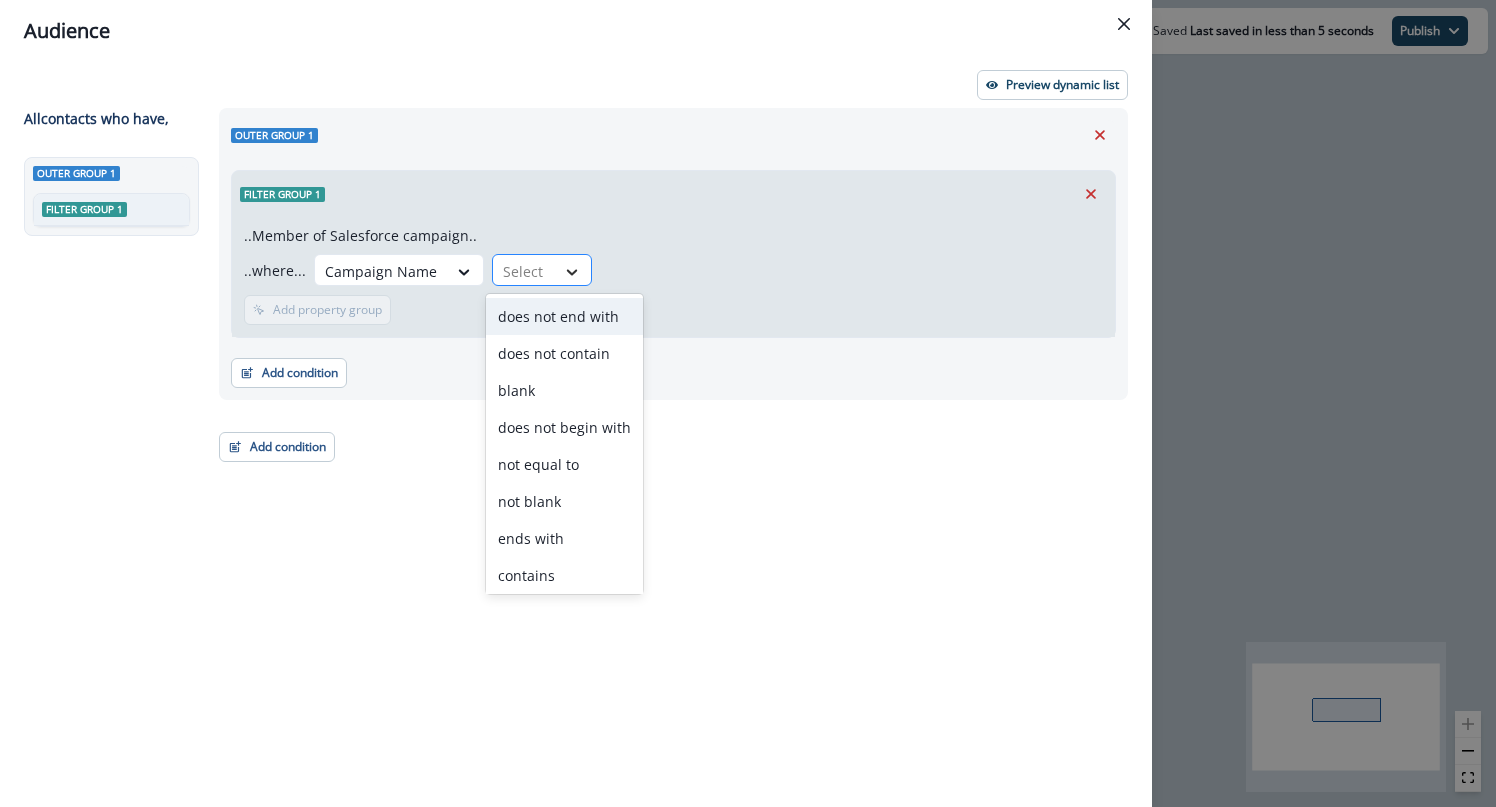 click 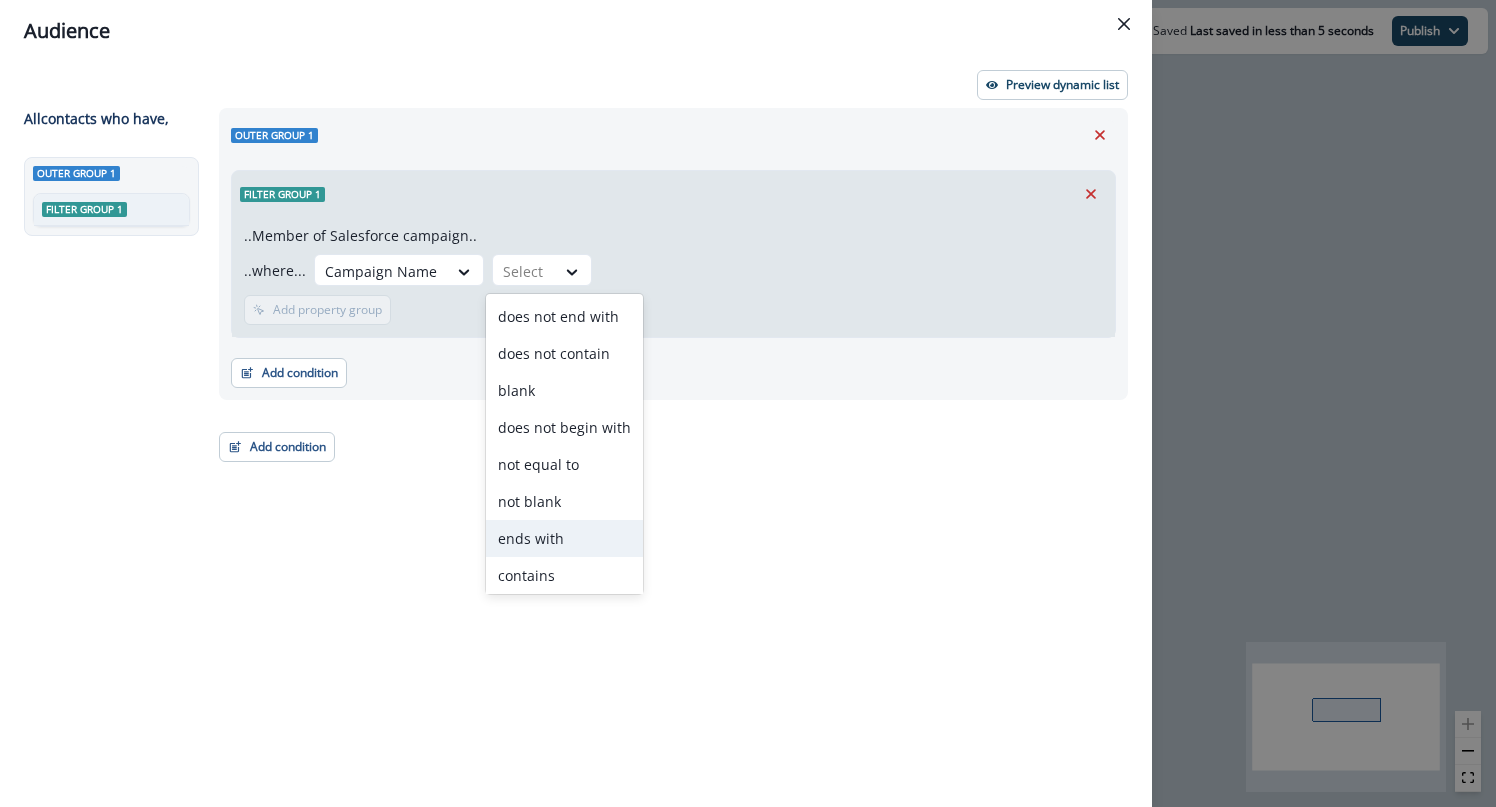 click on "ends with" at bounding box center [564, 538] 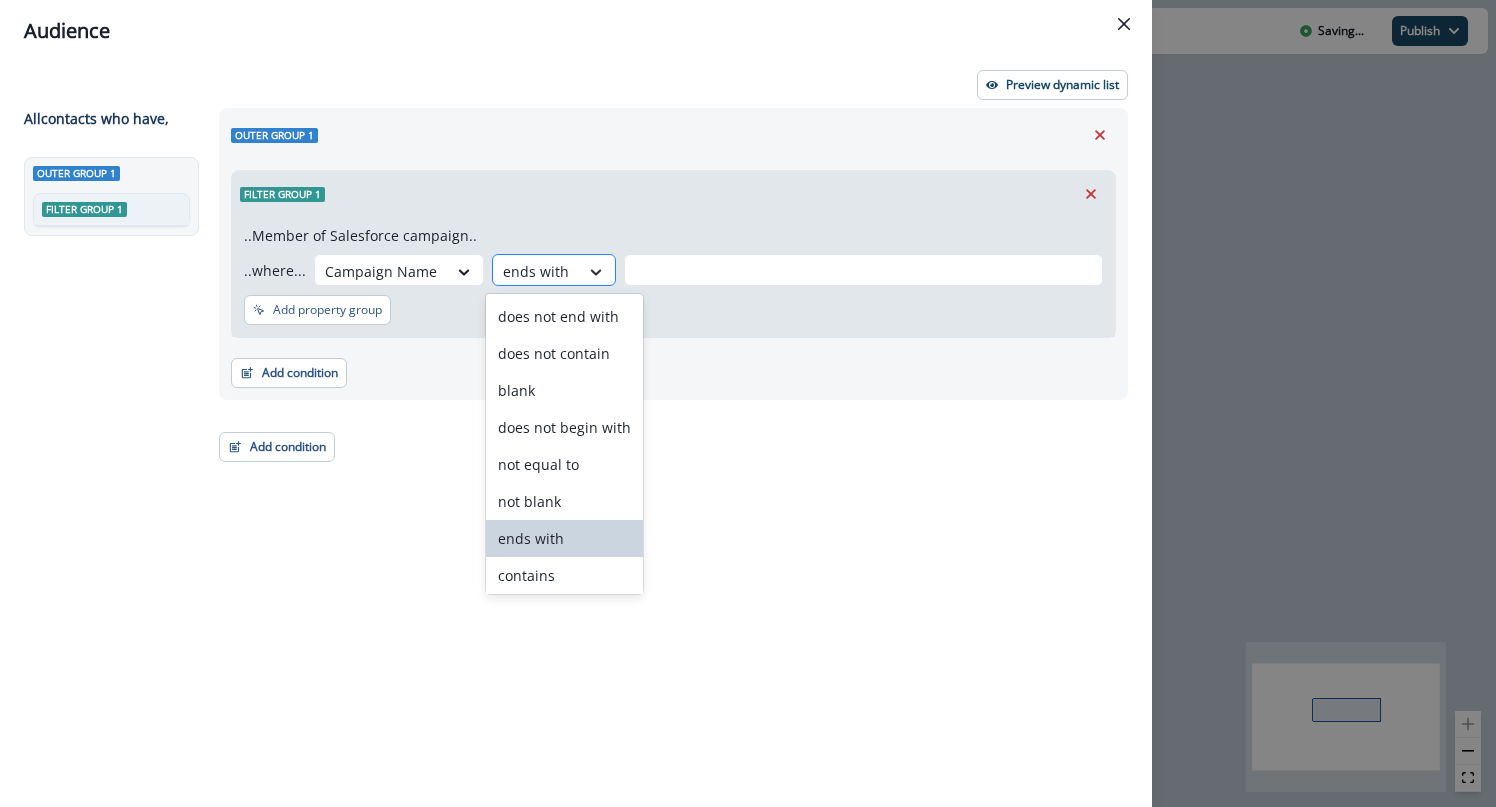 click 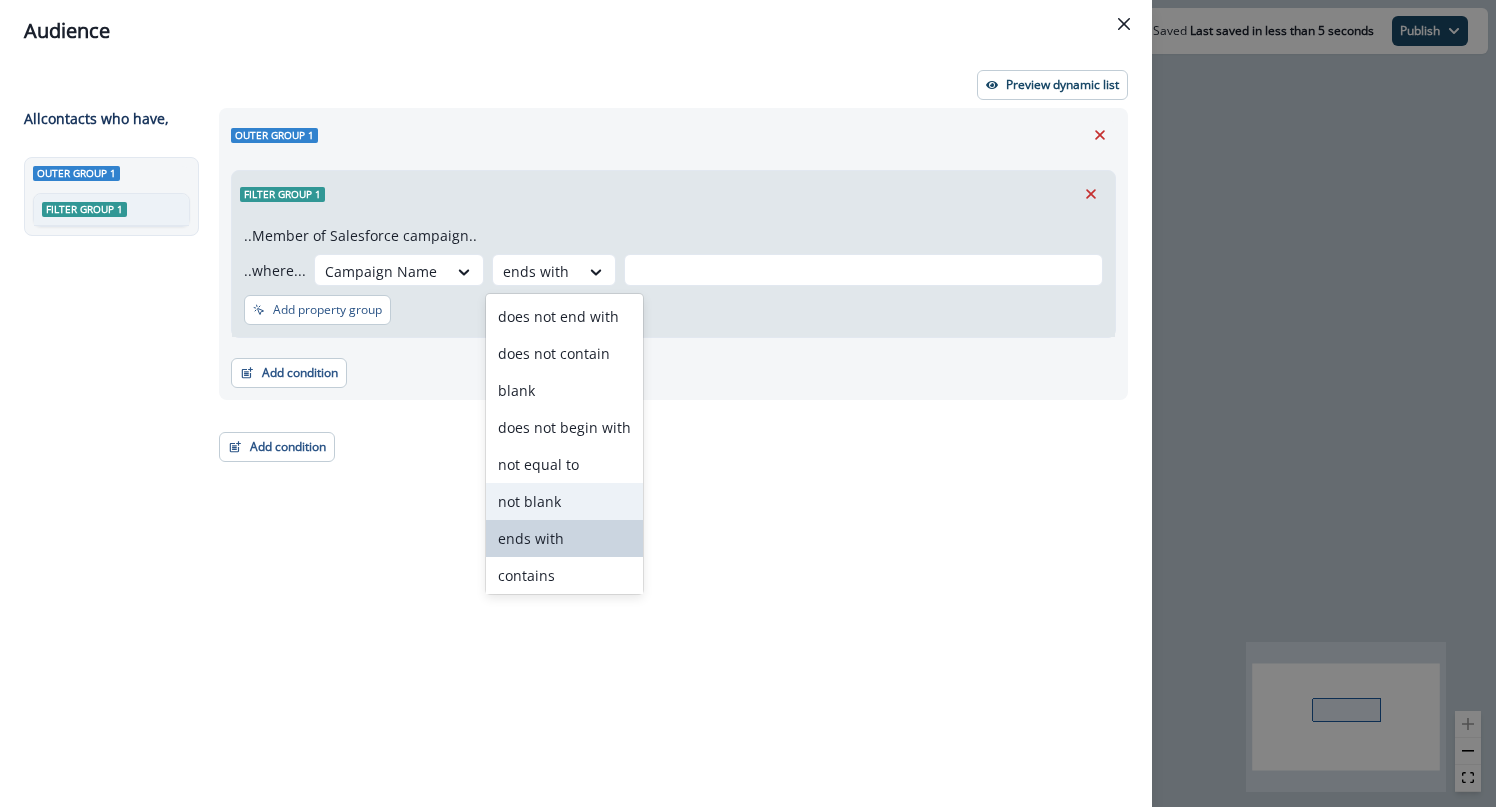scroll, scrollTop: 78, scrollLeft: 0, axis: vertical 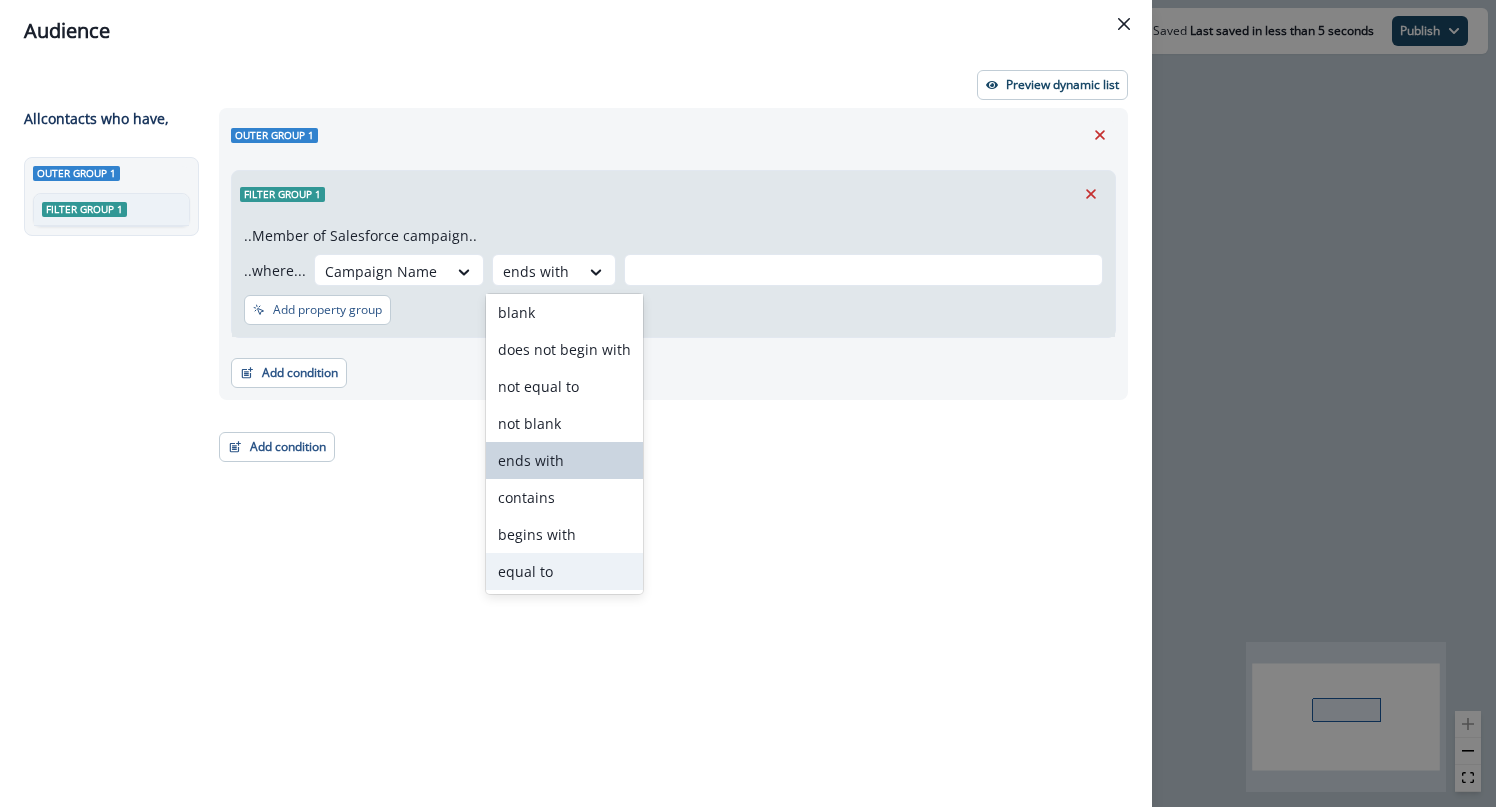 click on "equal to" at bounding box center (564, 571) 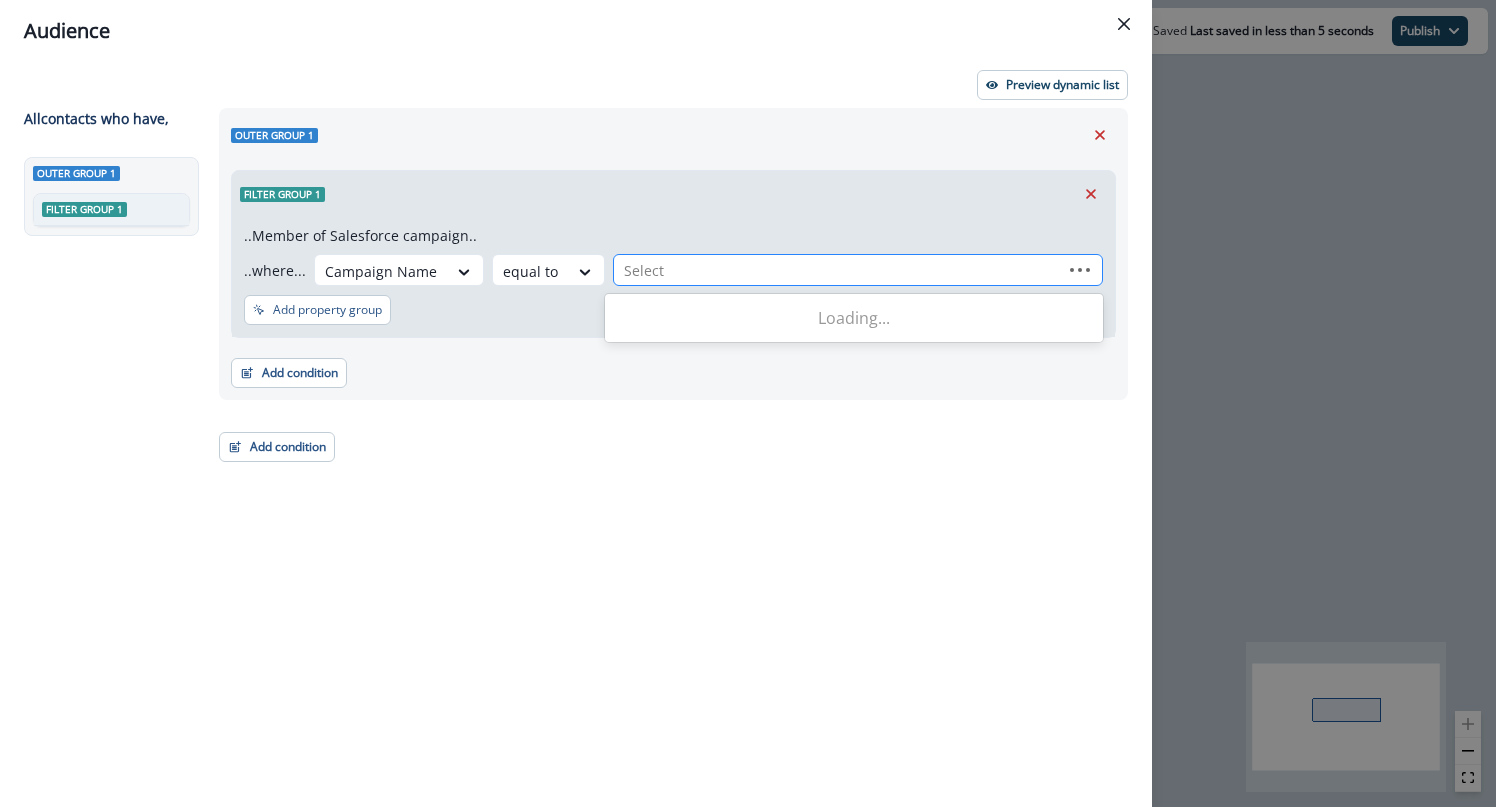 click at bounding box center (838, 270) 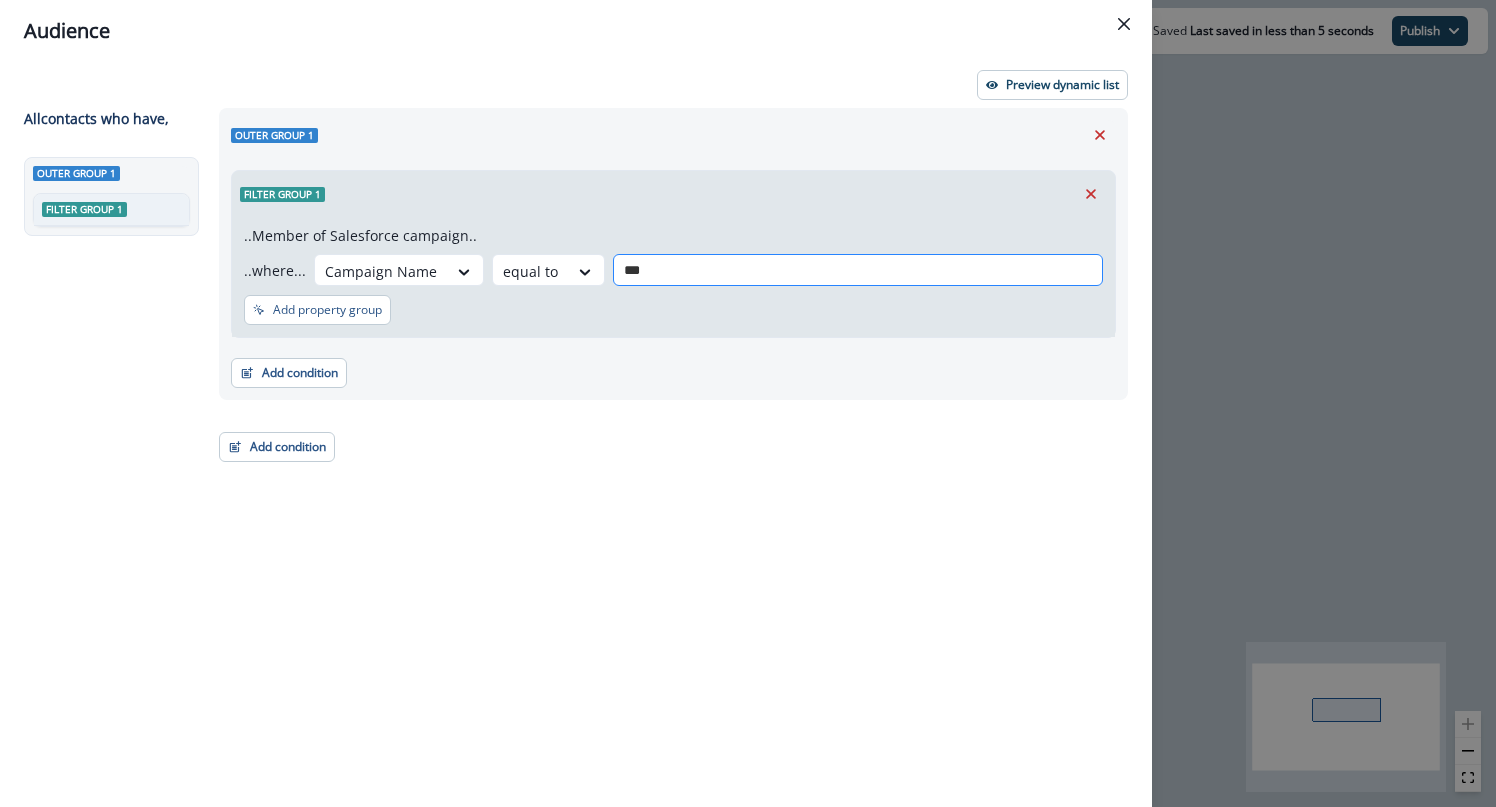 type on "****" 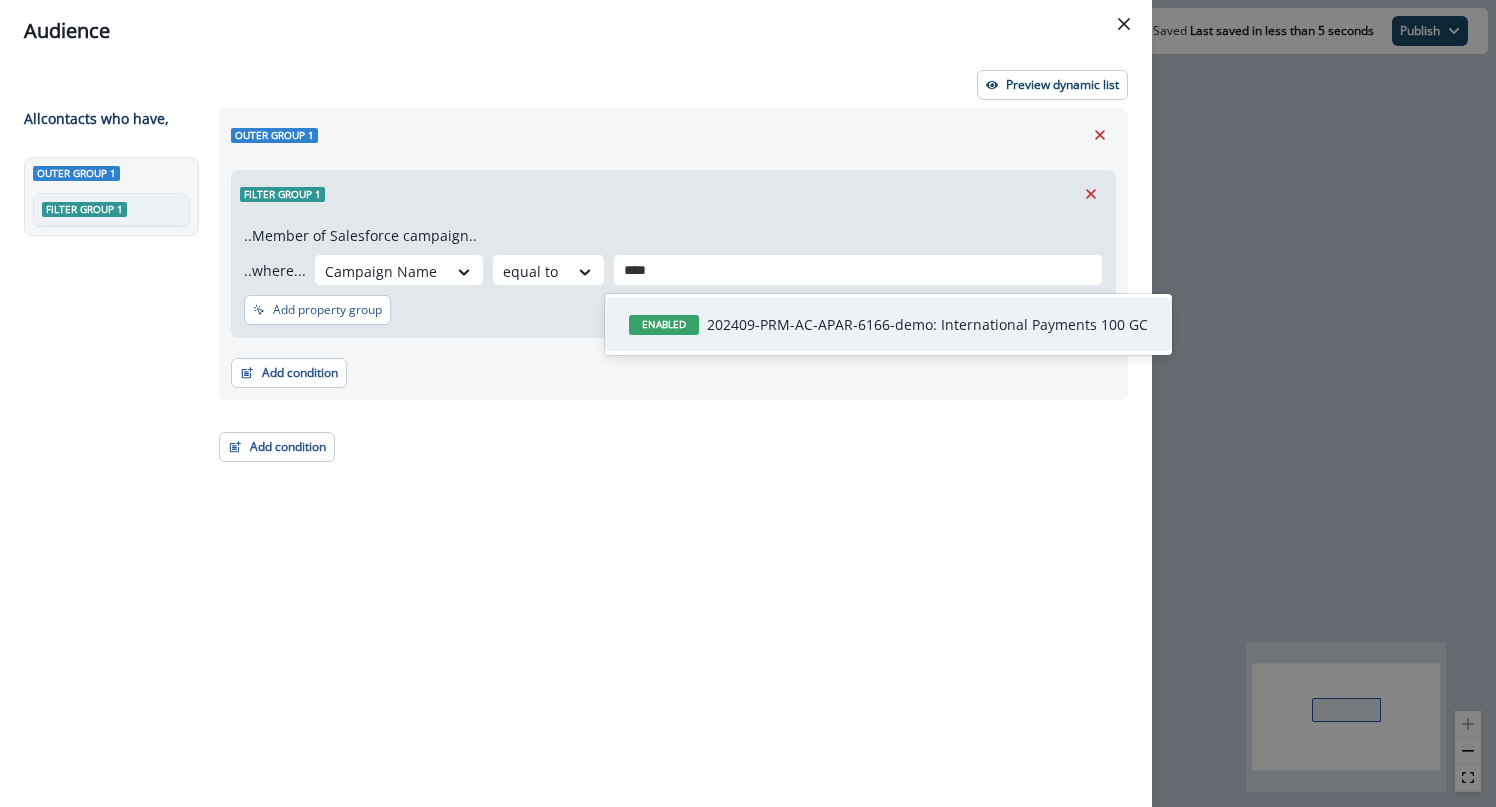 click on "202409-PRM-AC-APAR-6166-demo: International Payments 100 GC" at bounding box center [927, 324] 